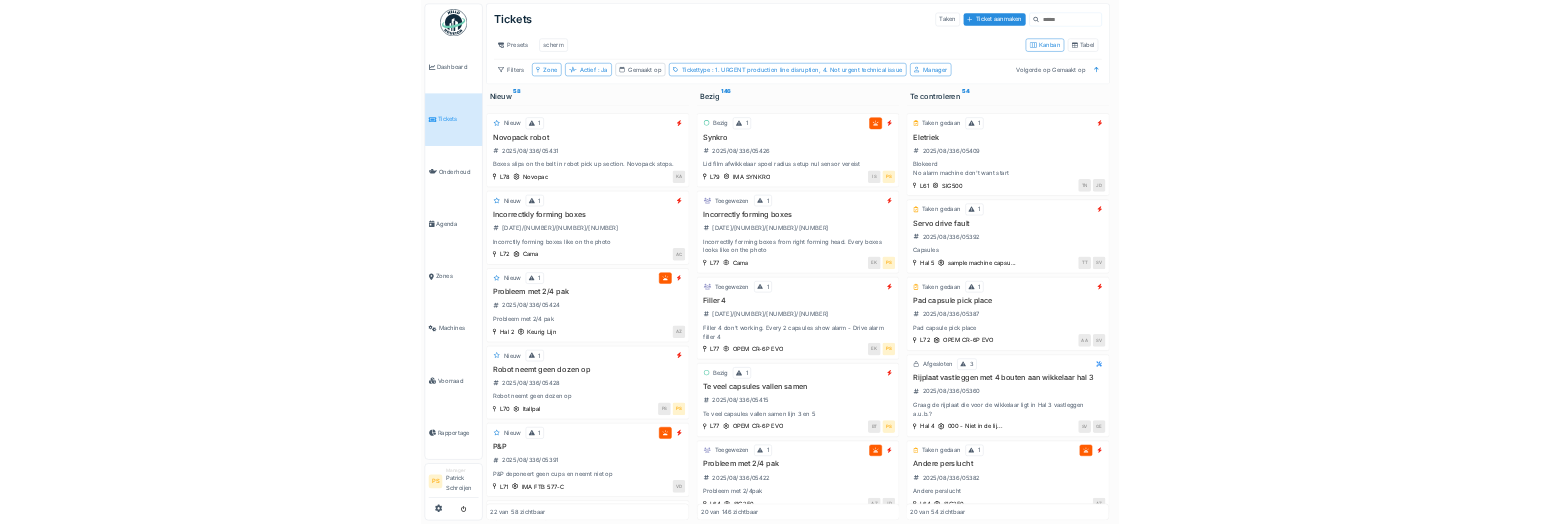 scroll, scrollTop: 0, scrollLeft: 0, axis: both 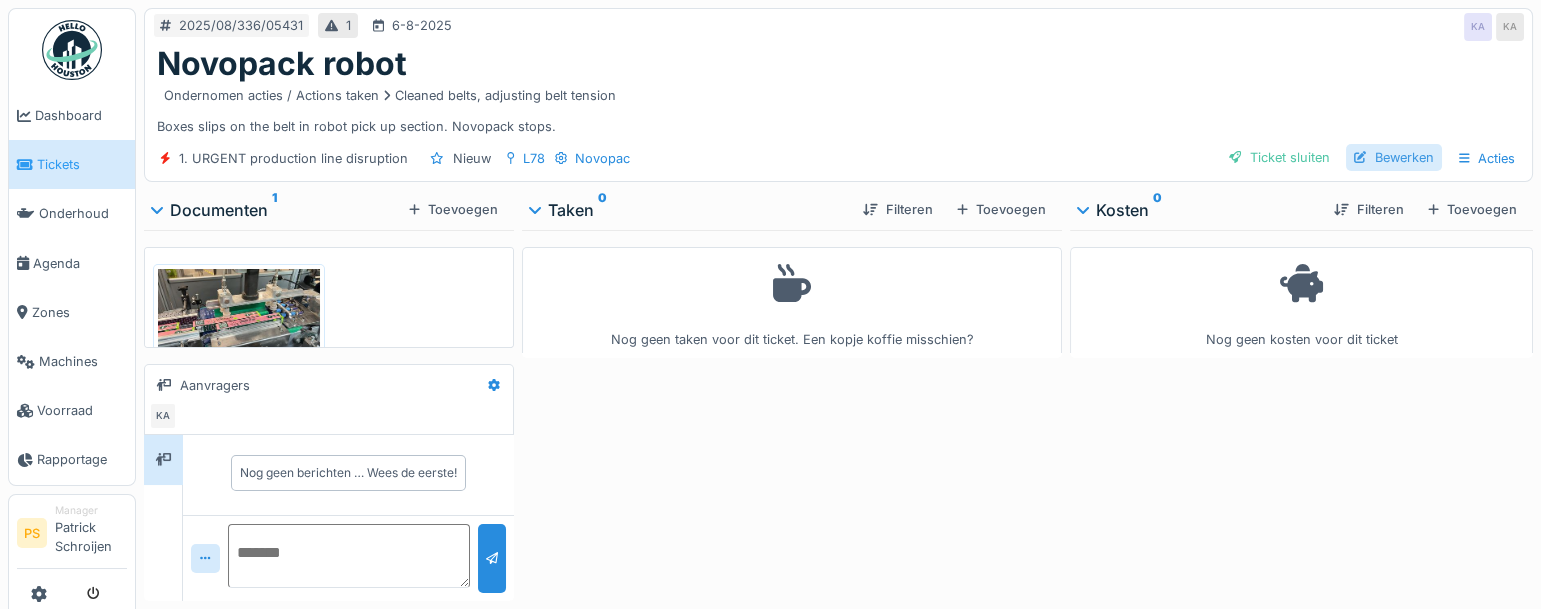 click on "Bewerken" at bounding box center (1394, 157) 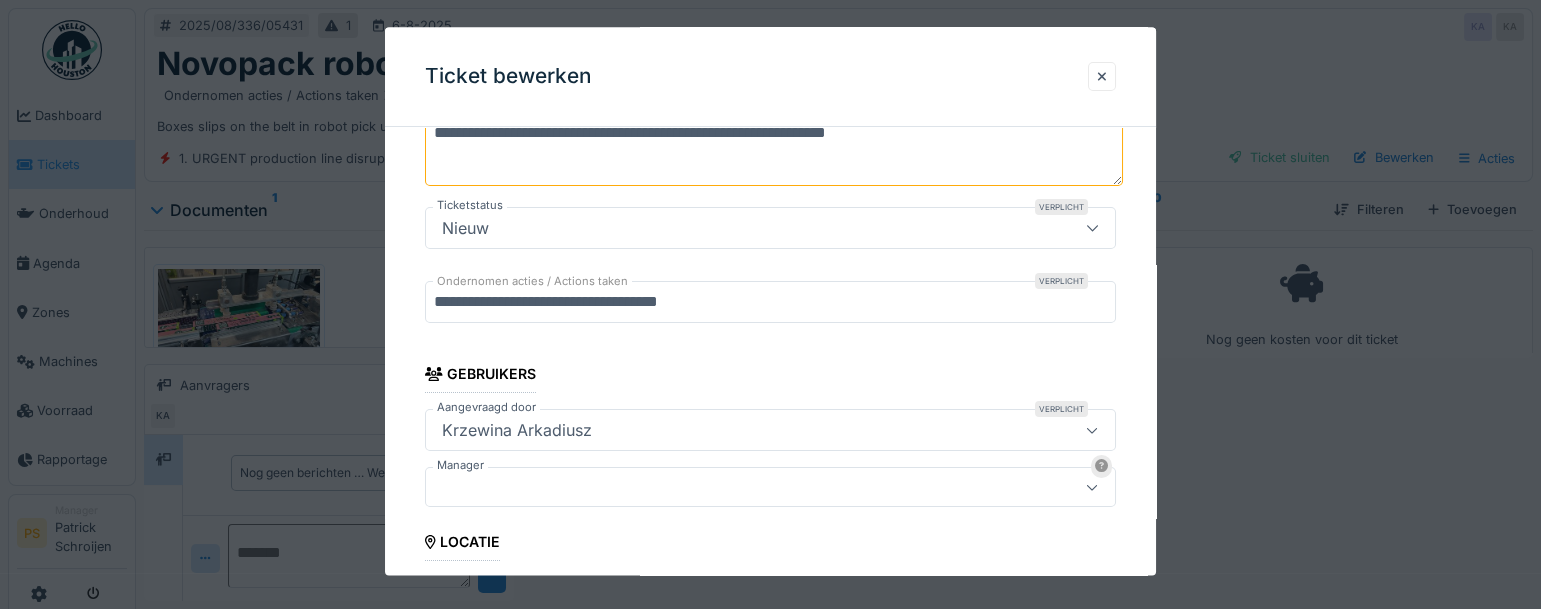 scroll, scrollTop: 272, scrollLeft: 0, axis: vertical 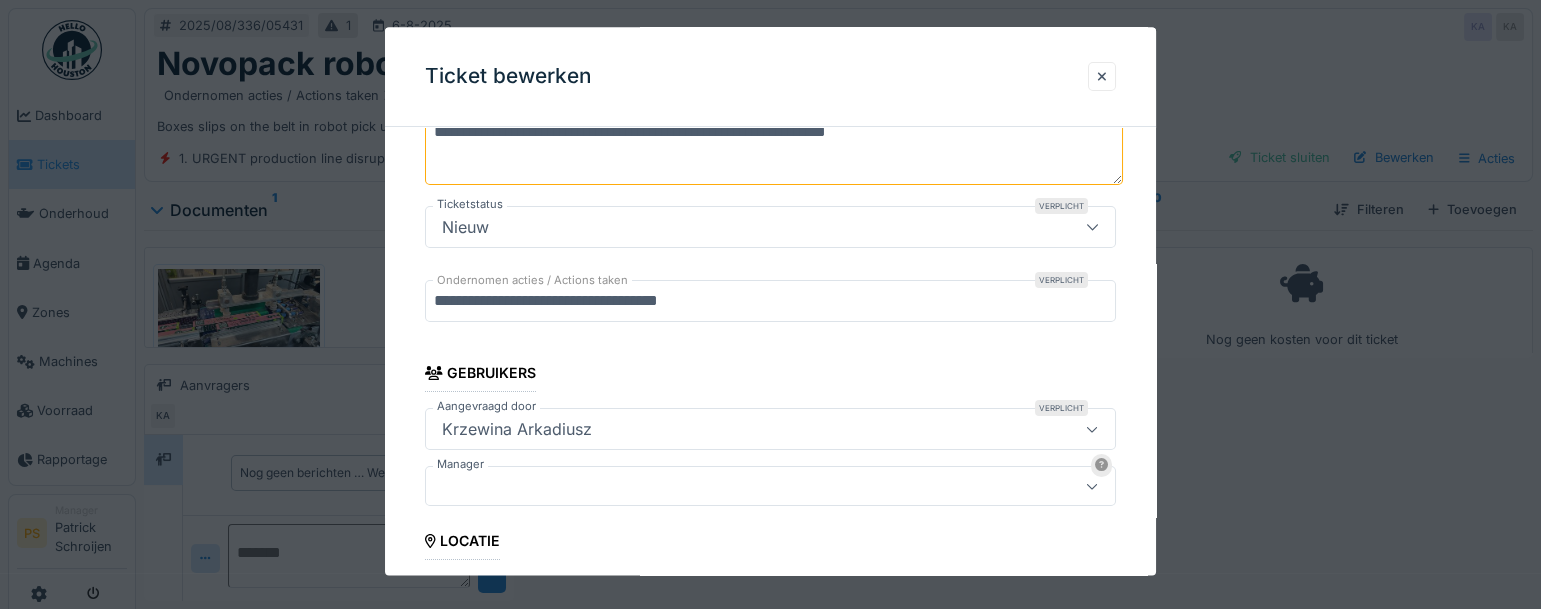 click at bounding box center [770, 487] 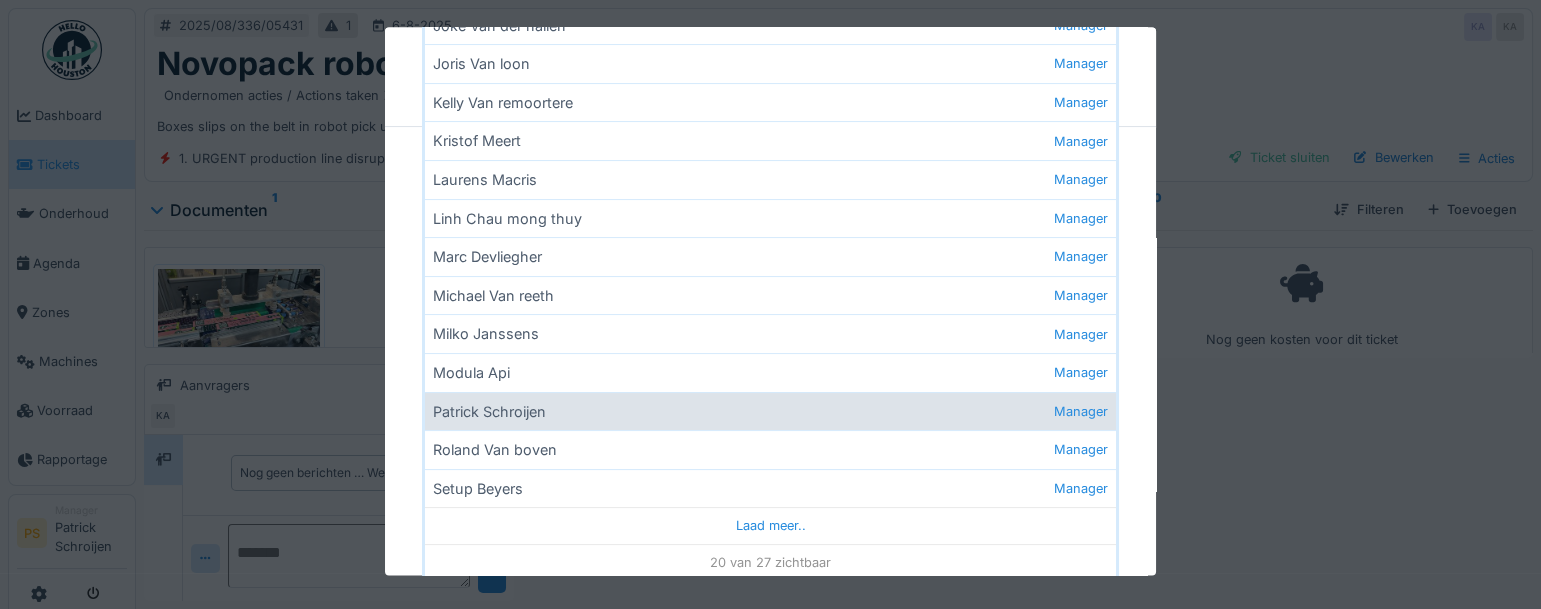 click on "Patrick Schroijen   Manager" at bounding box center [770, 411] 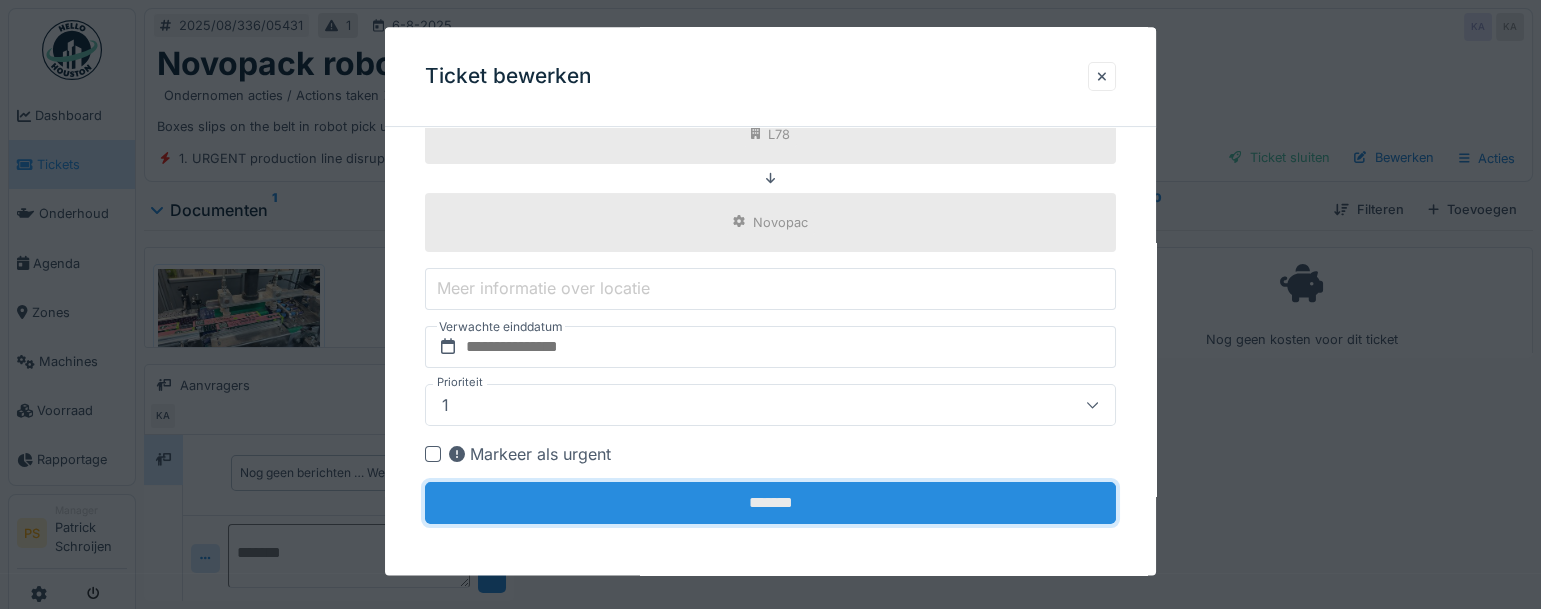 click on "*******" at bounding box center (770, 503) 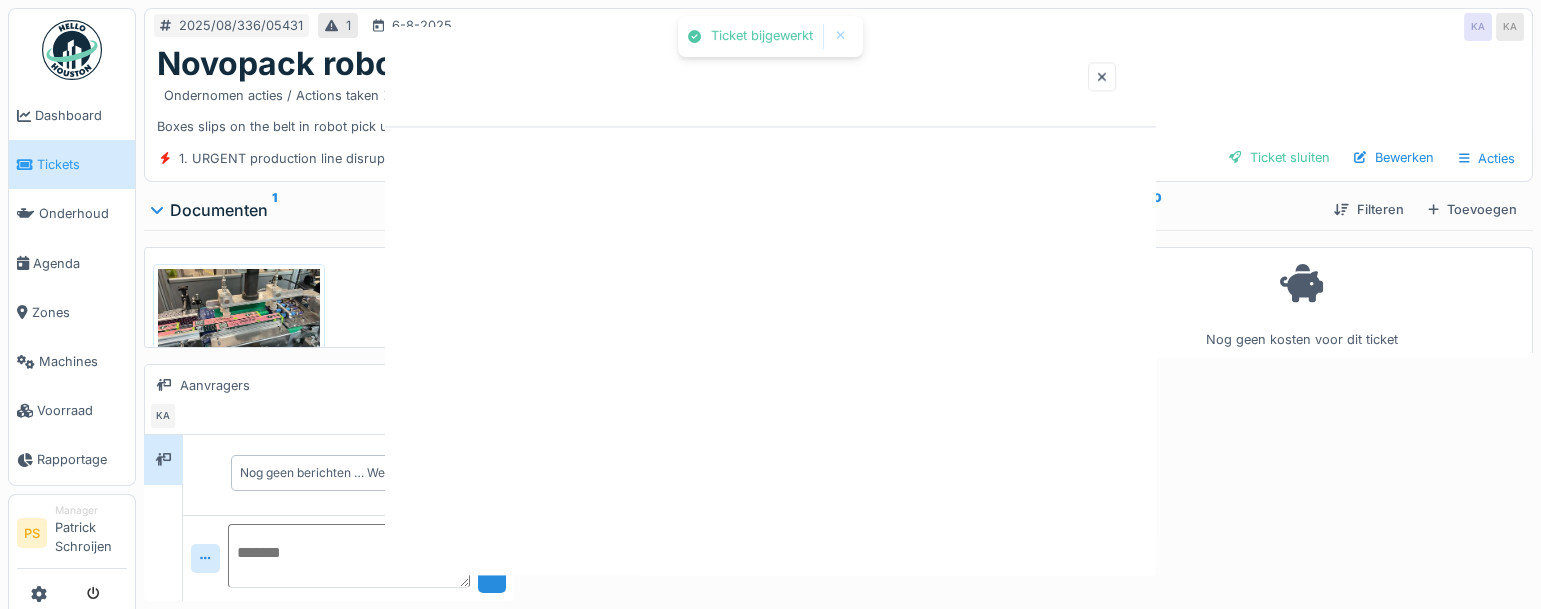 scroll, scrollTop: 0, scrollLeft: 0, axis: both 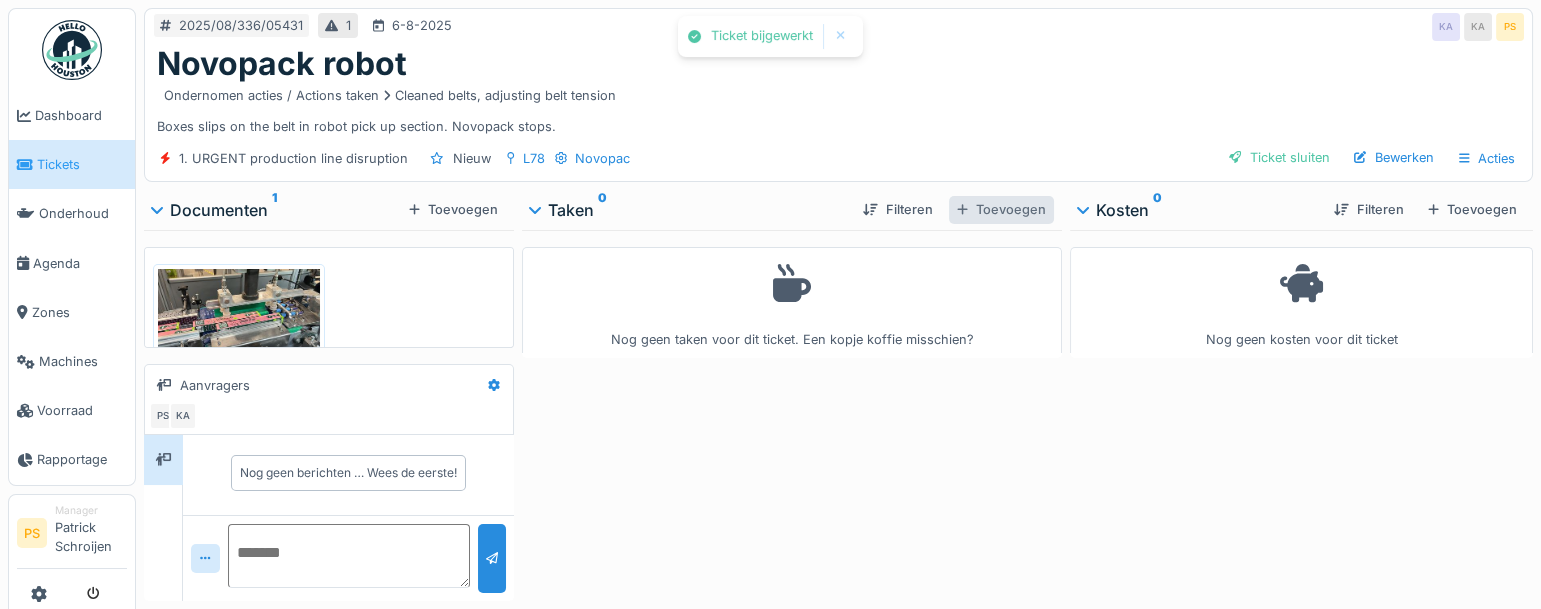 click on "Toevoegen" at bounding box center [1001, 209] 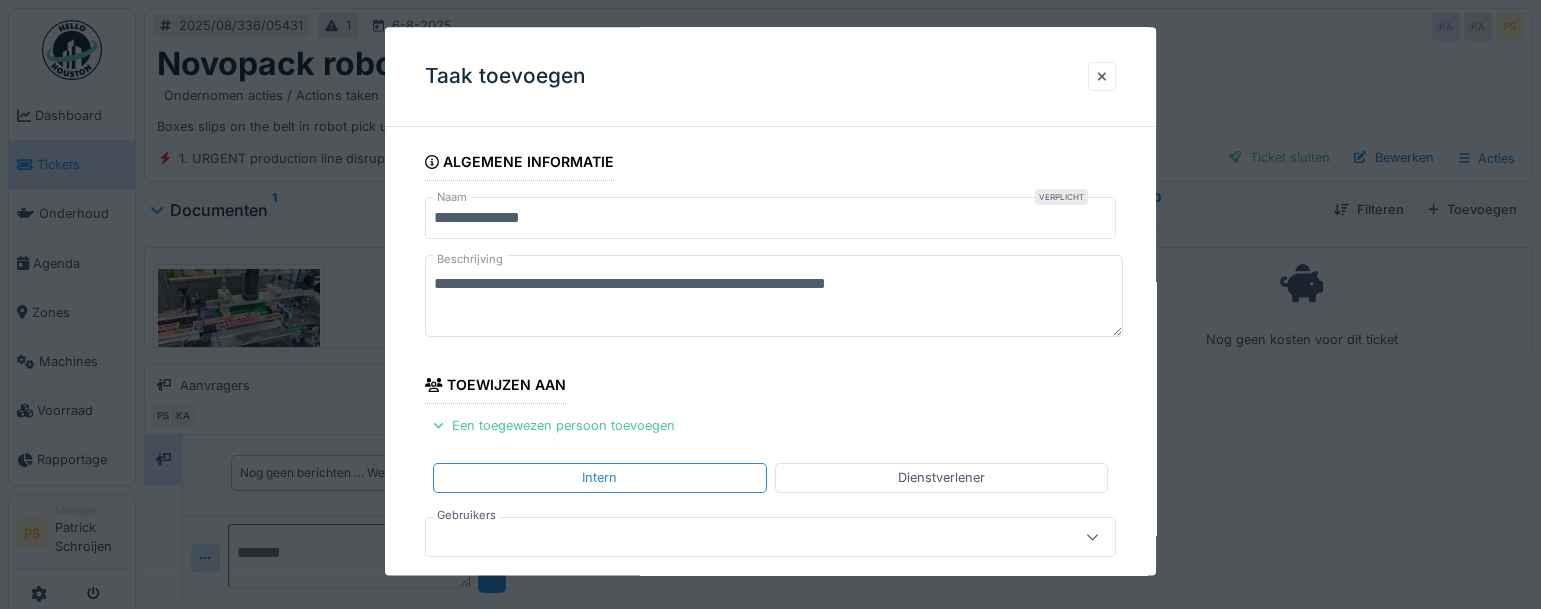 click at bounding box center [736, 537] 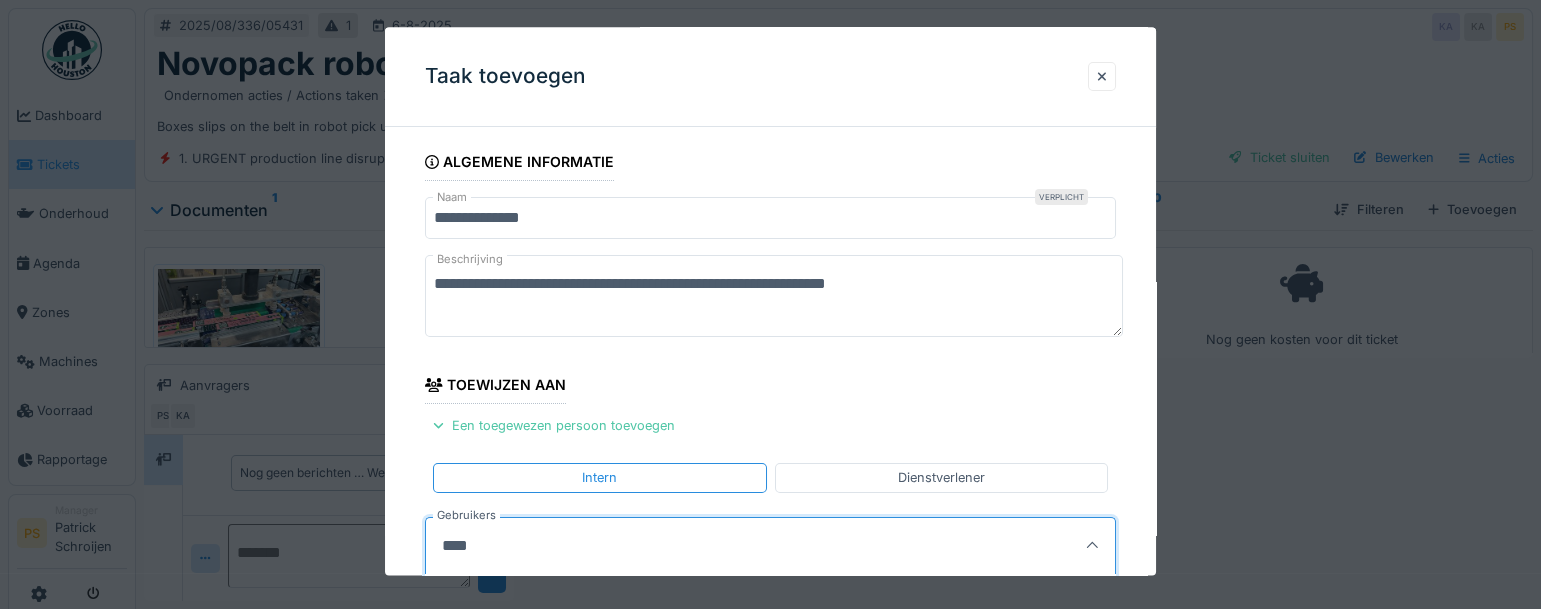 scroll, scrollTop: 181, scrollLeft: 0, axis: vertical 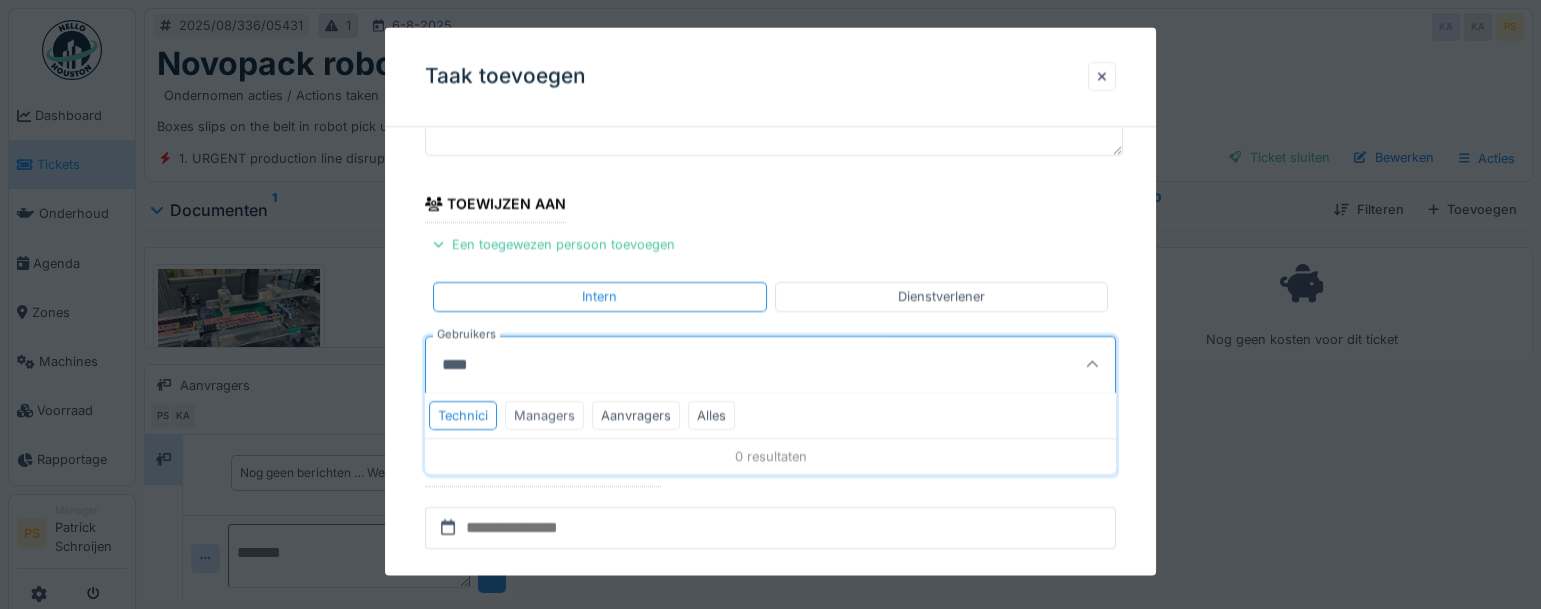type on "****" 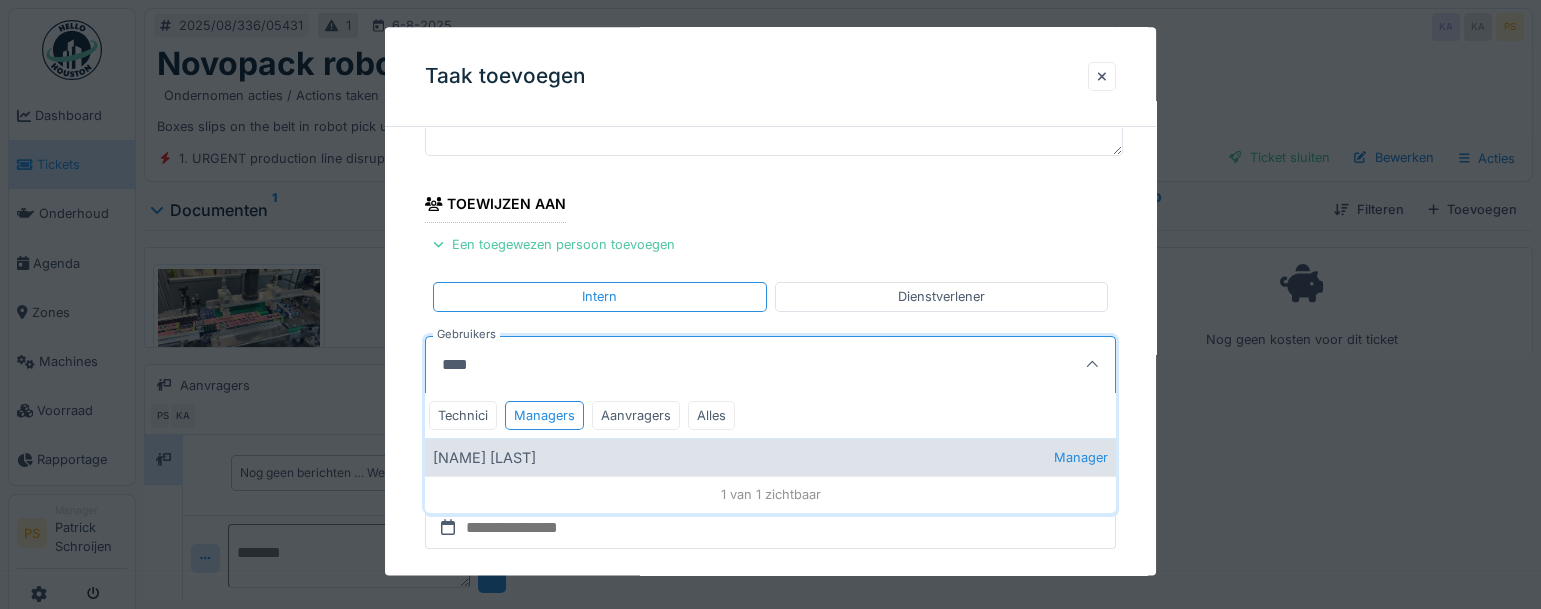 click on "Beni Lannaux   Manager" at bounding box center [770, 457] 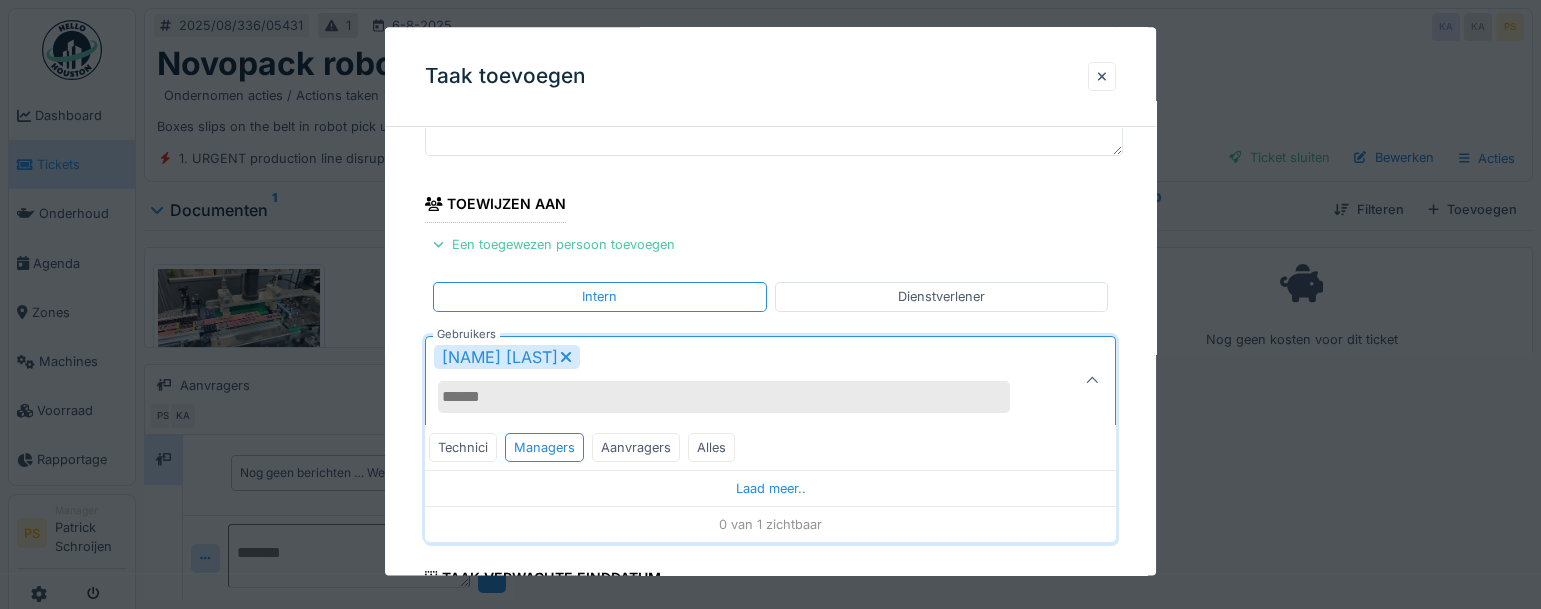click on "**********" at bounding box center (770, 499) 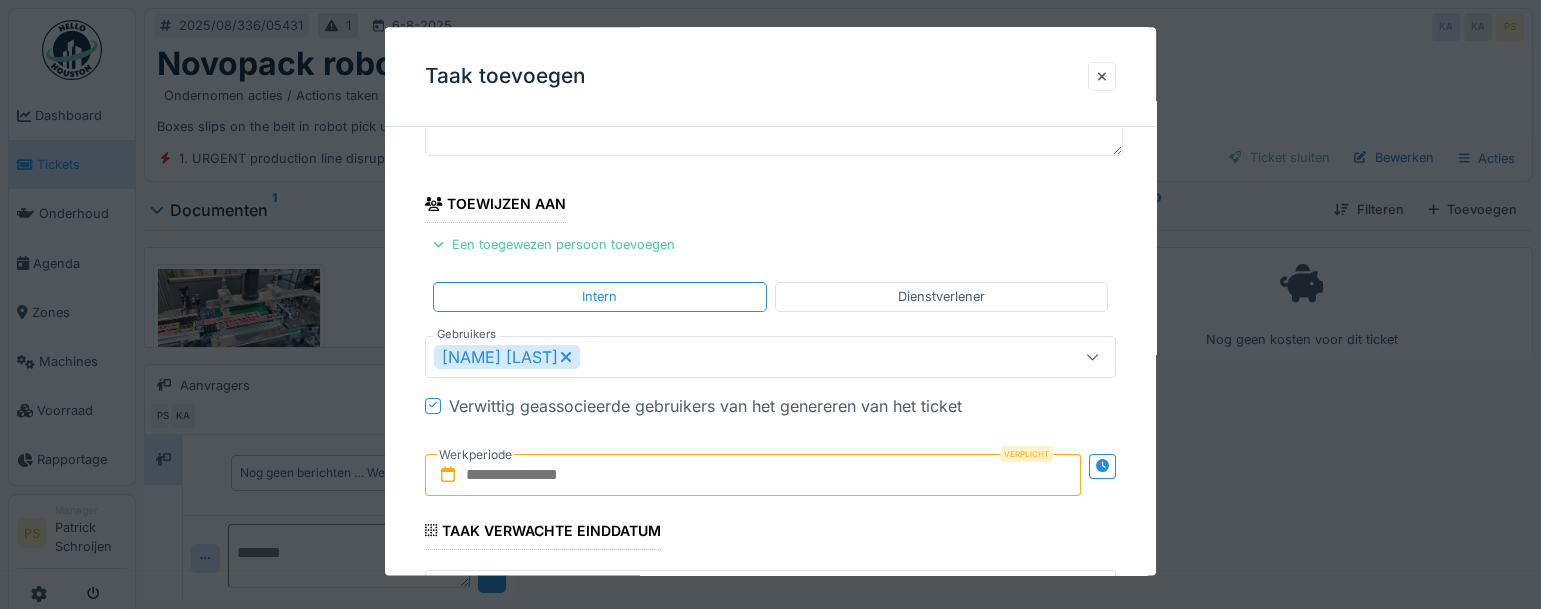 click on "Werkperiode" at bounding box center [475, 455] 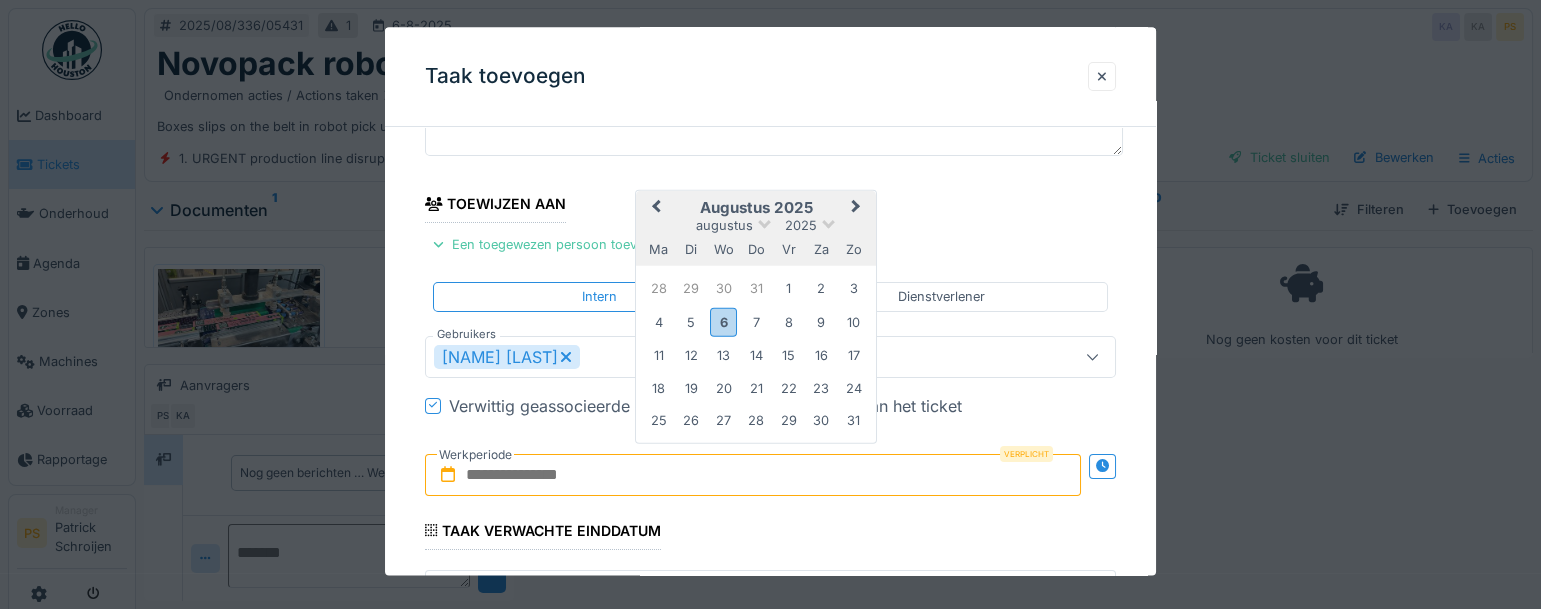 click on "augustus 2025" at bounding box center (756, 225) 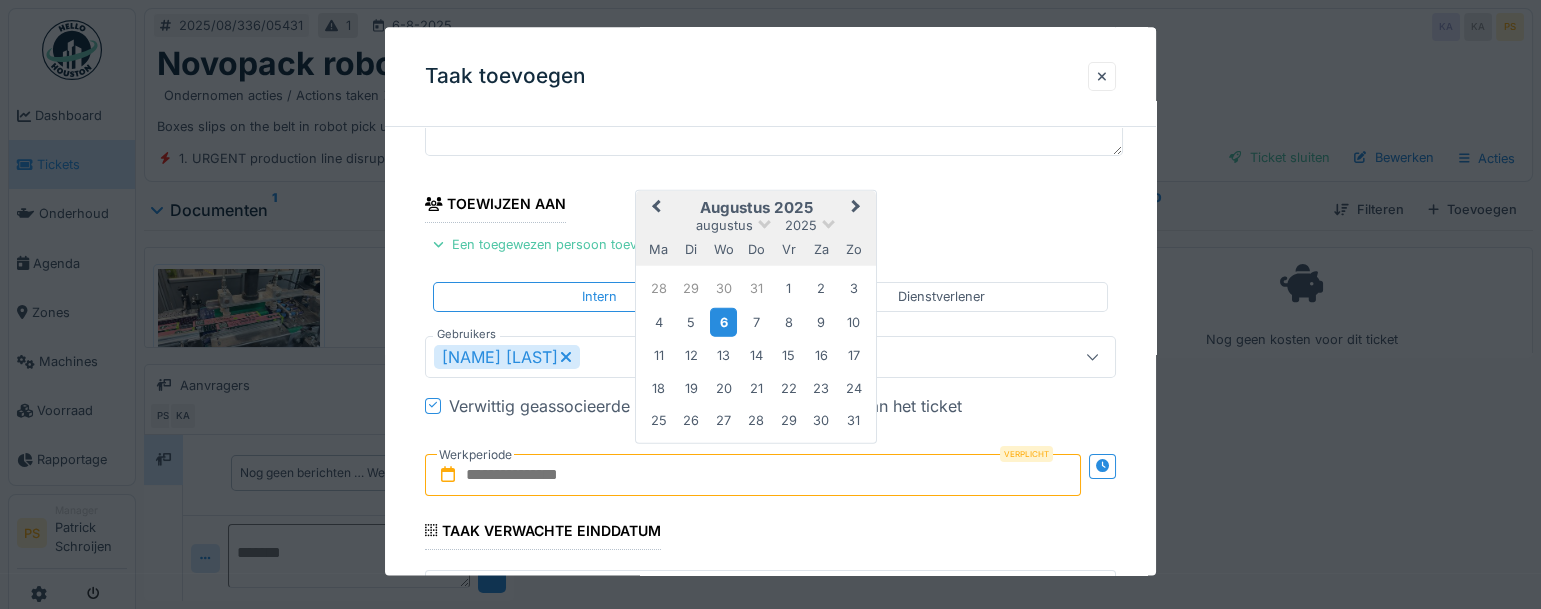 click on "6" at bounding box center [723, 322] 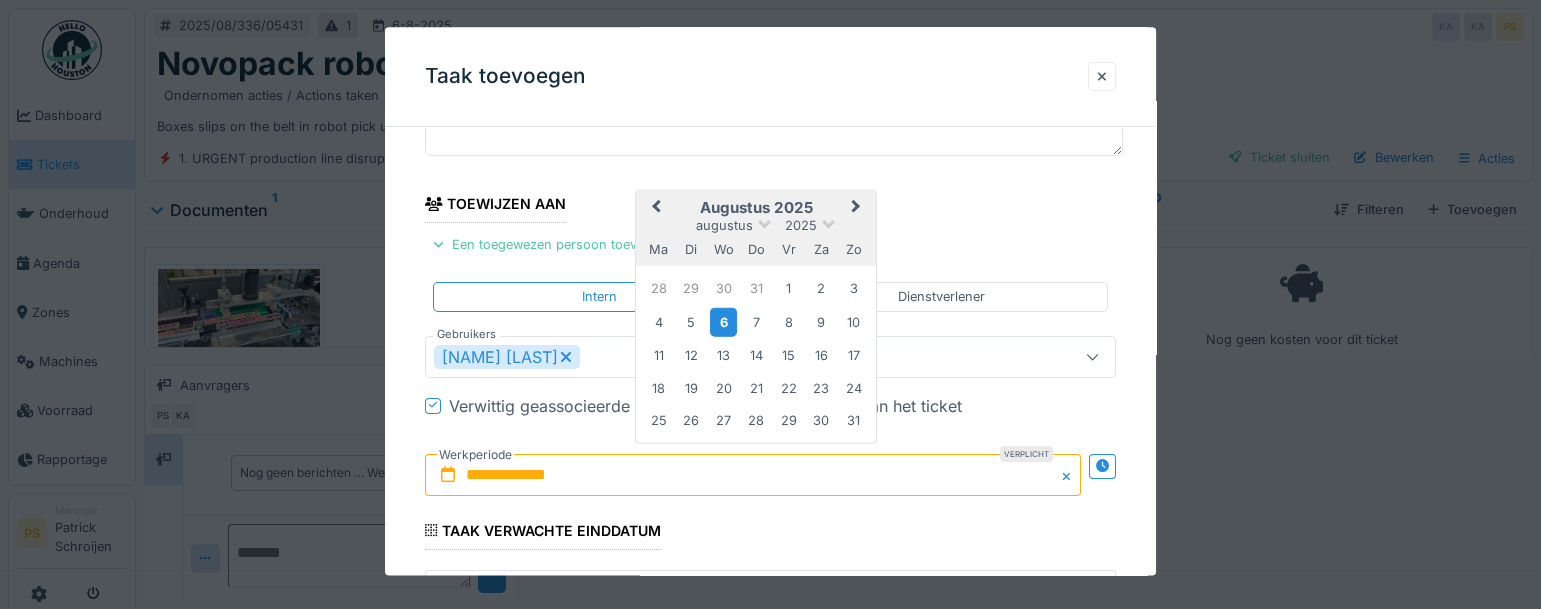 click on "6" at bounding box center [723, 322] 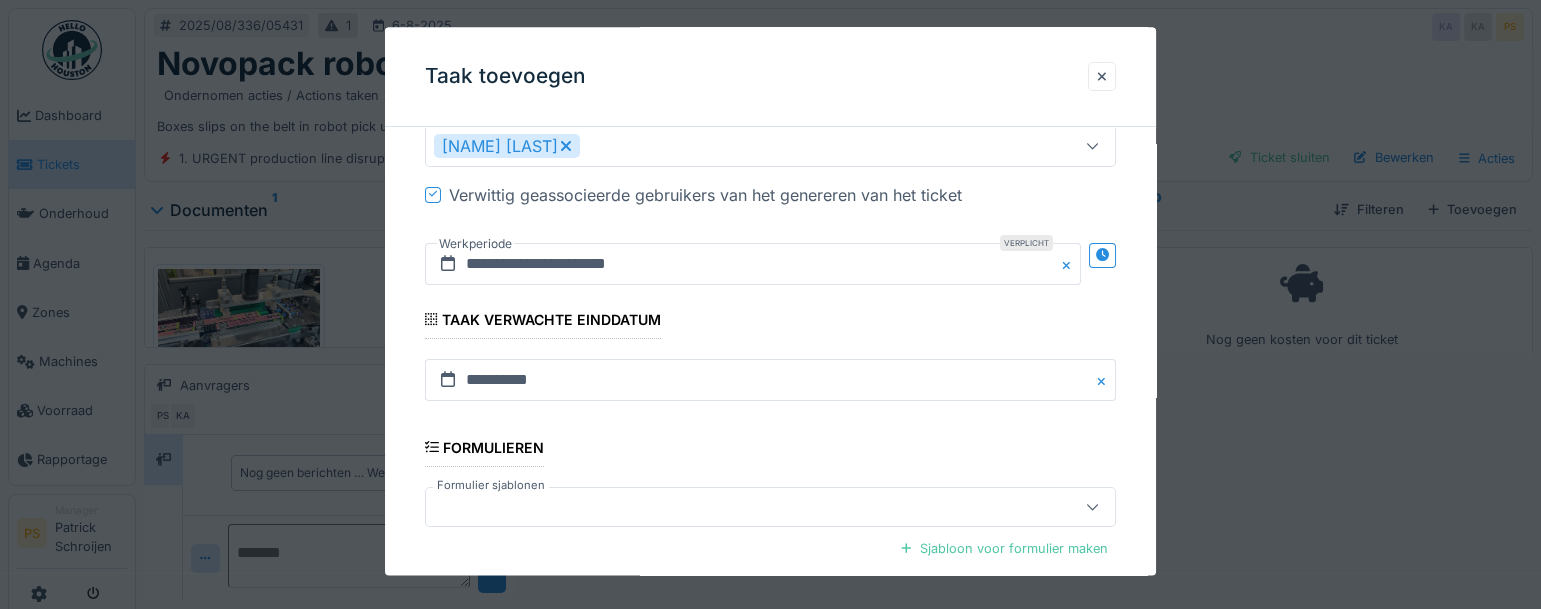 scroll, scrollTop: 545, scrollLeft: 0, axis: vertical 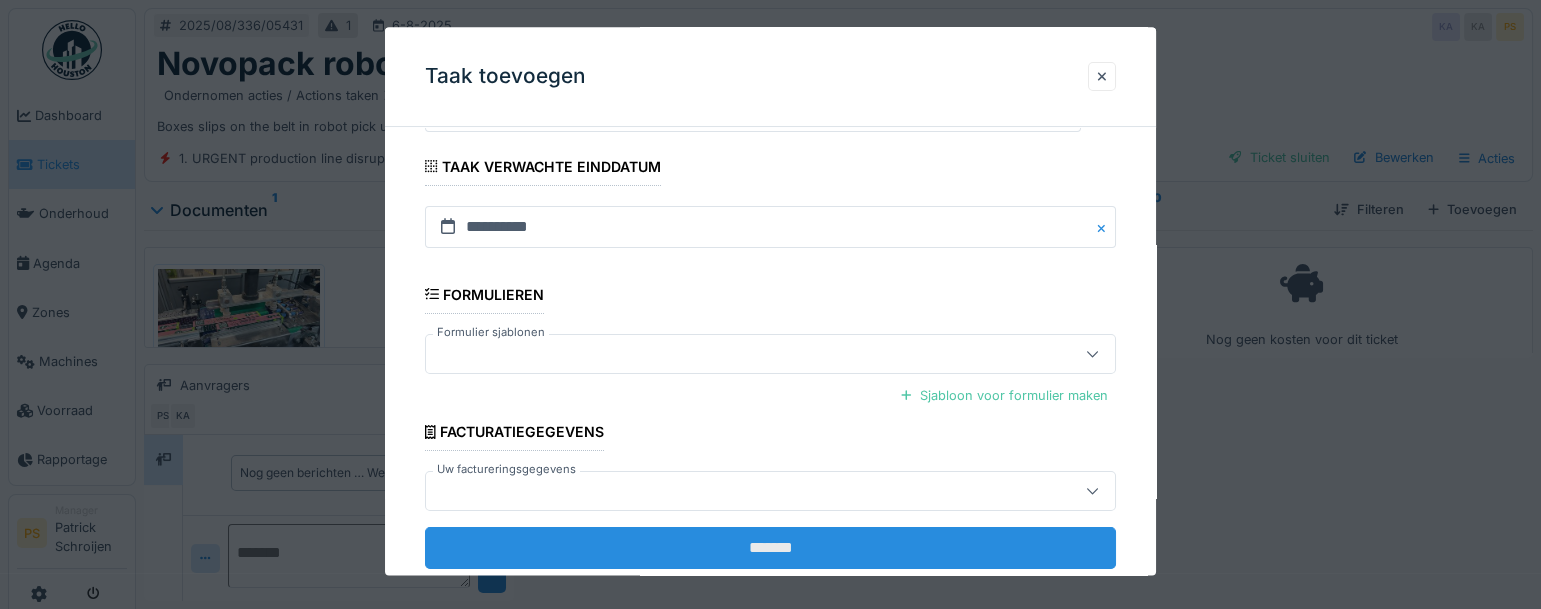 click on "*******" at bounding box center [770, 548] 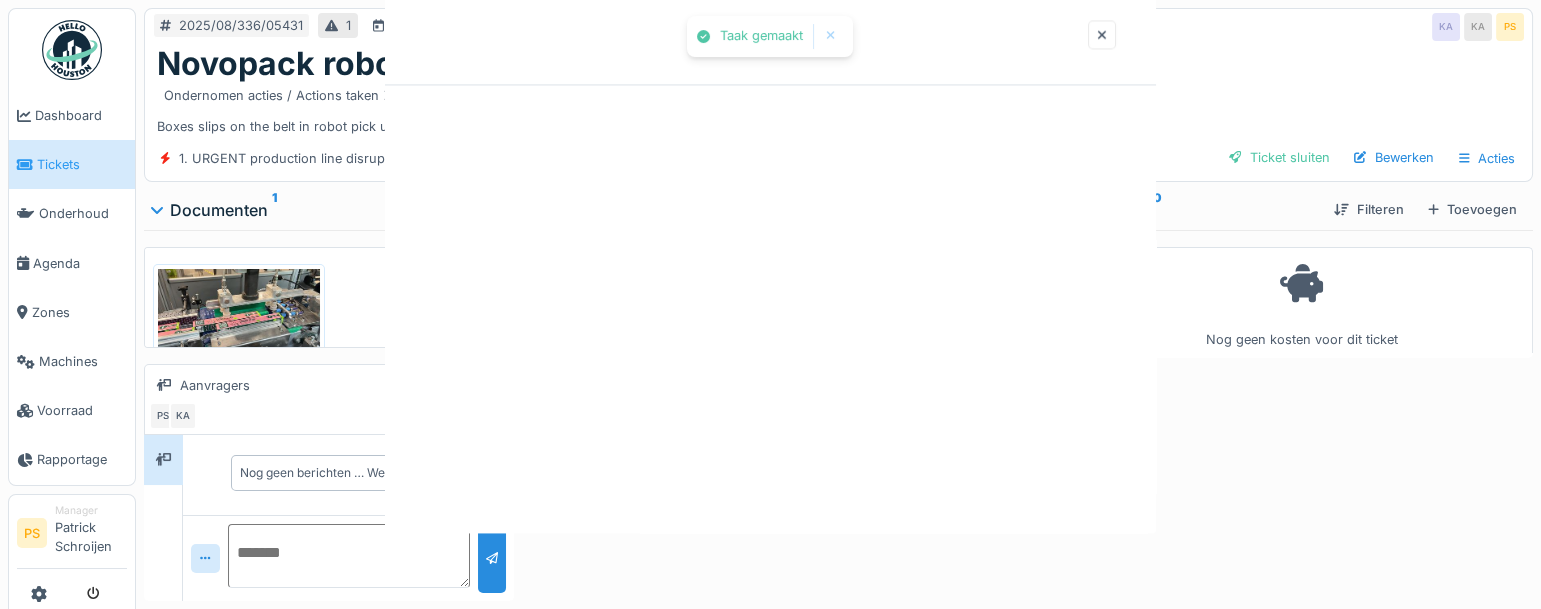 scroll, scrollTop: 0, scrollLeft: 0, axis: both 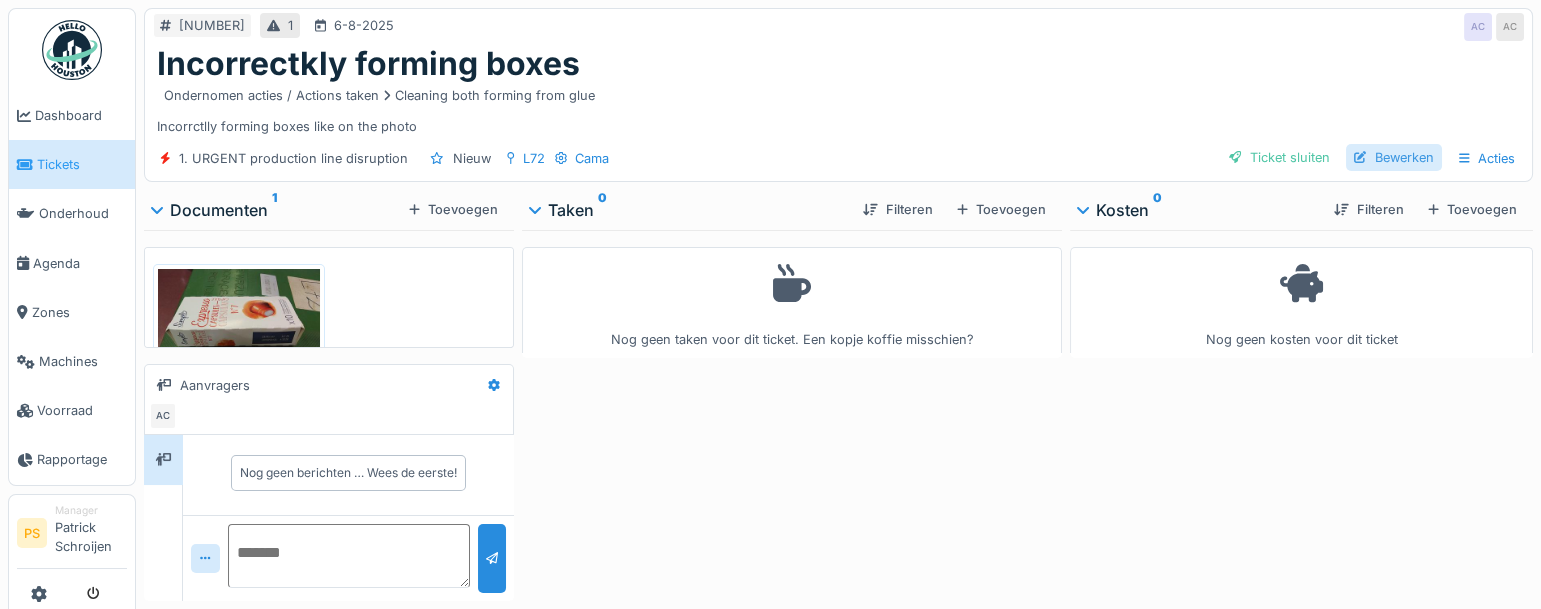 click on "Bewerken" at bounding box center [1394, 157] 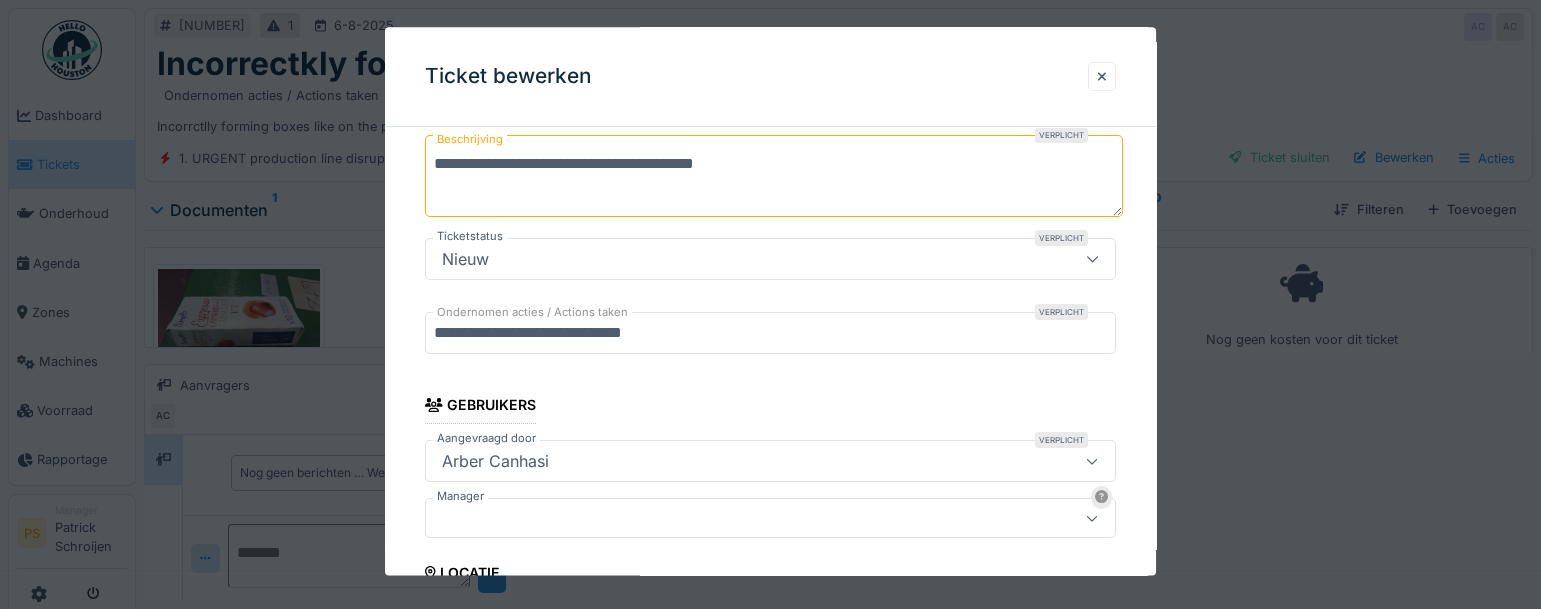 scroll, scrollTop: 272, scrollLeft: 0, axis: vertical 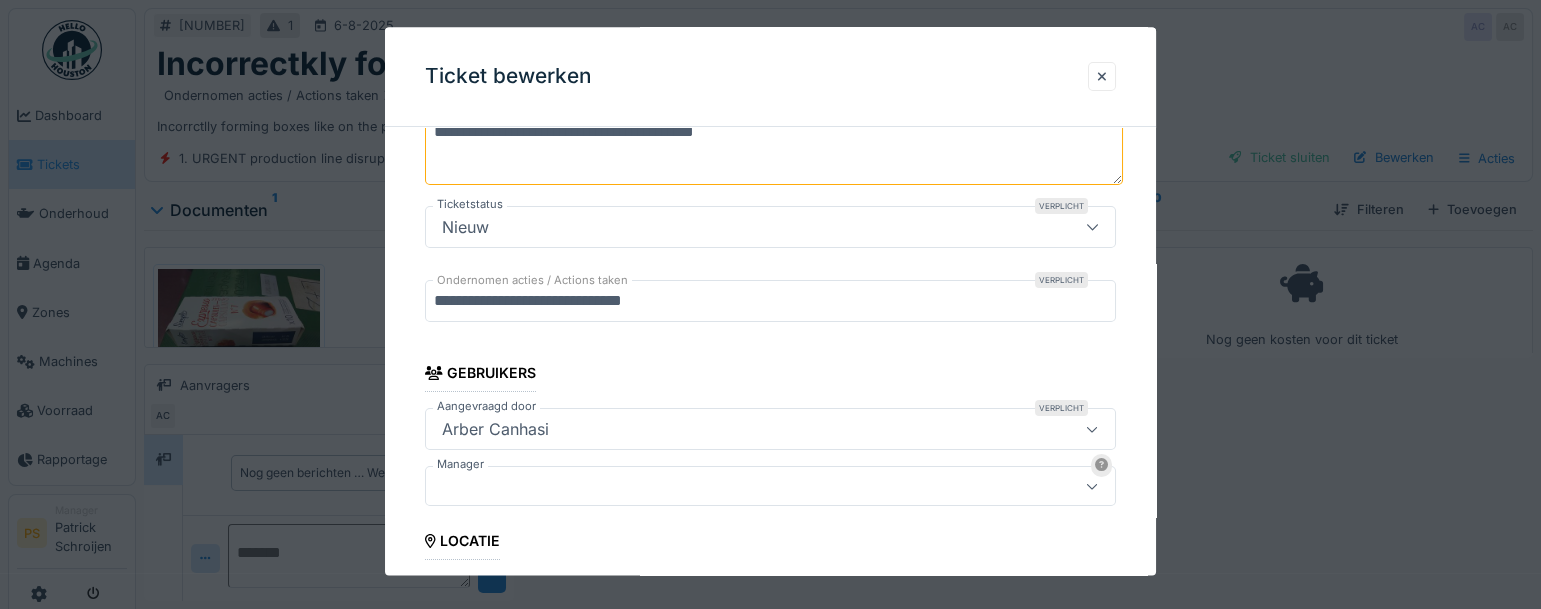 click at bounding box center (736, 487) 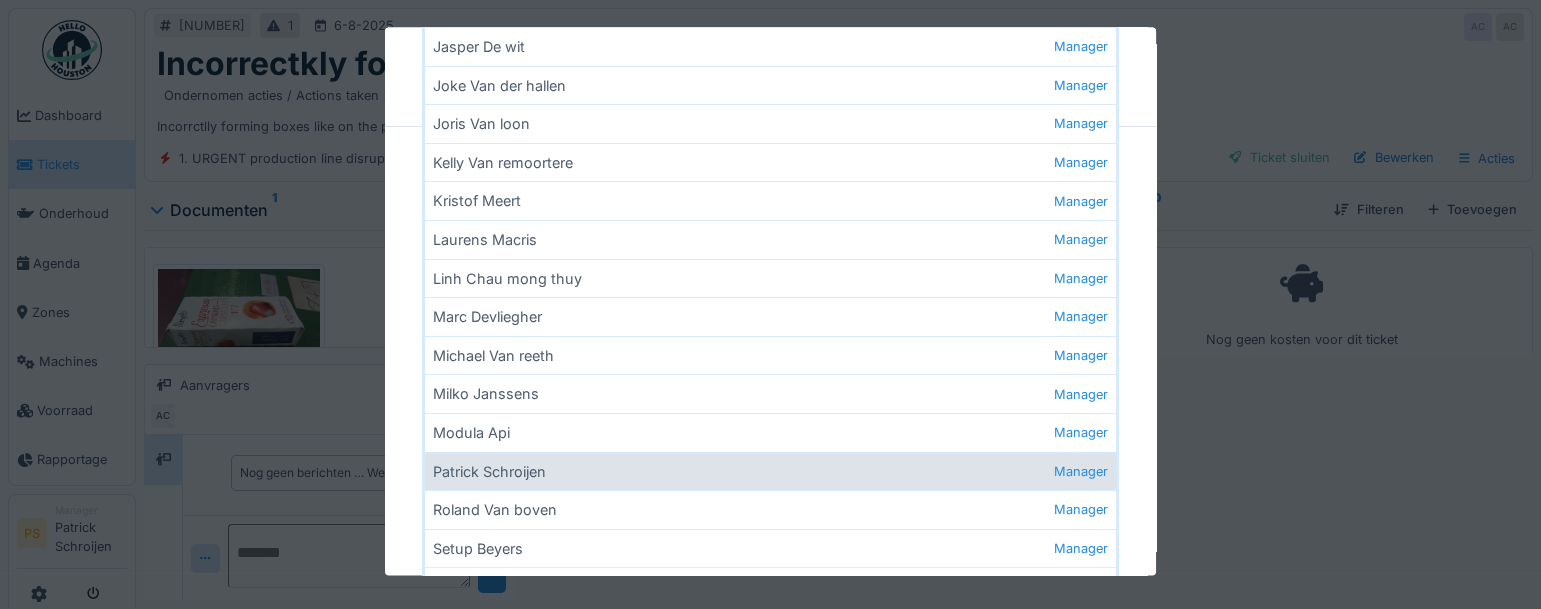 click on "Patrick Schroijen   Manager" at bounding box center [770, 471] 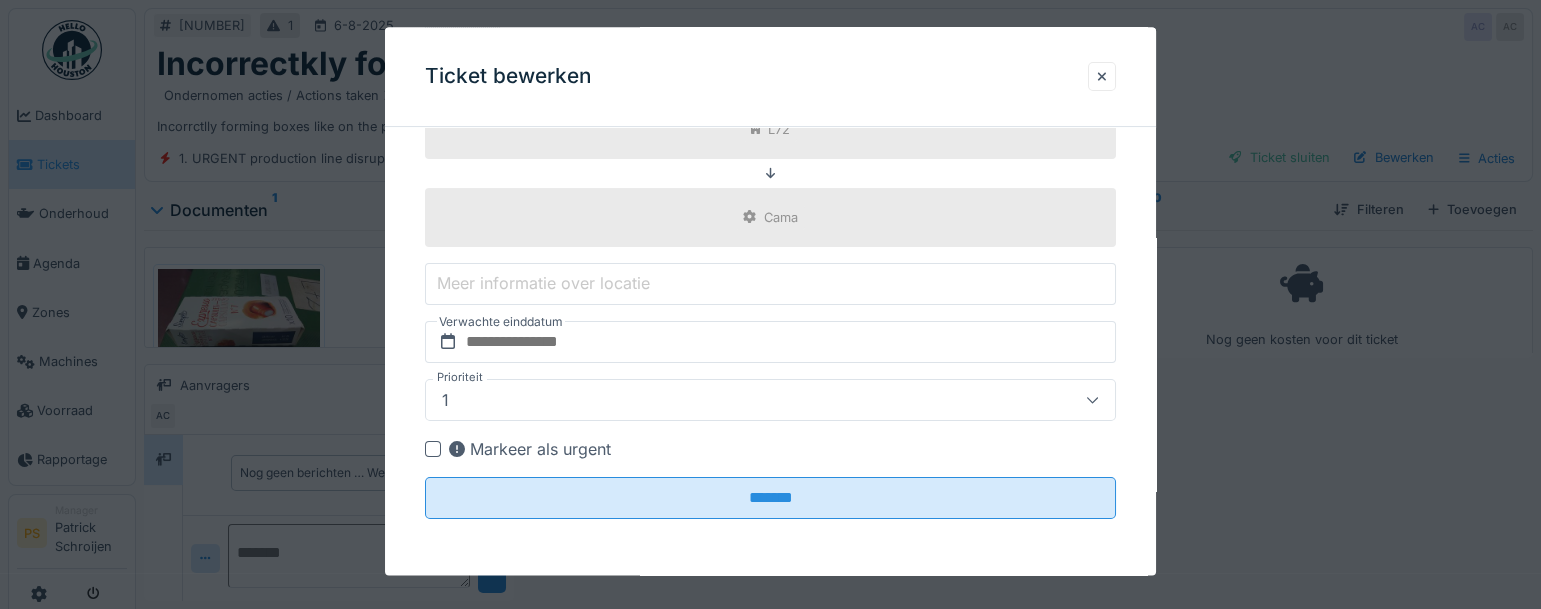 scroll, scrollTop: 801, scrollLeft: 0, axis: vertical 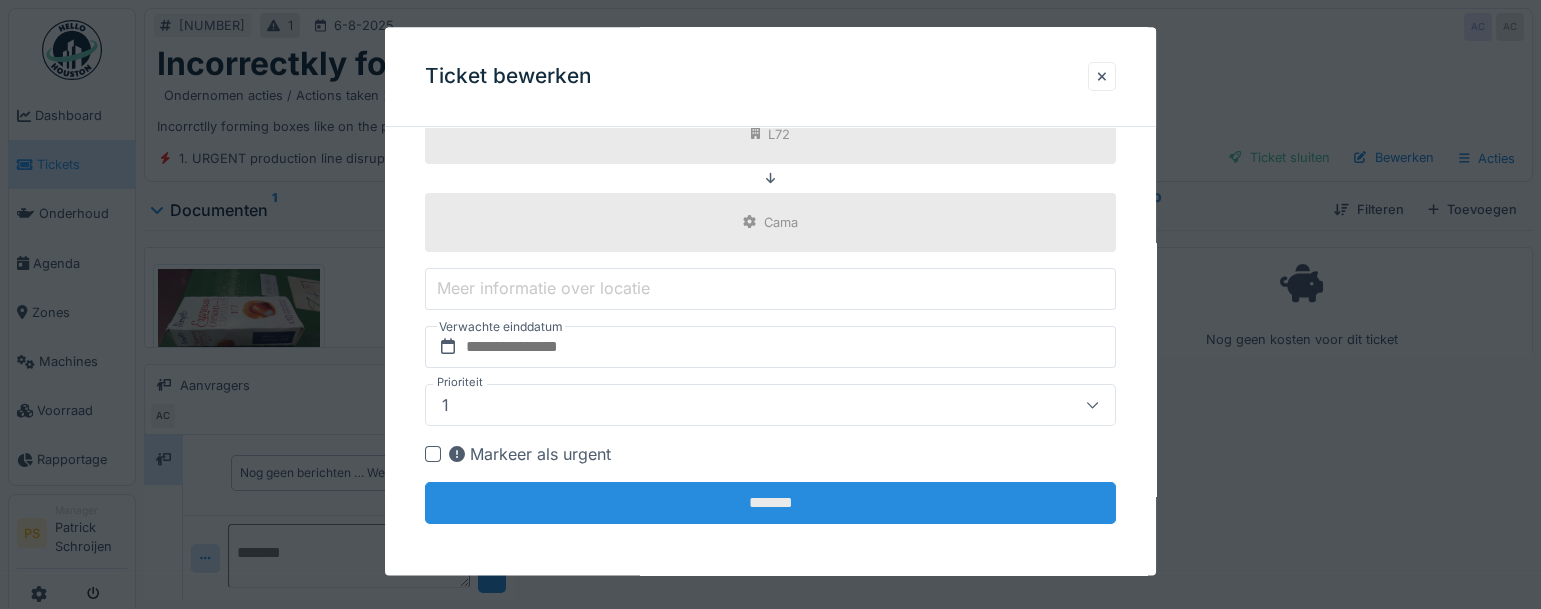 click on "*******" at bounding box center [770, 503] 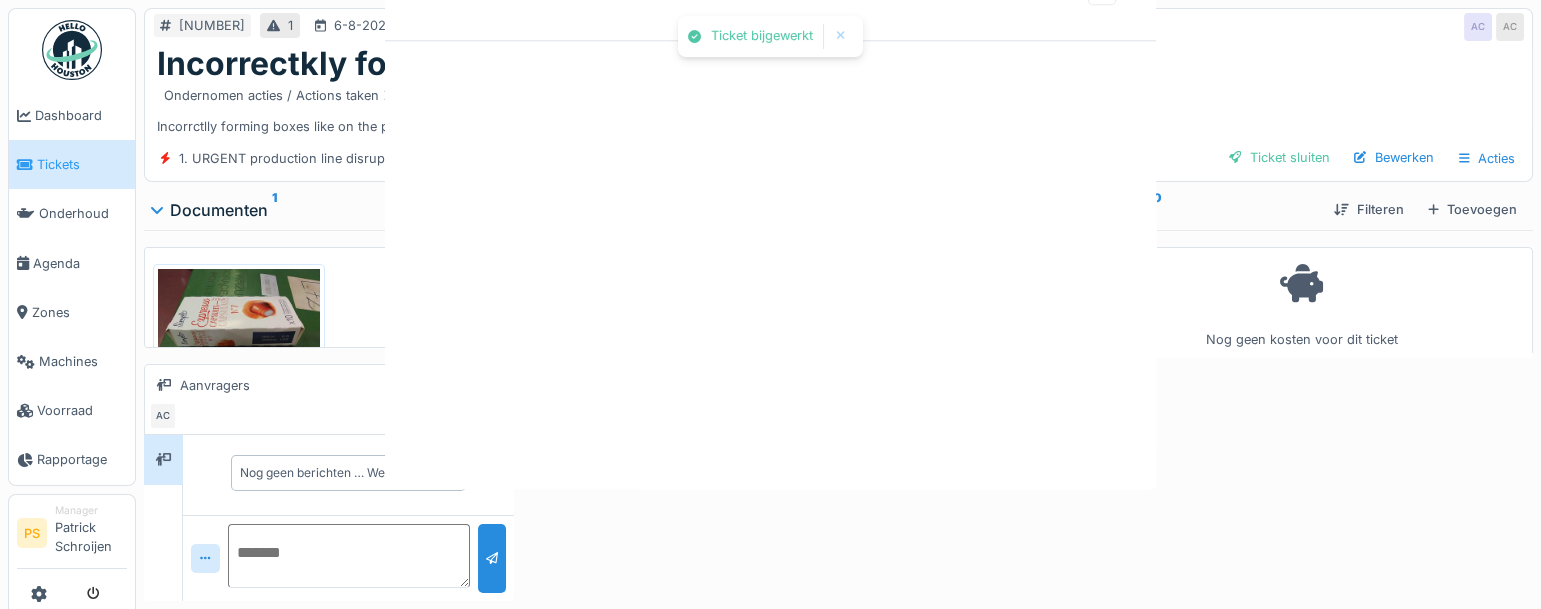 scroll, scrollTop: 0, scrollLeft: 0, axis: both 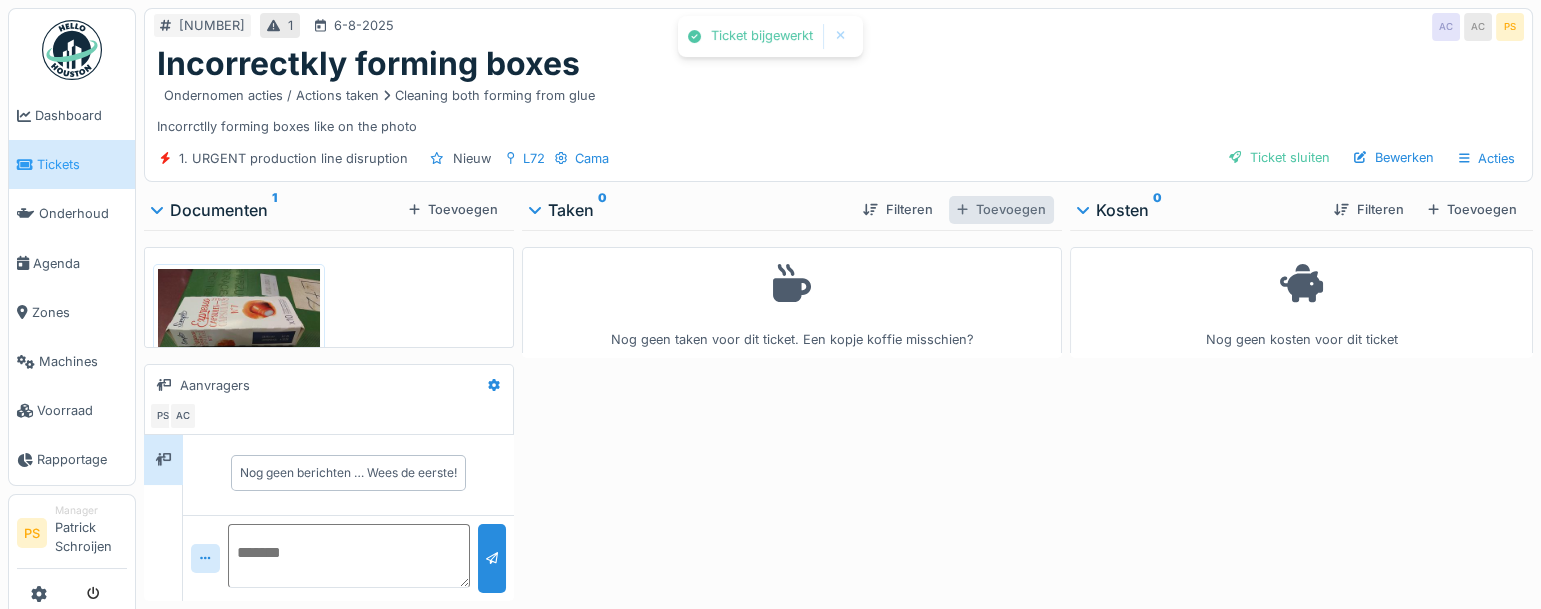 click on "Toevoegen" at bounding box center [1001, 209] 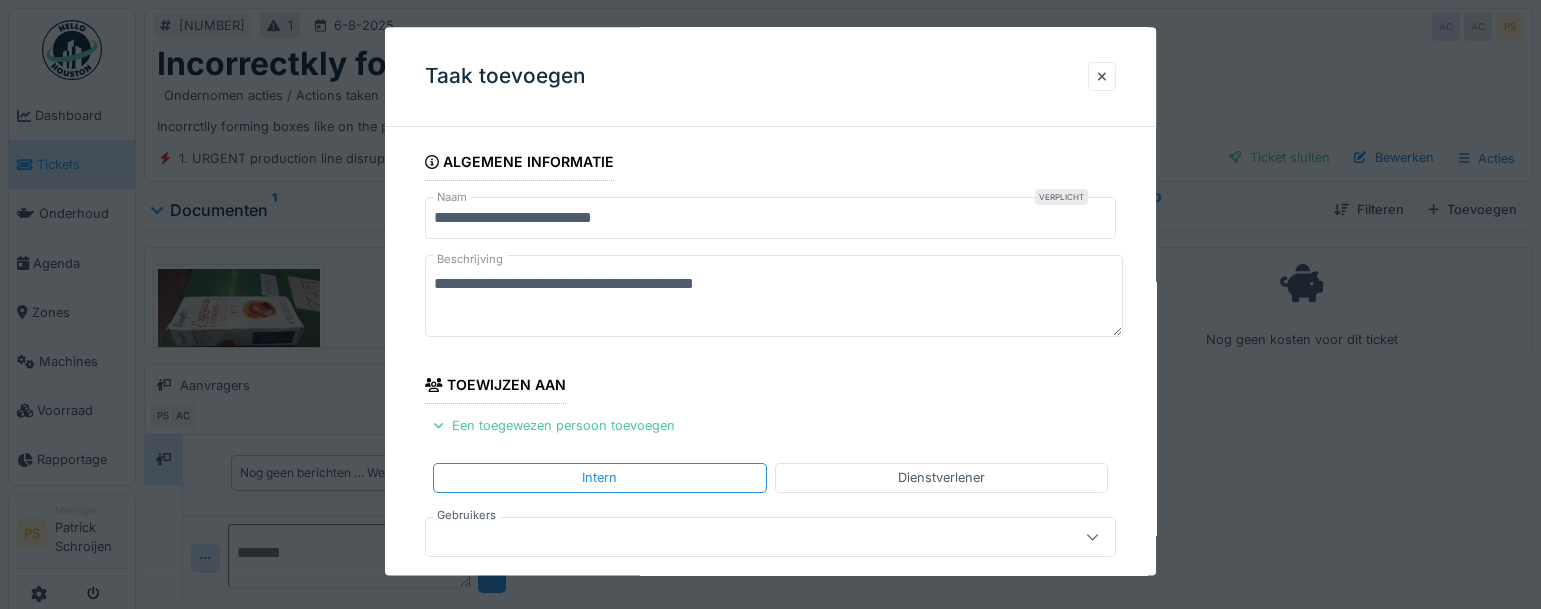 click at bounding box center [770, 537] 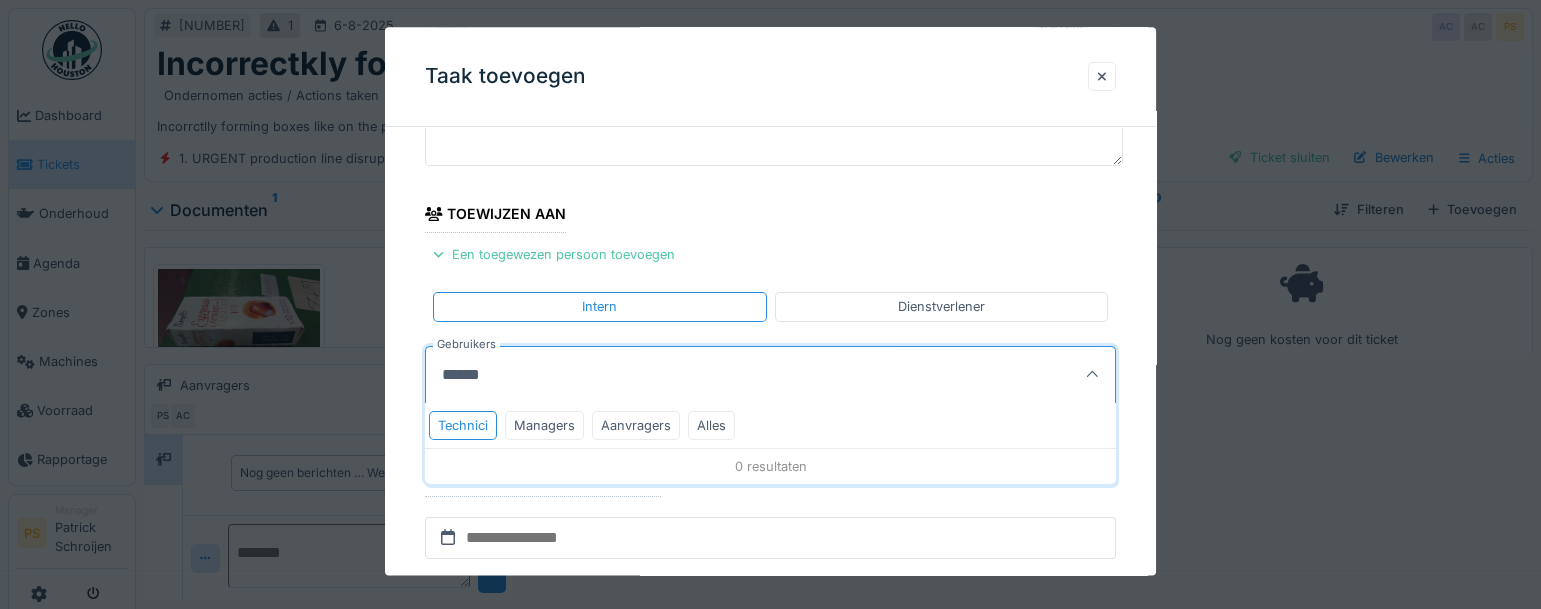 scroll, scrollTop: 272, scrollLeft: 0, axis: vertical 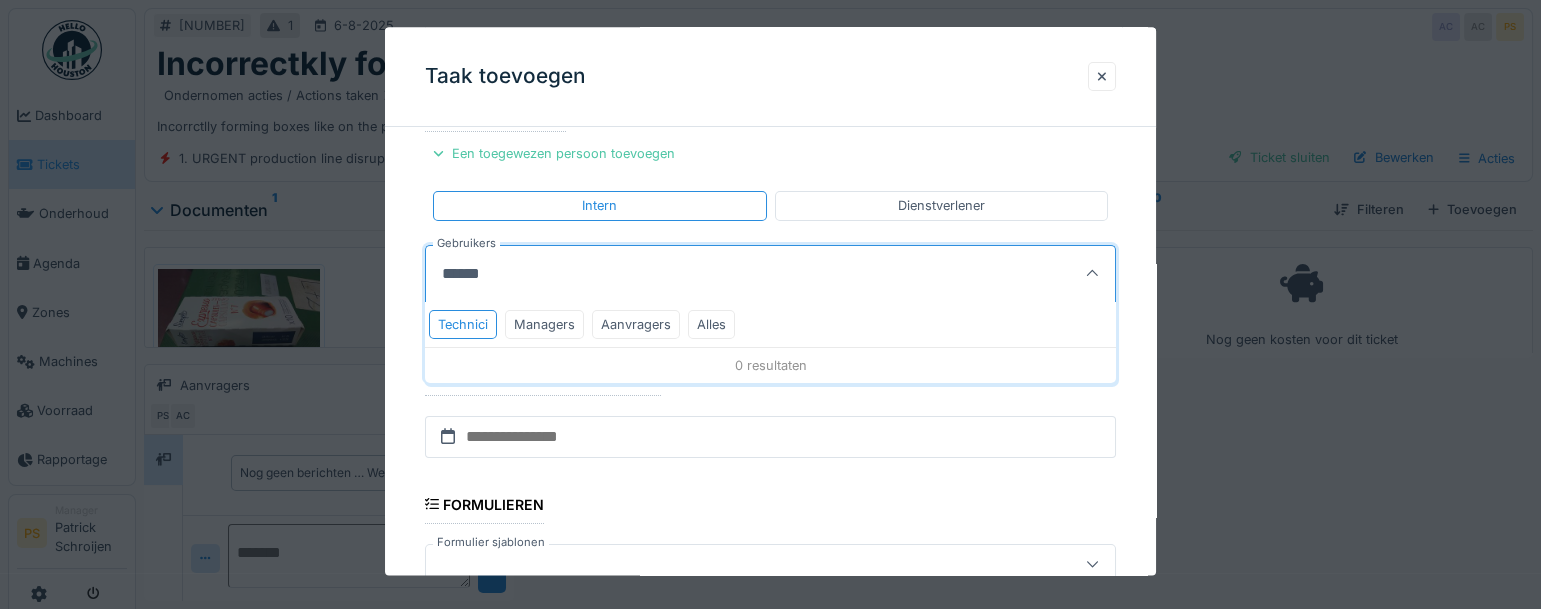 click on "******" at bounding box center (724, 274) 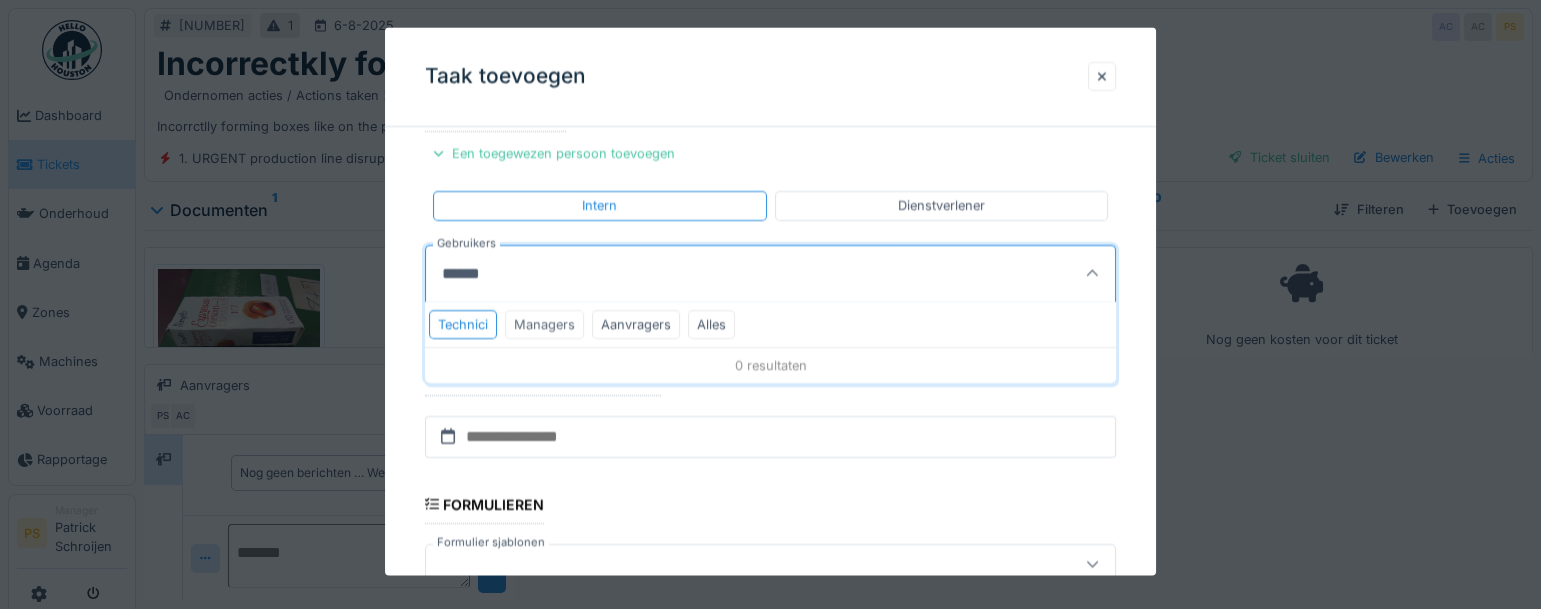 type on "******" 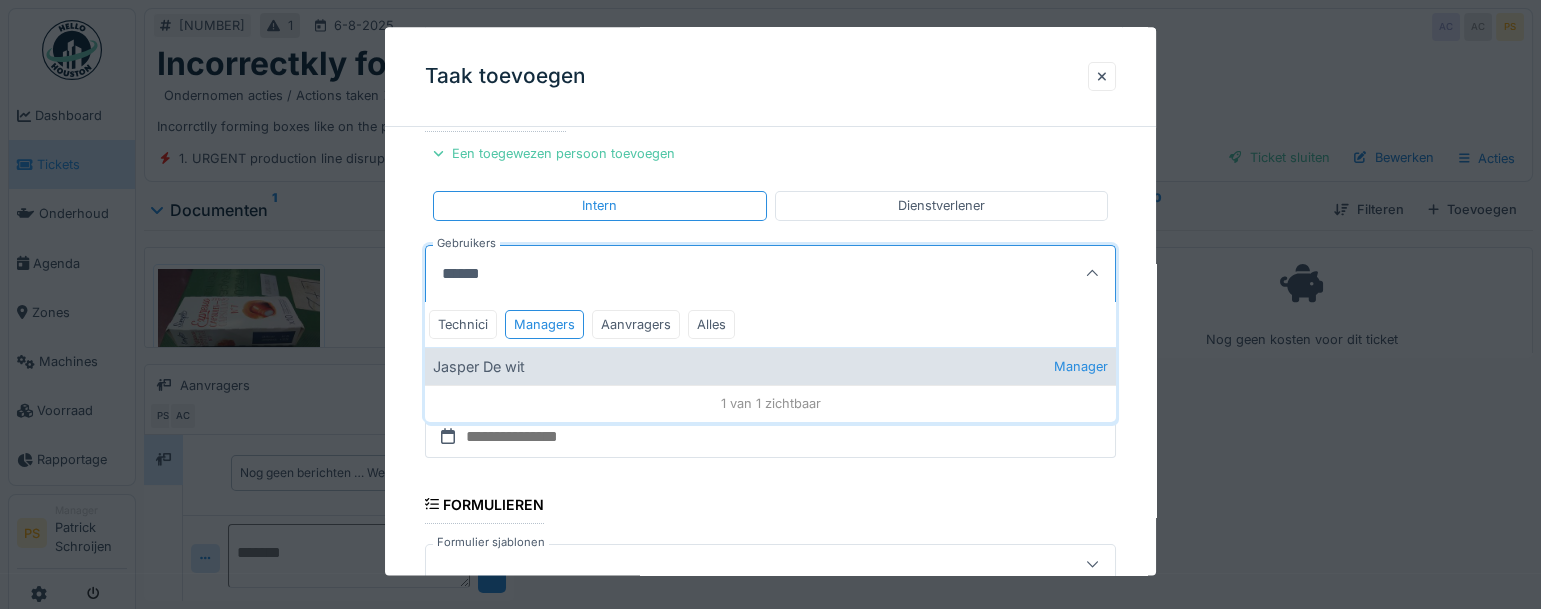 click on "Jasper De wit   Manager" at bounding box center [770, 366] 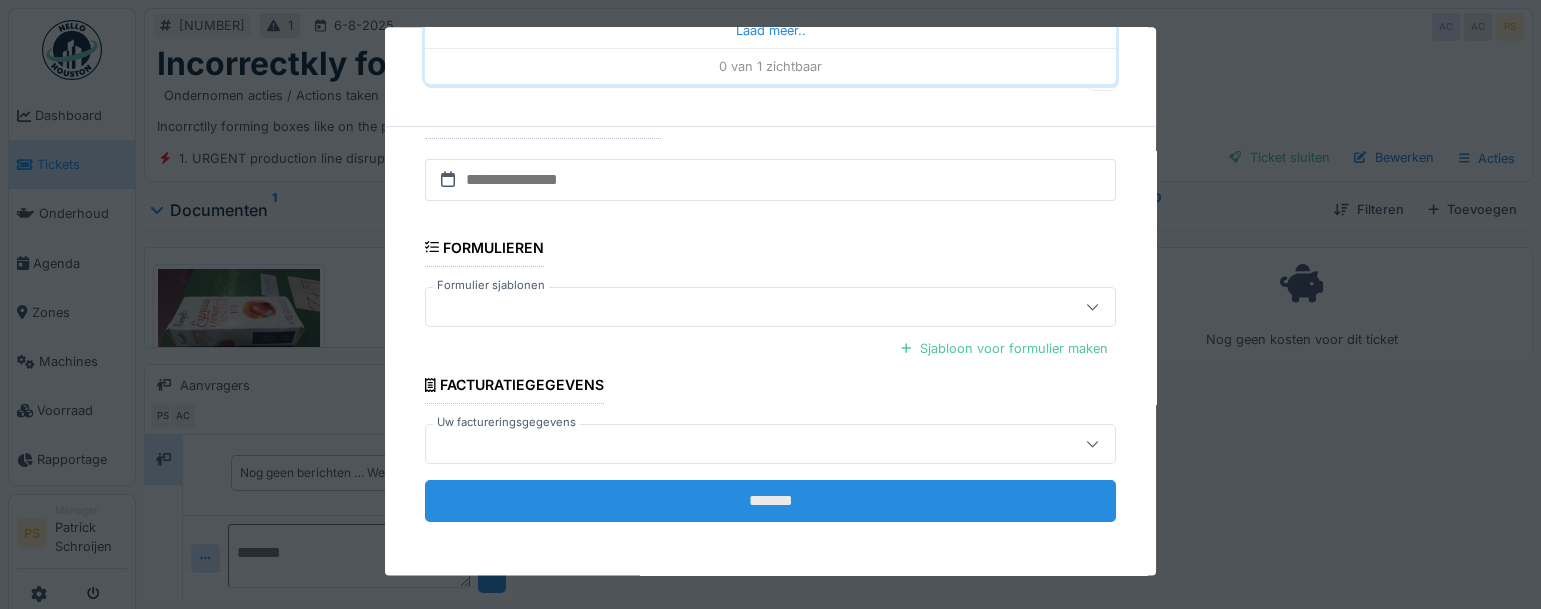 click on "*******" at bounding box center (770, 501) 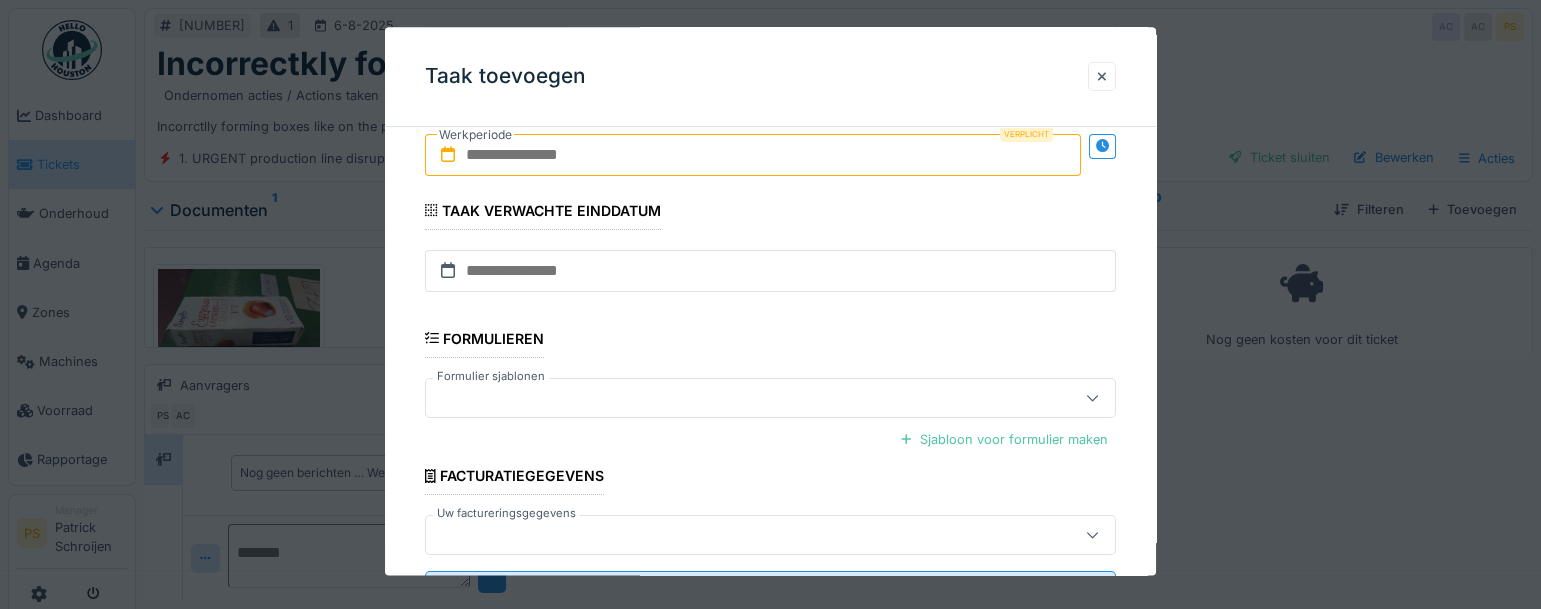scroll, scrollTop: 229, scrollLeft: 0, axis: vertical 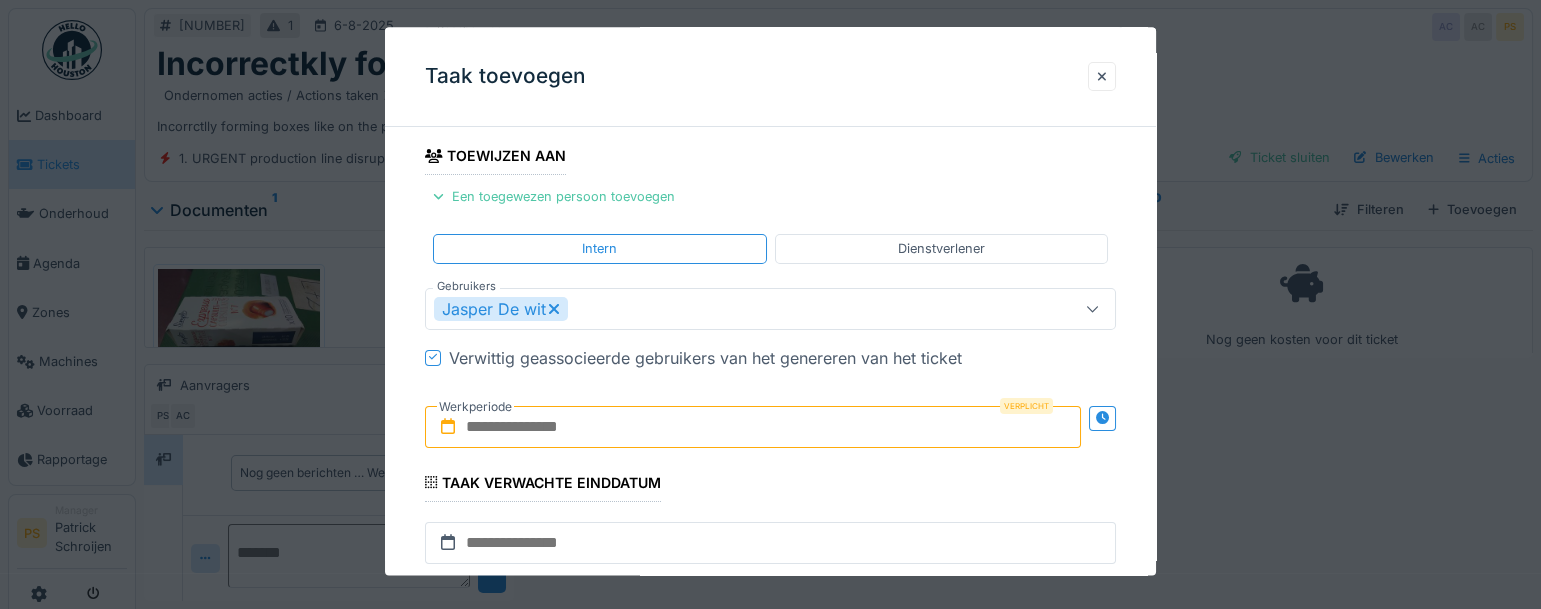 click at bounding box center (753, 427) 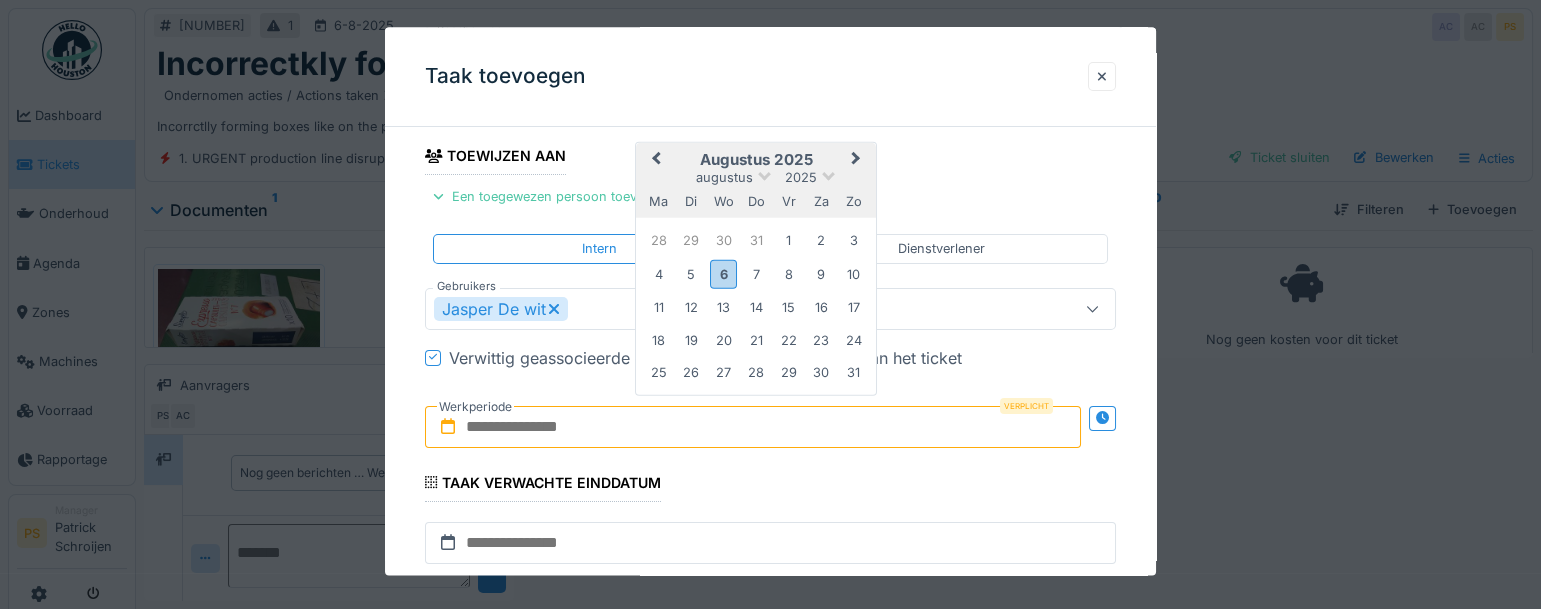 click on "augustus 2025" at bounding box center [756, 177] 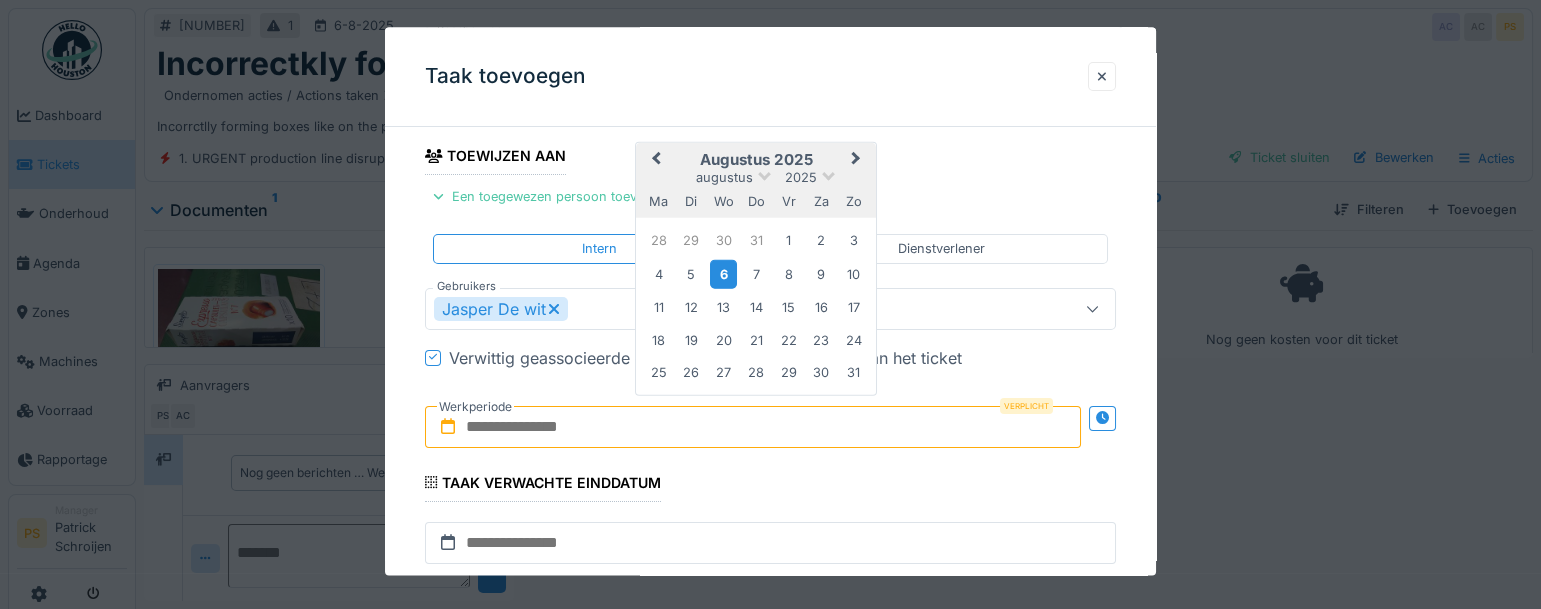 click on "6" at bounding box center [723, 274] 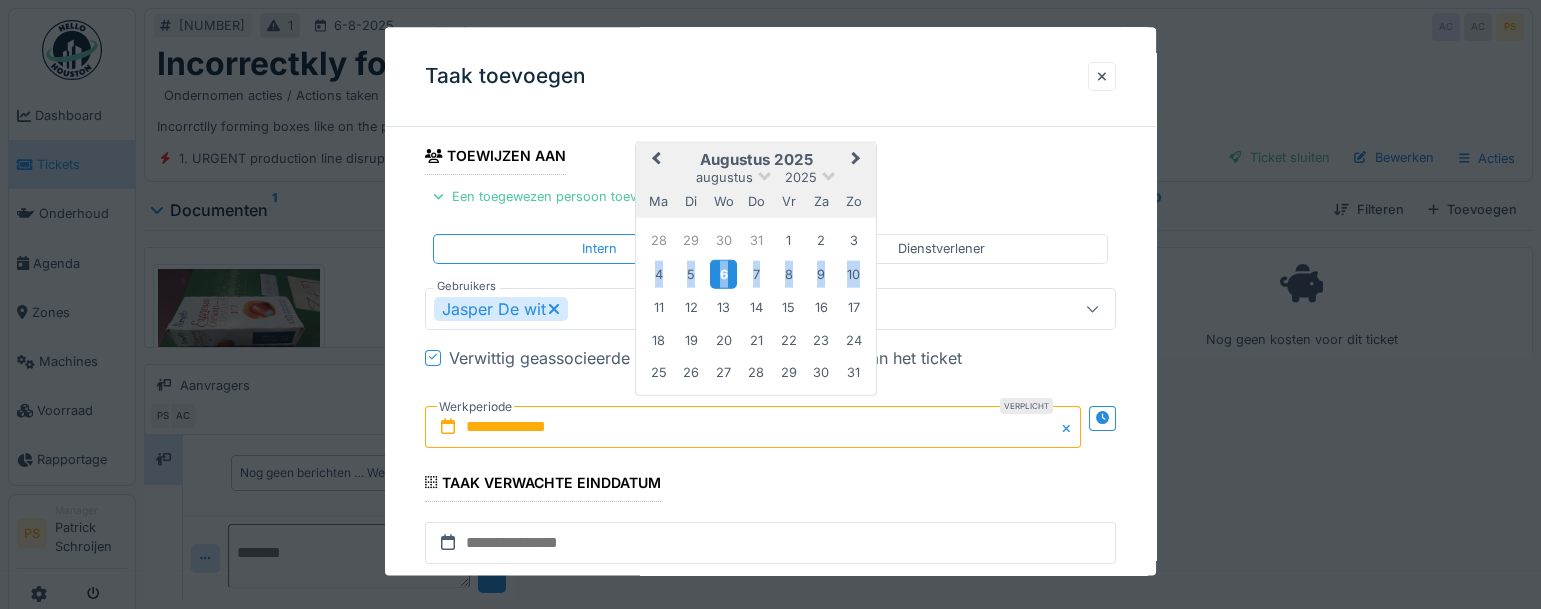click on "6" at bounding box center (723, 274) 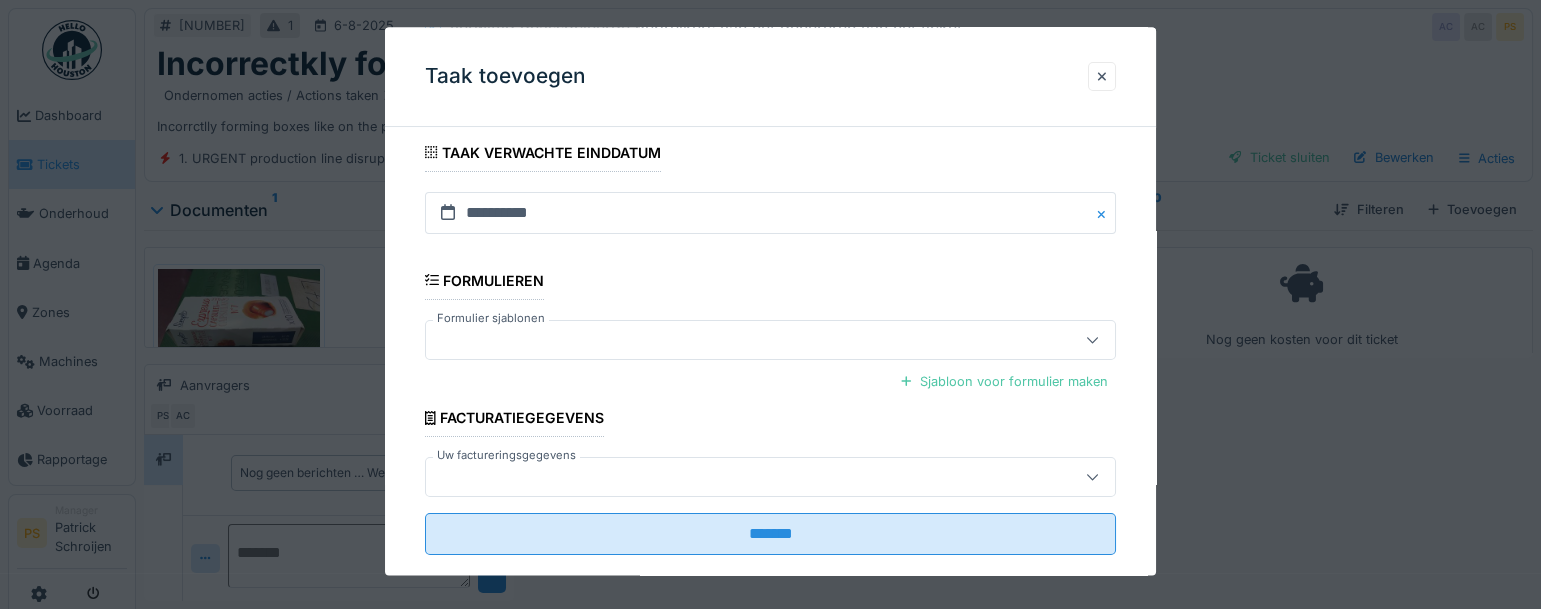 scroll, scrollTop: 592, scrollLeft: 0, axis: vertical 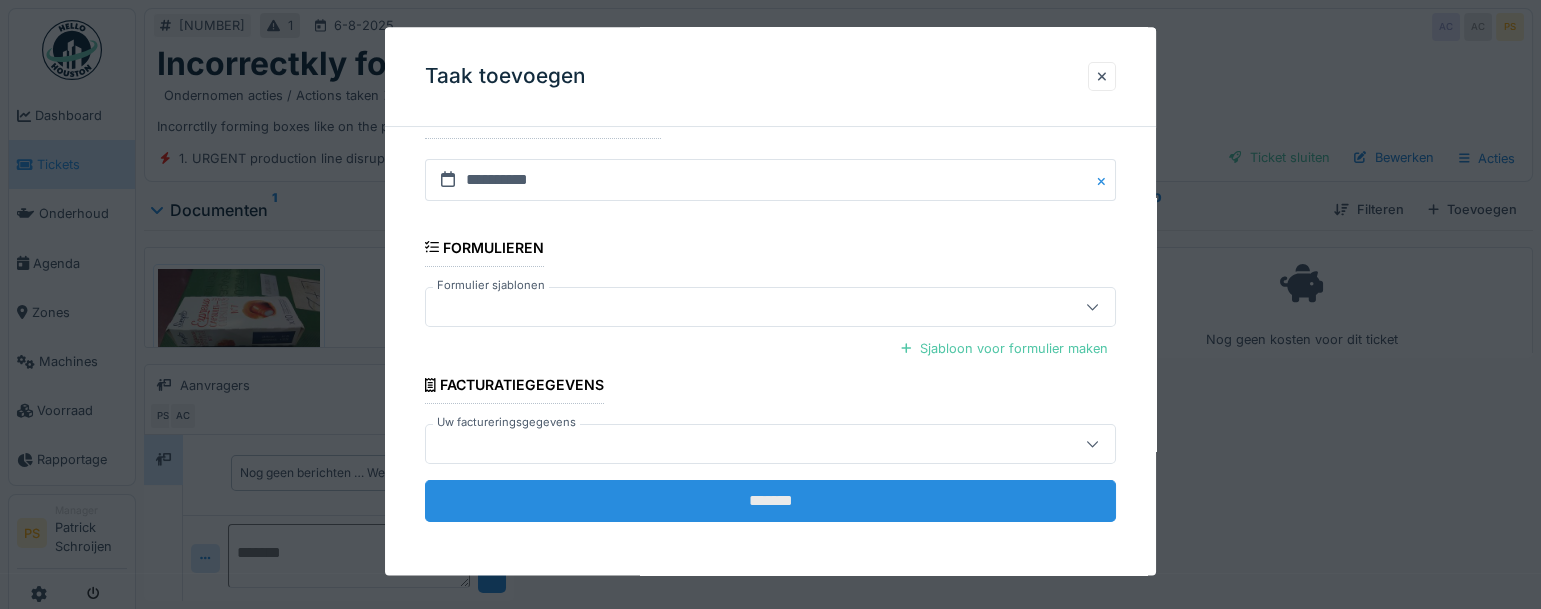 click on "*******" at bounding box center (770, 501) 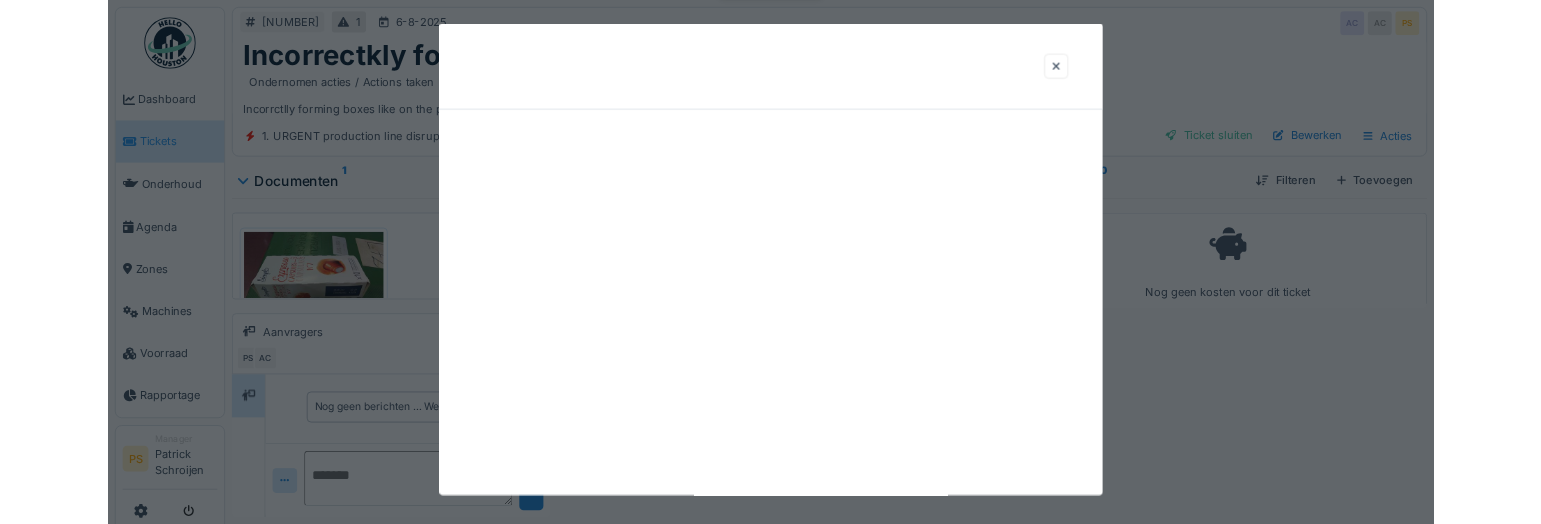 scroll, scrollTop: 0, scrollLeft: 0, axis: both 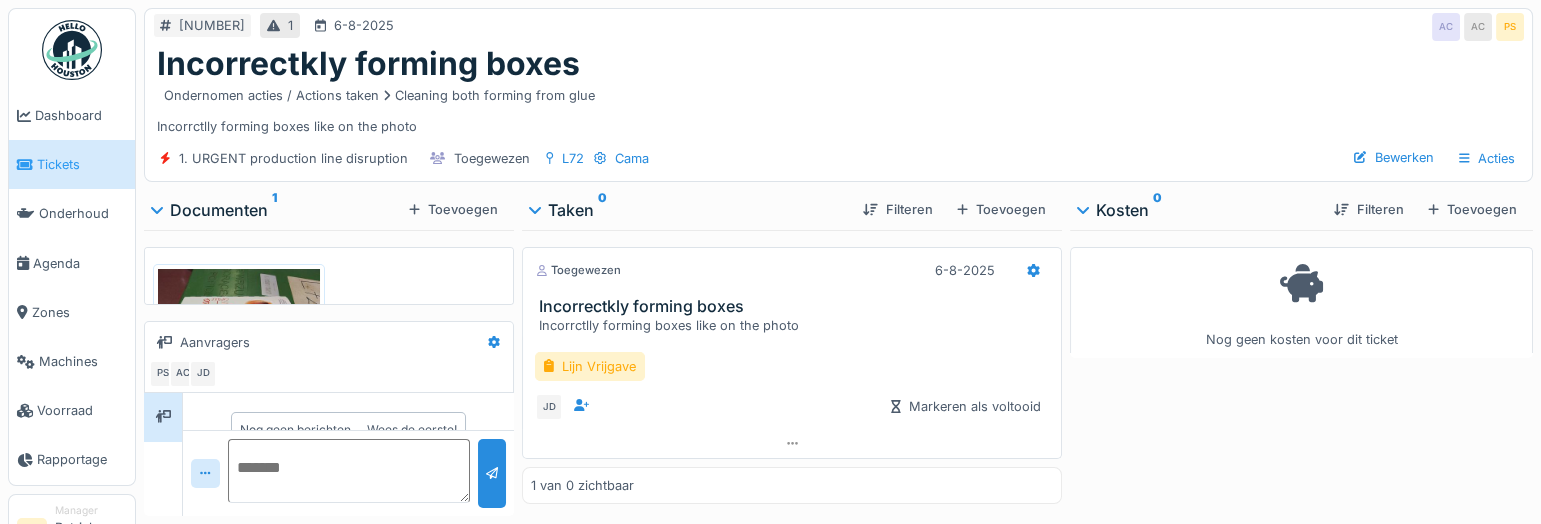 click on "Tickets" at bounding box center (82, 164) 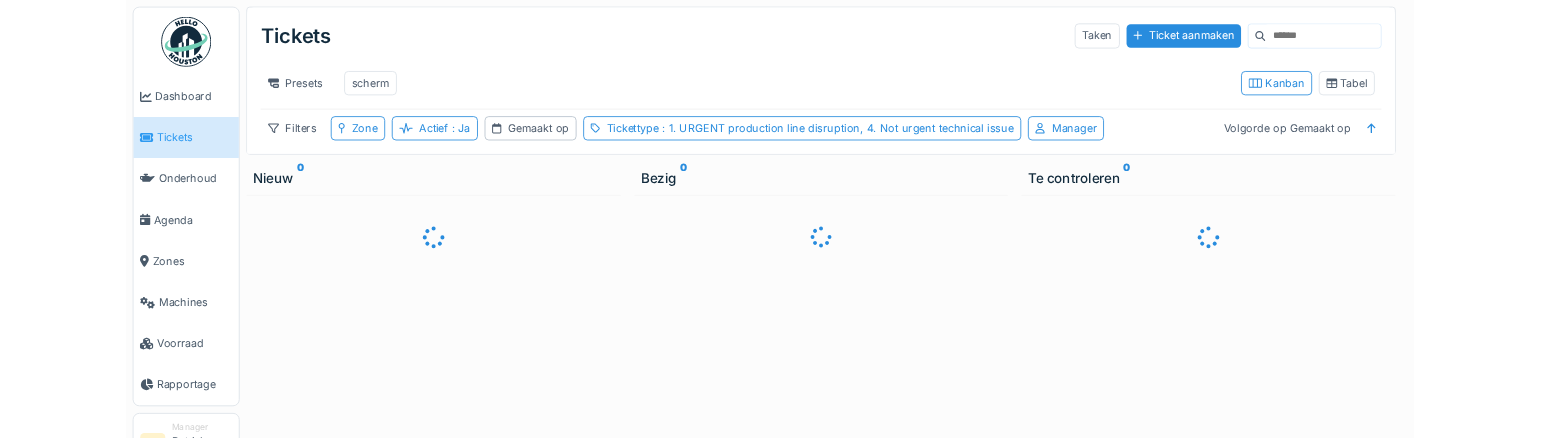 scroll, scrollTop: 0, scrollLeft: 0, axis: both 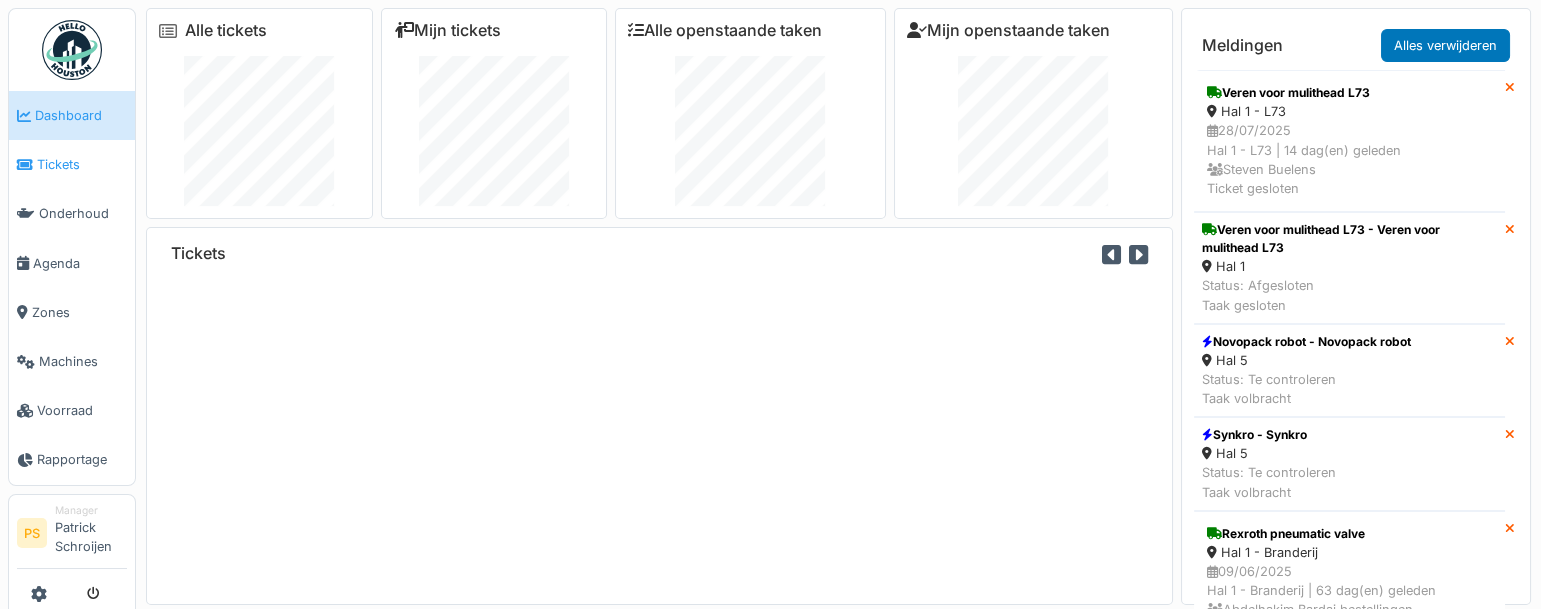 click on "Tickets" at bounding box center (82, 164) 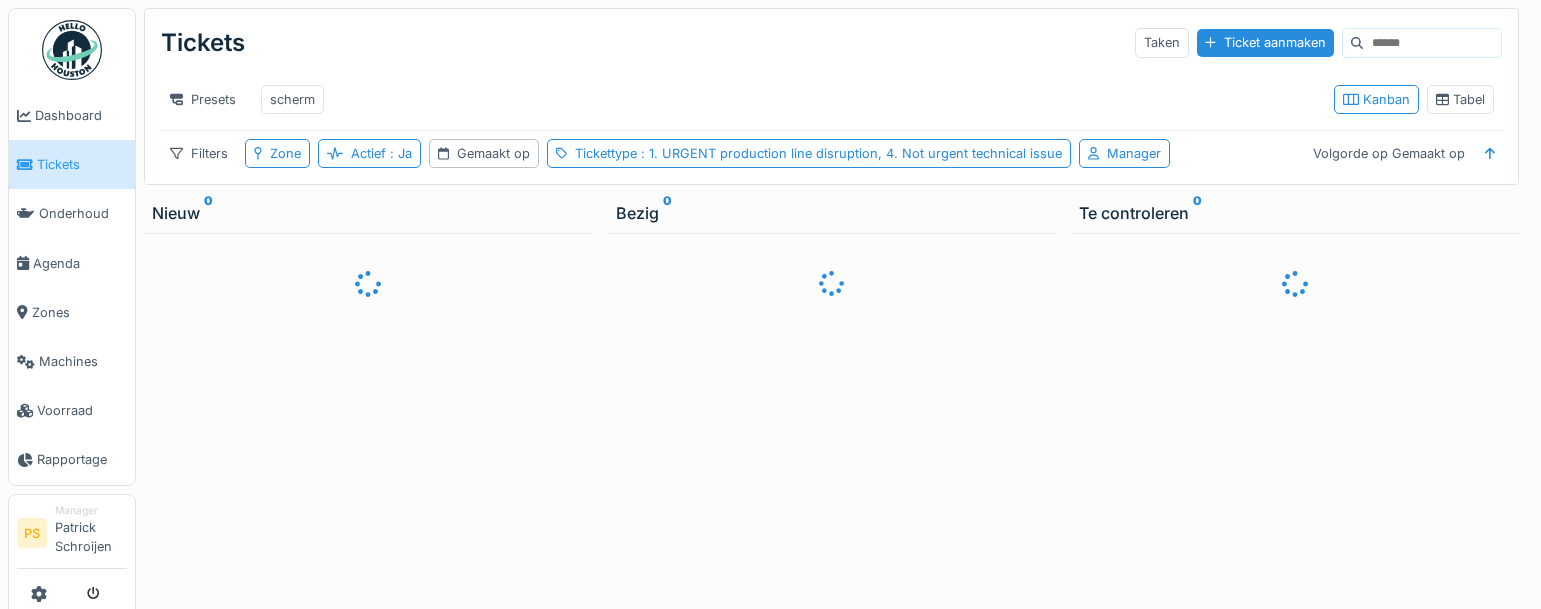 scroll, scrollTop: 0, scrollLeft: 0, axis: both 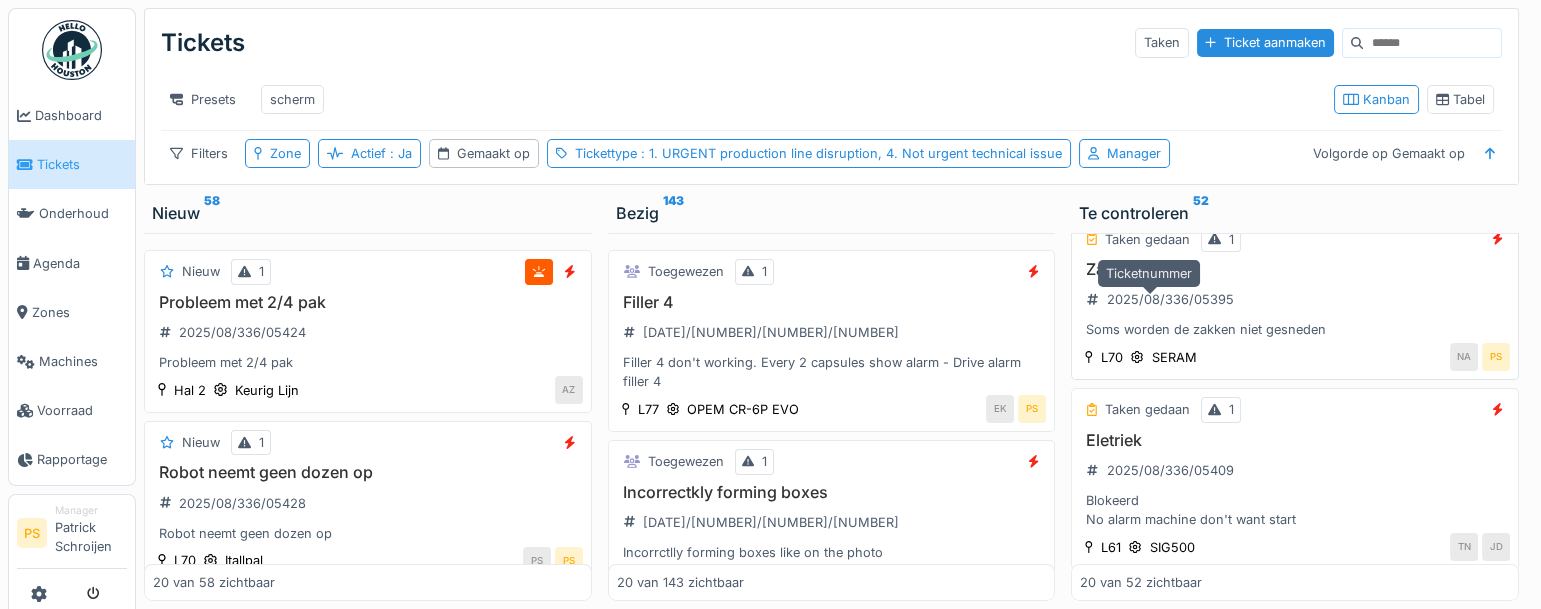 click on "2025/08/336/05395" at bounding box center (1169, 299) 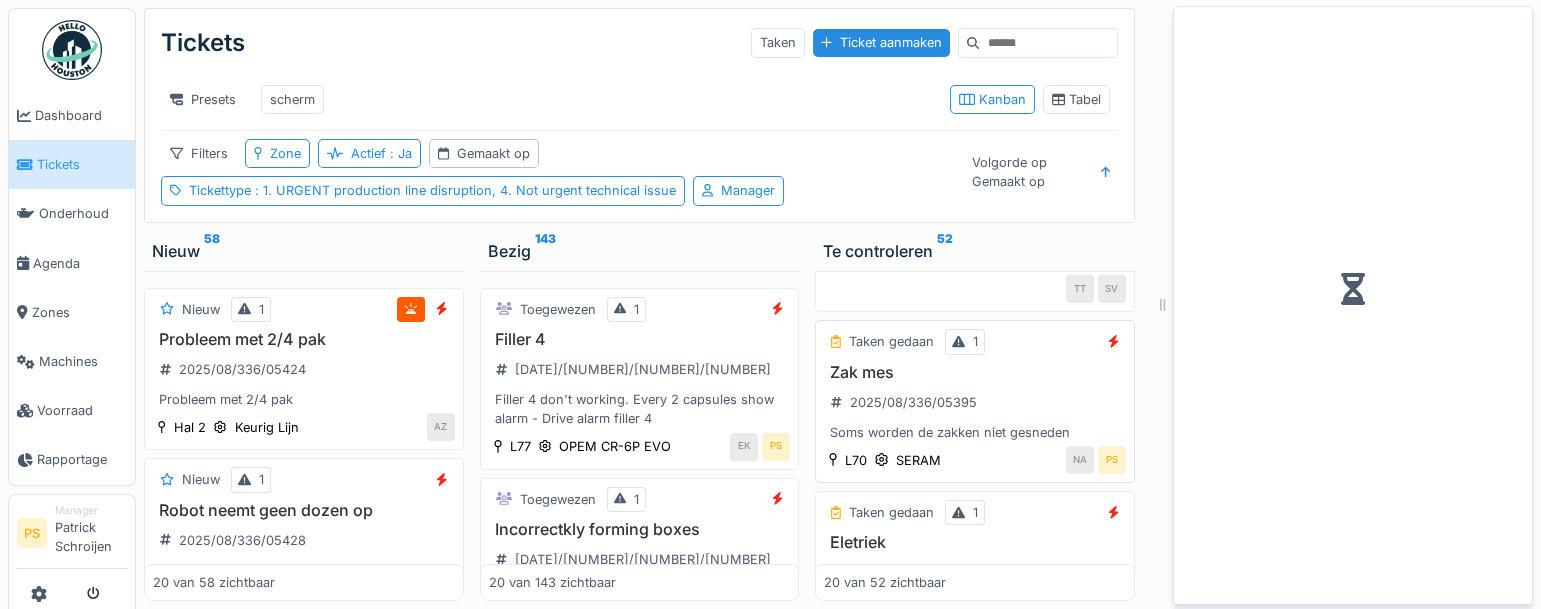 scroll, scrollTop: 610, scrollLeft: 0, axis: vertical 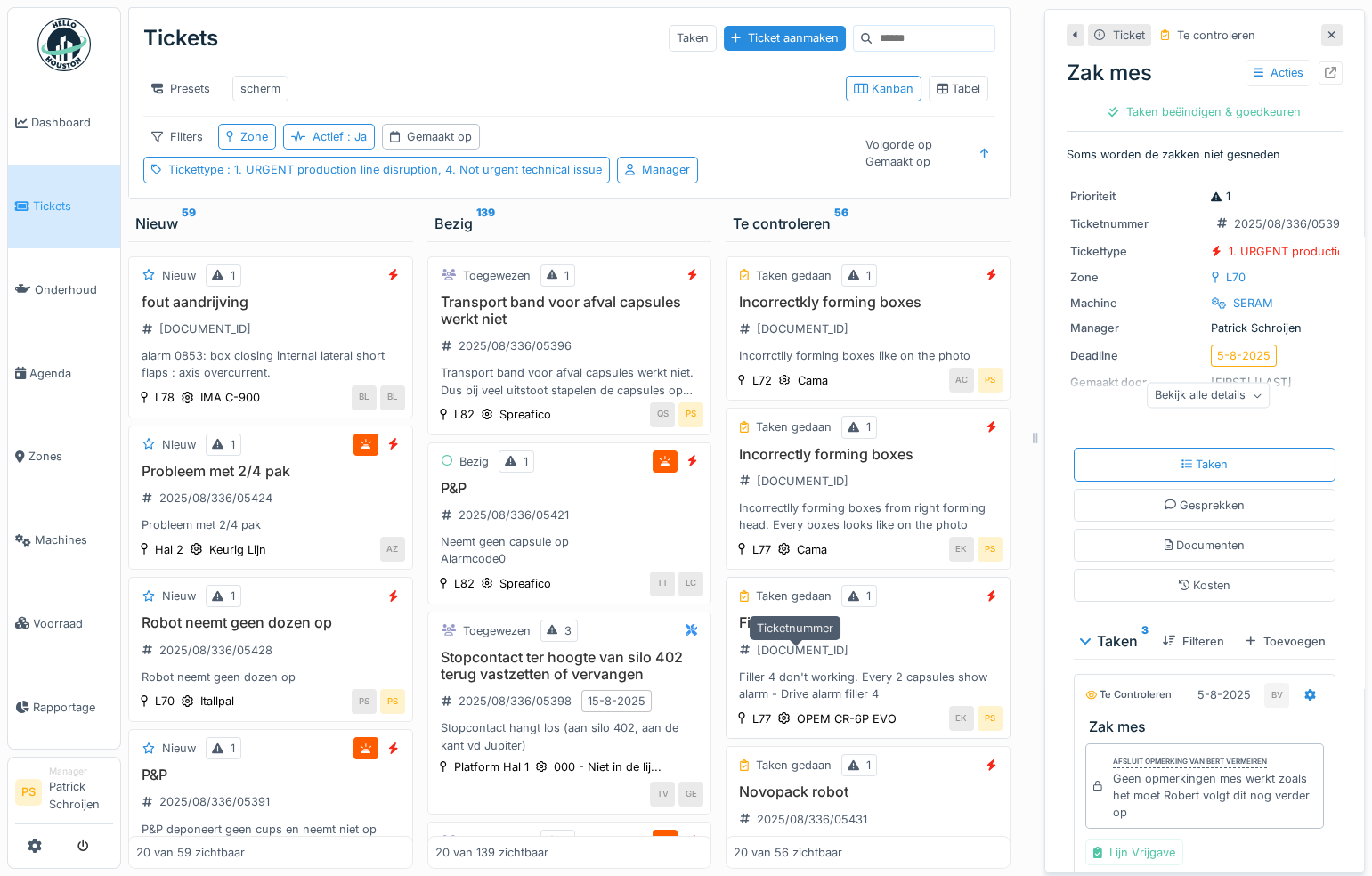 click on "[DOCUMENT_ID]" at bounding box center [802, 650] 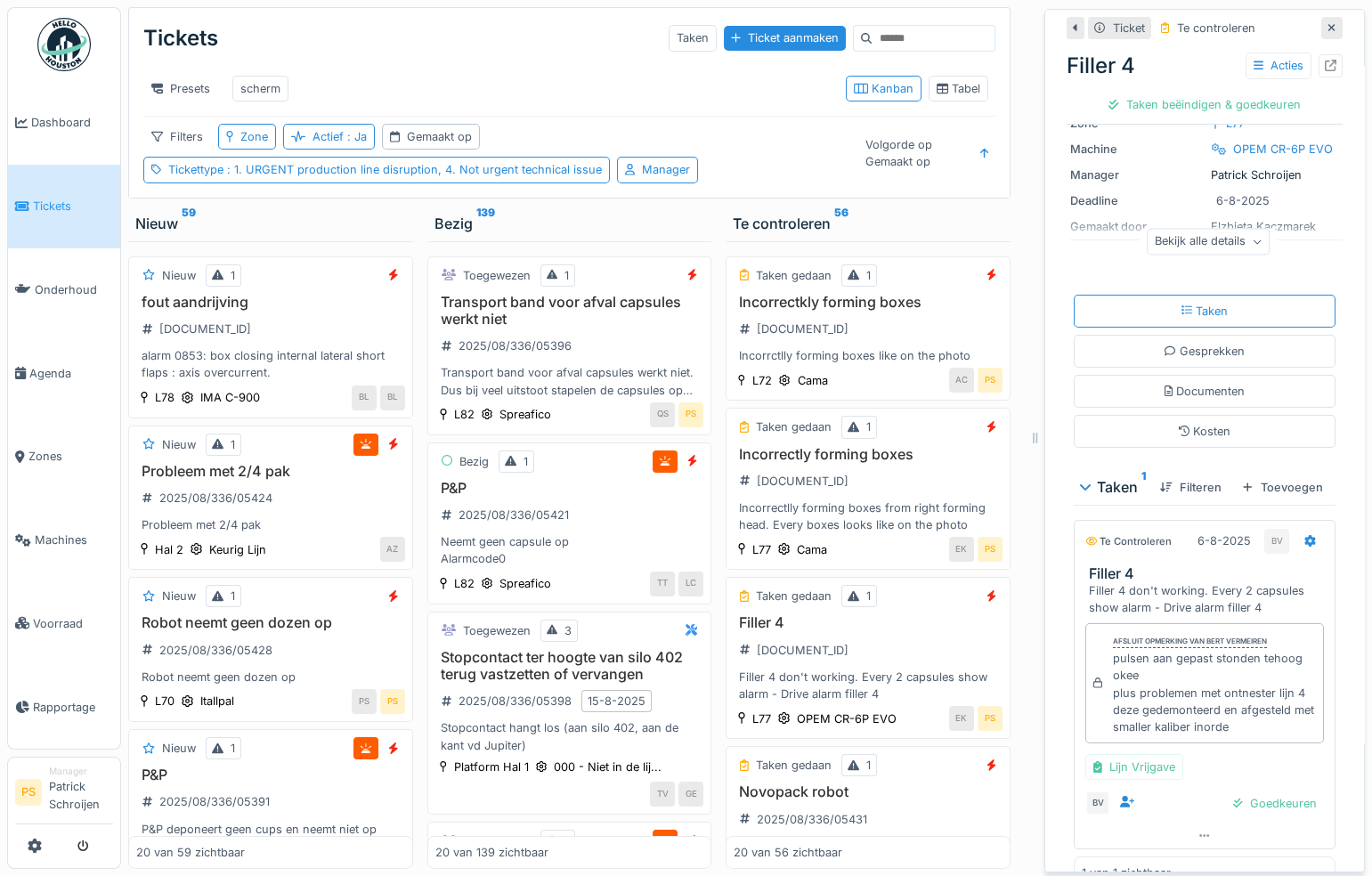 scroll, scrollTop: 215, scrollLeft: 0, axis: vertical 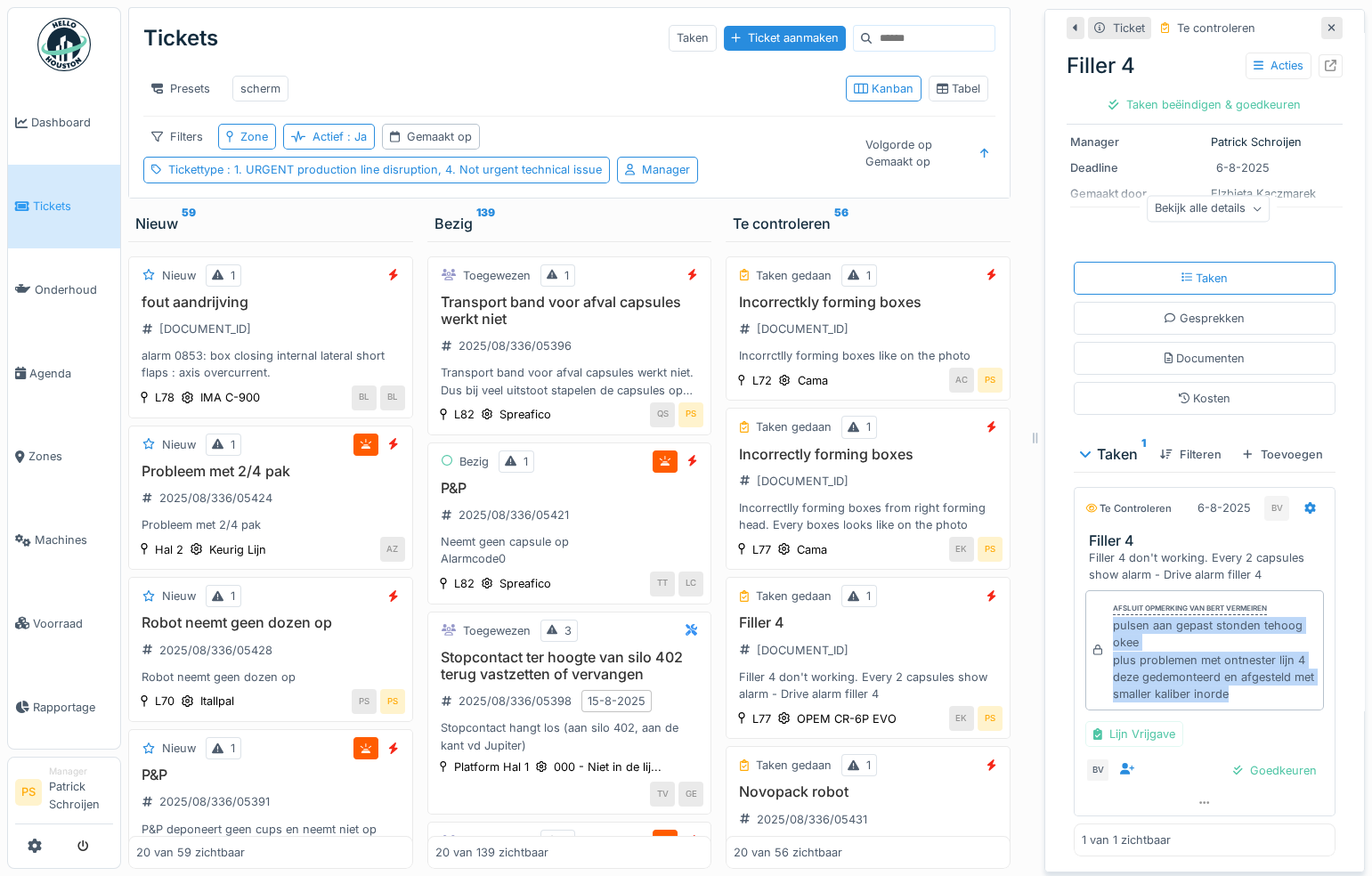 drag, startPoint x: 1247, startPoint y: 685, endPoint x: 1097, endPoint y: 619, distance: 163.878 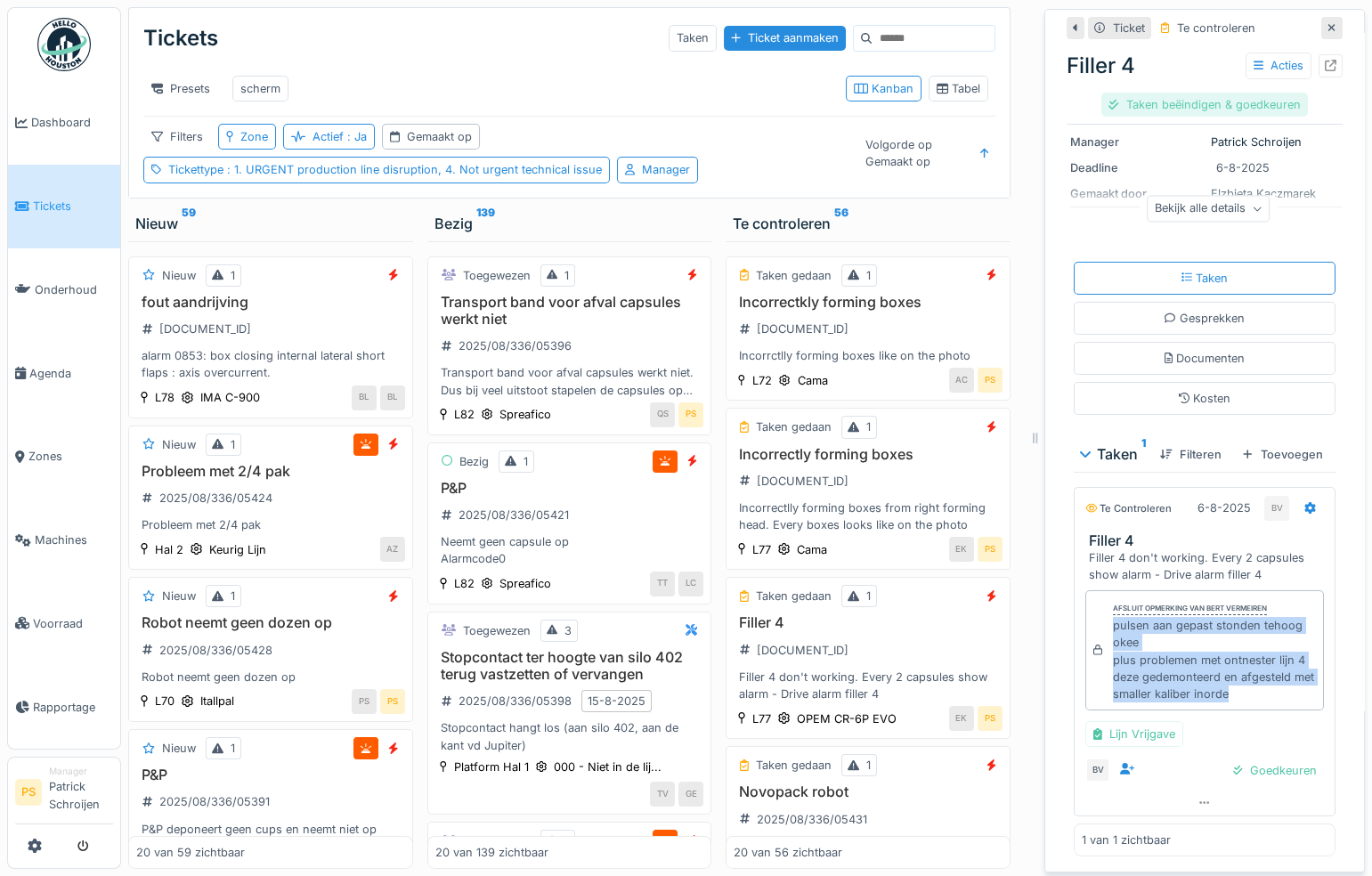 click on "Taken beëindigen & goedkeuren" at bounding box center (1204, 104) 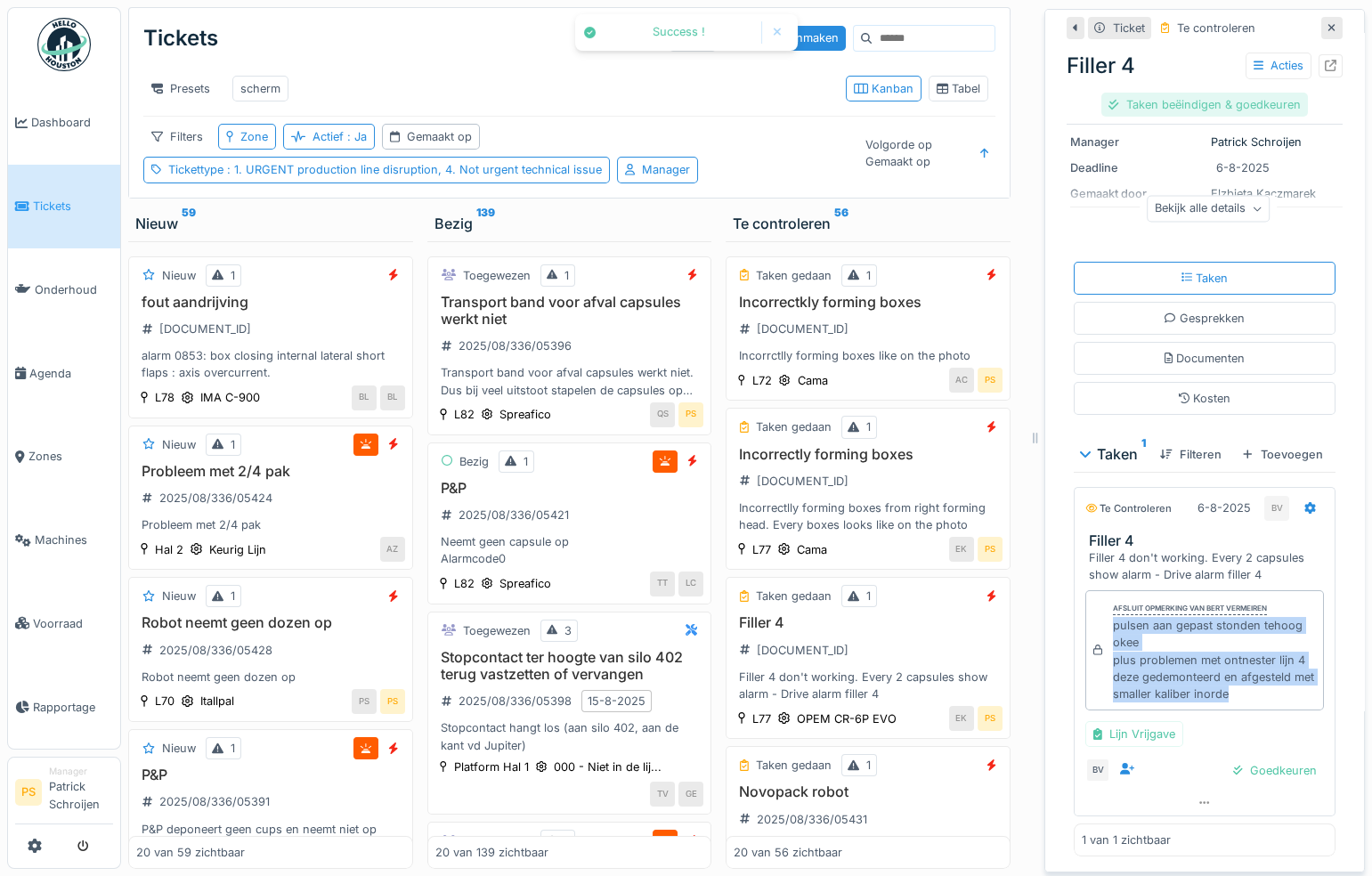 scroll, scrollTop: 134, scrollLeft: 0, axis: vertical 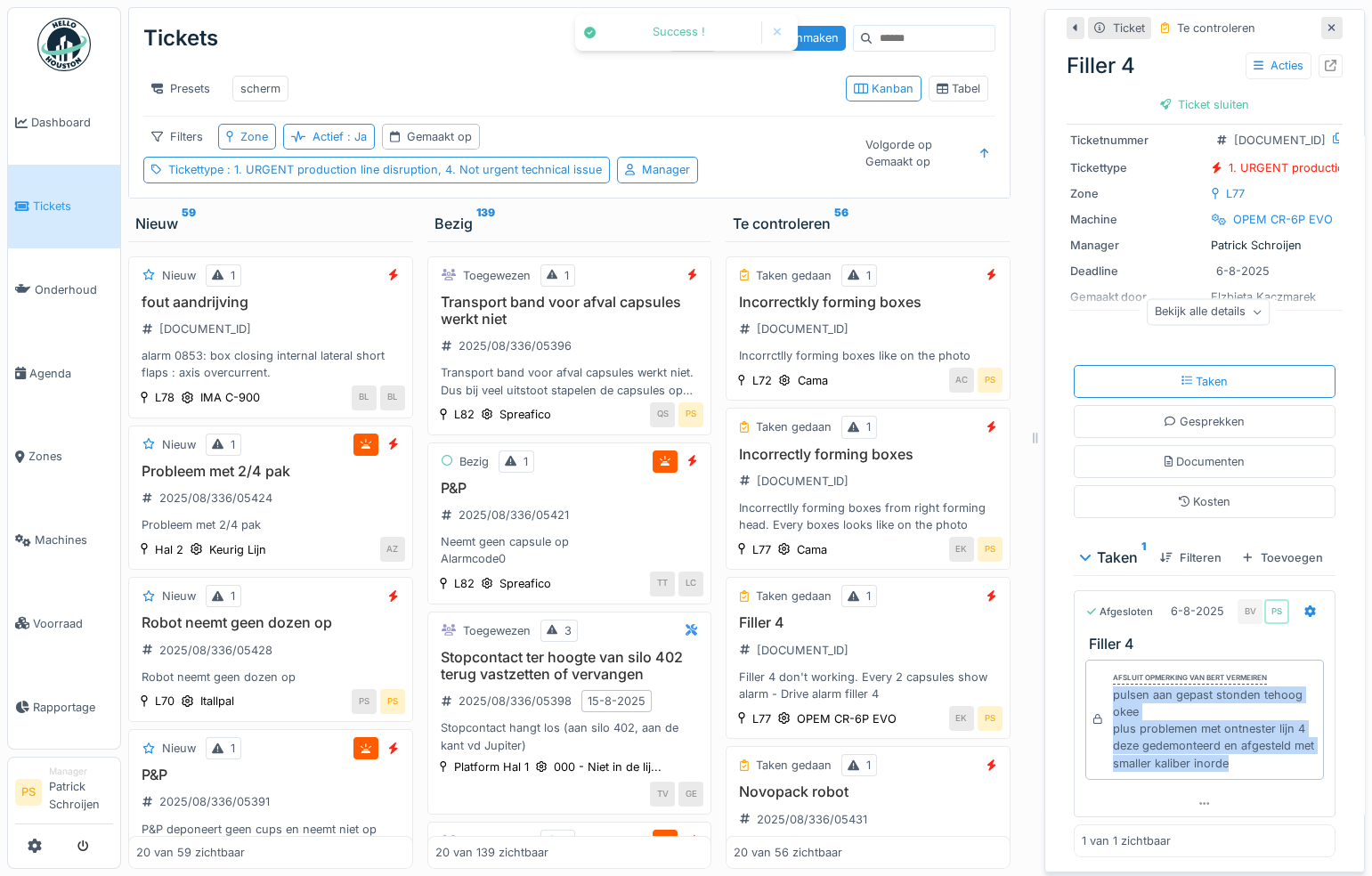 click on "Ticket sluiten" at bounding box center [1205, 104] 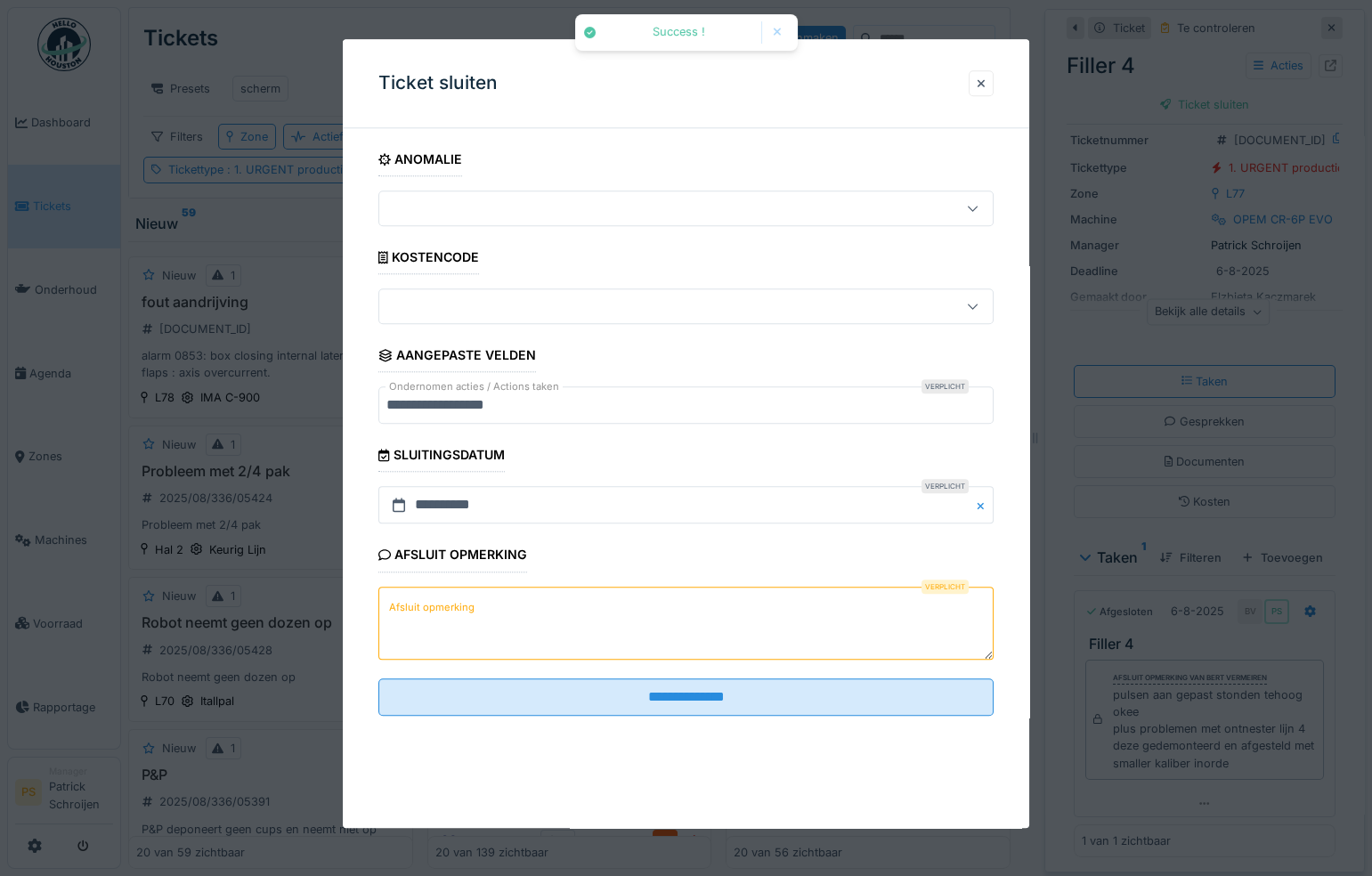 click on "Afsluit opmerking" at bounding box center [686, 623] 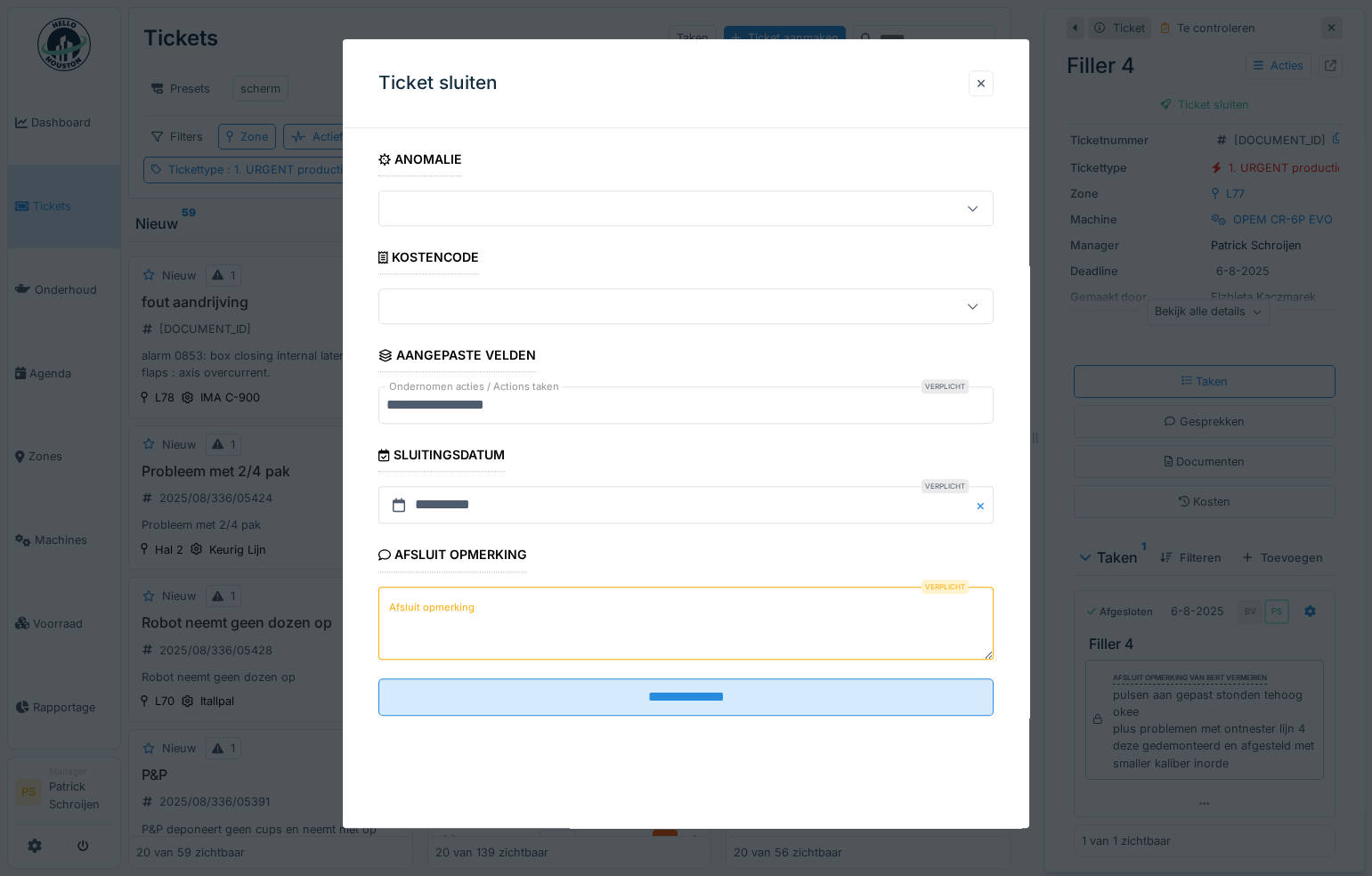 paste on "**********" 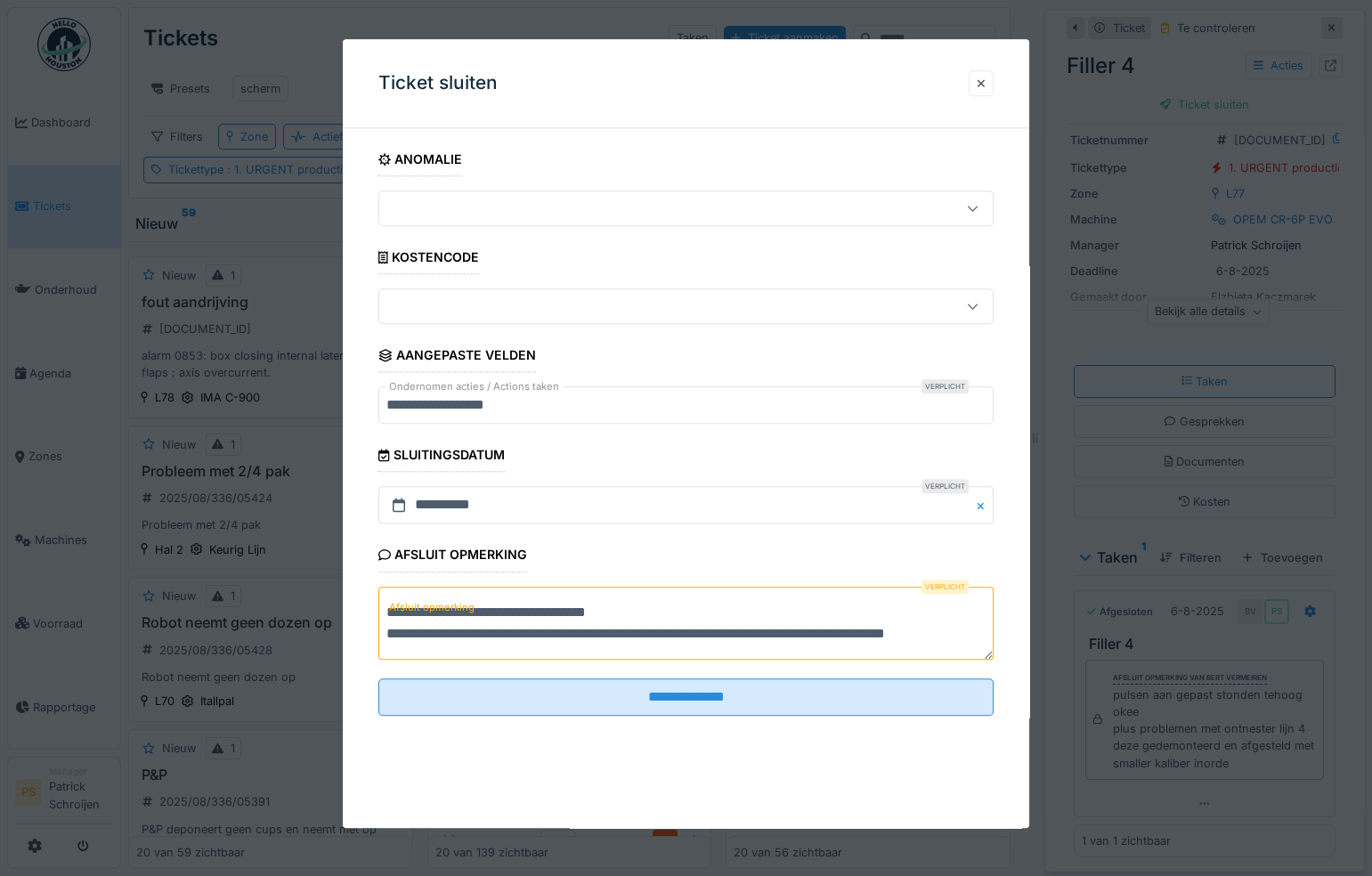 scroll, scrollTop: 4, scrollLeft: 0, axis: vertical 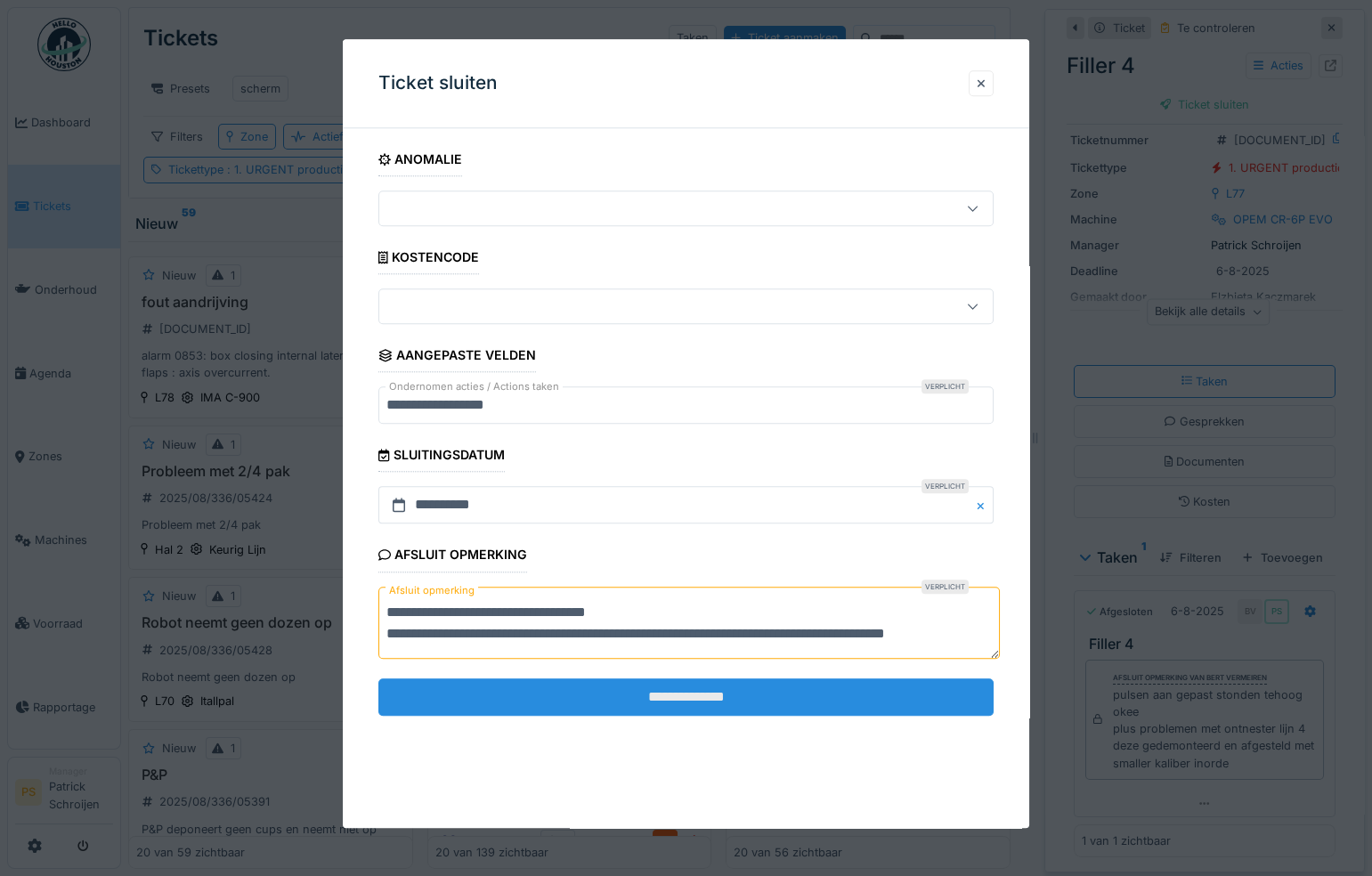 type on "**********" 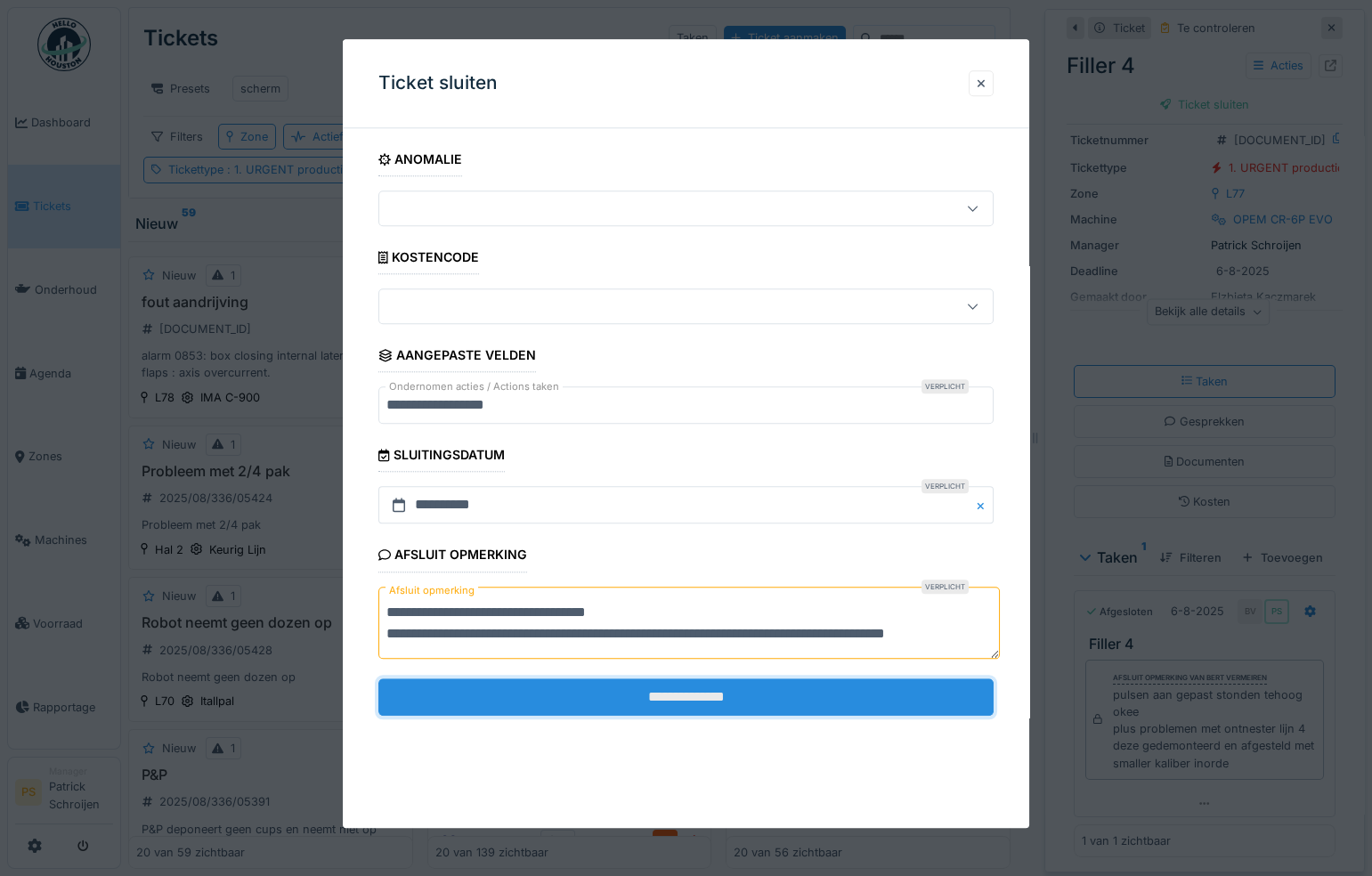 click on "**********" at bounding box center (686, 697) 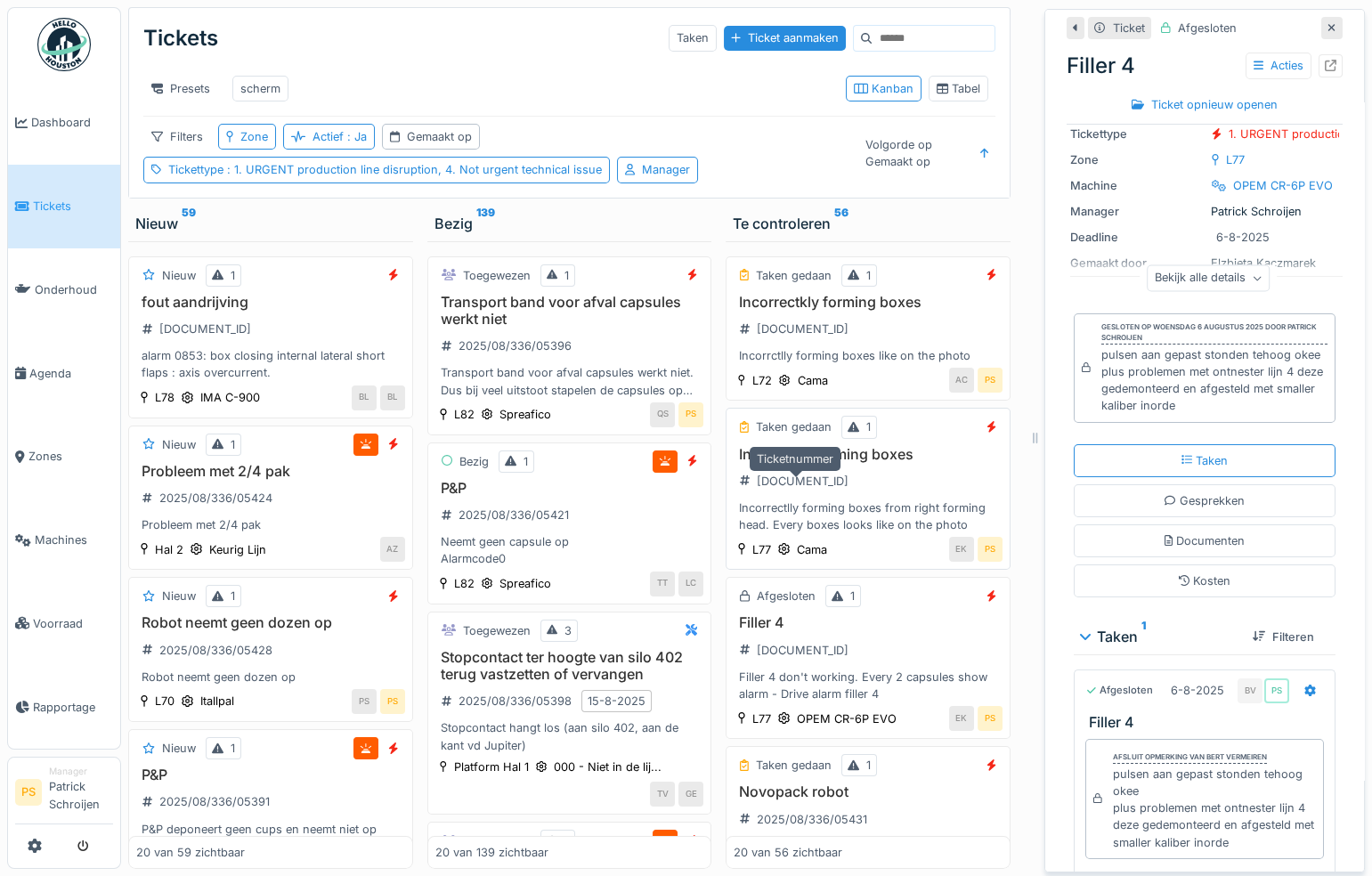 click on "2025/08/336/05427" at bounding box center (794, 481) 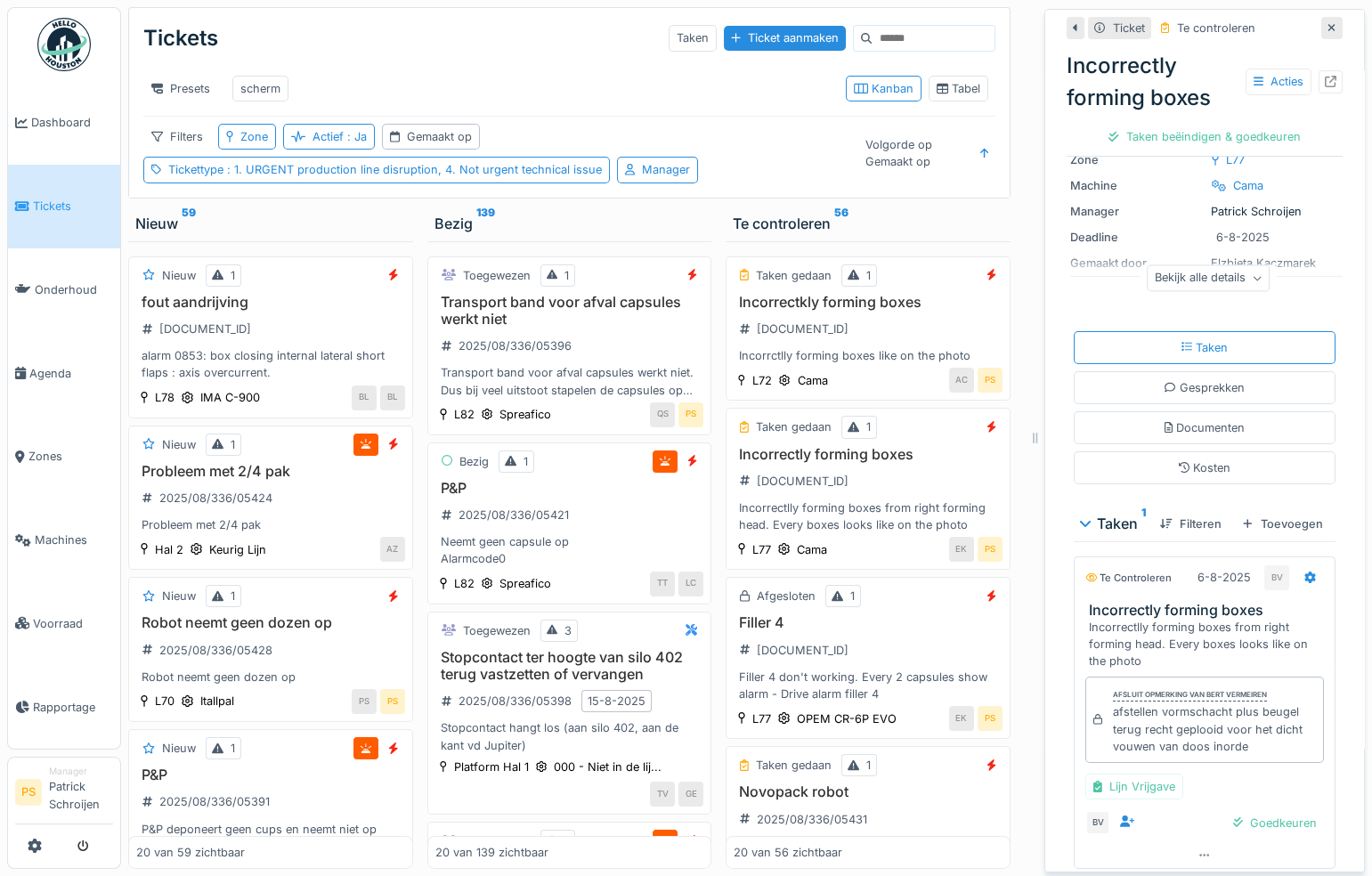 scroll, scrollTop: 231, scrollLeft: 0, axis: vertical 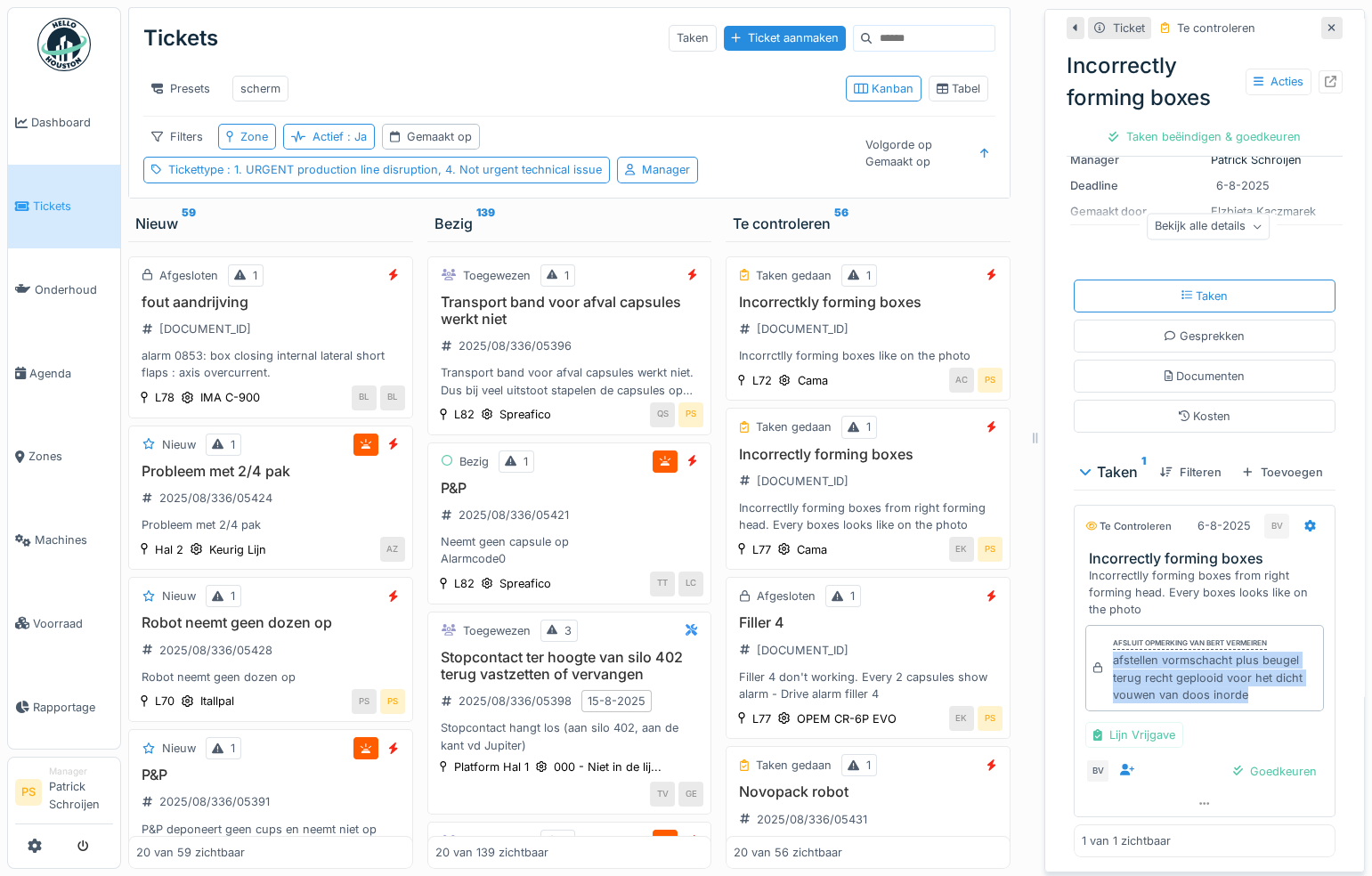 drag, startPoint x: 1250, startPoint y: 682, endPoint x: 1096, endPoint y: 652, distance: 156.89487 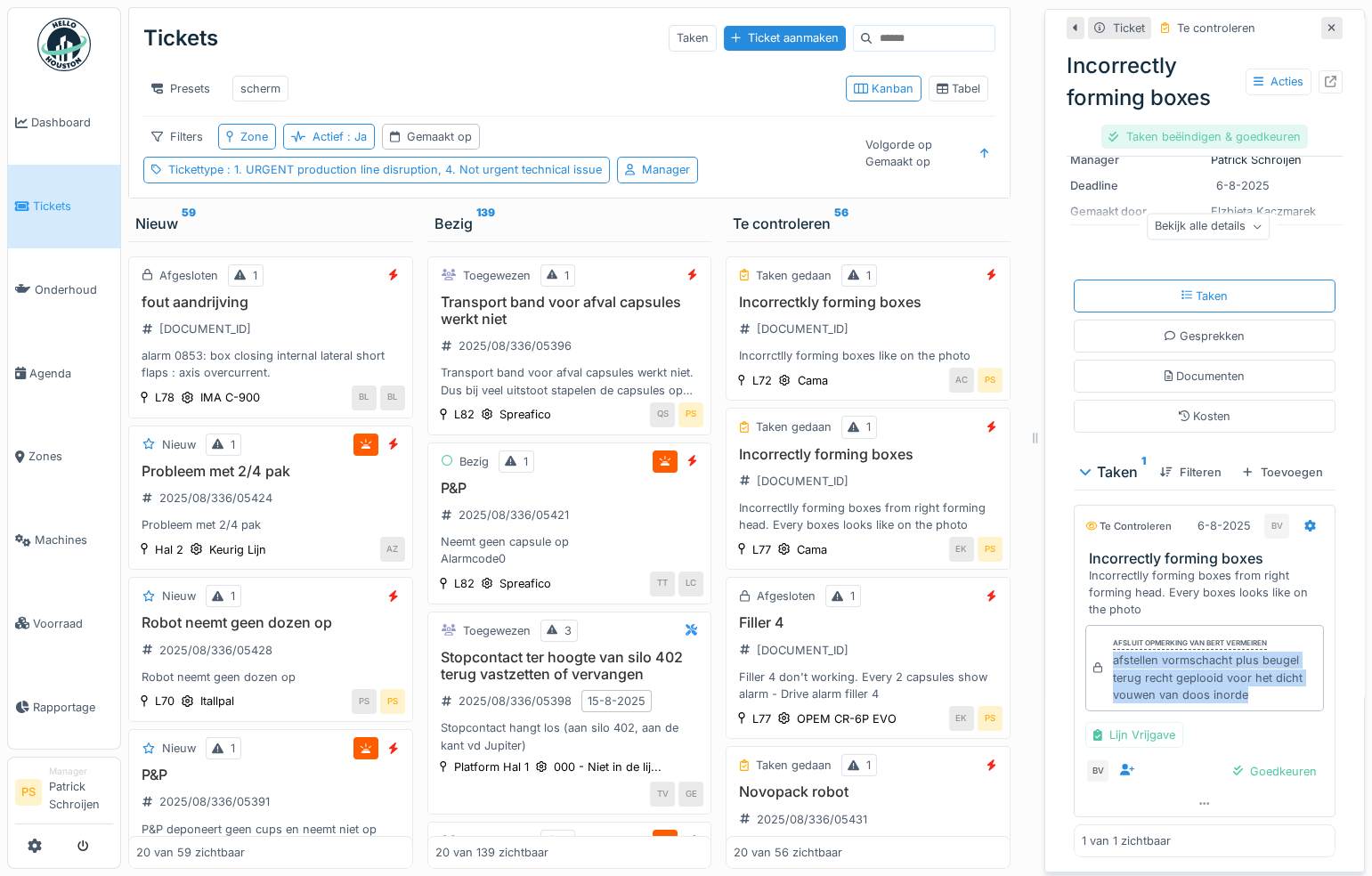 click on "Taken beëindigen & goedkeuren" at bounding box center (1204, 136) 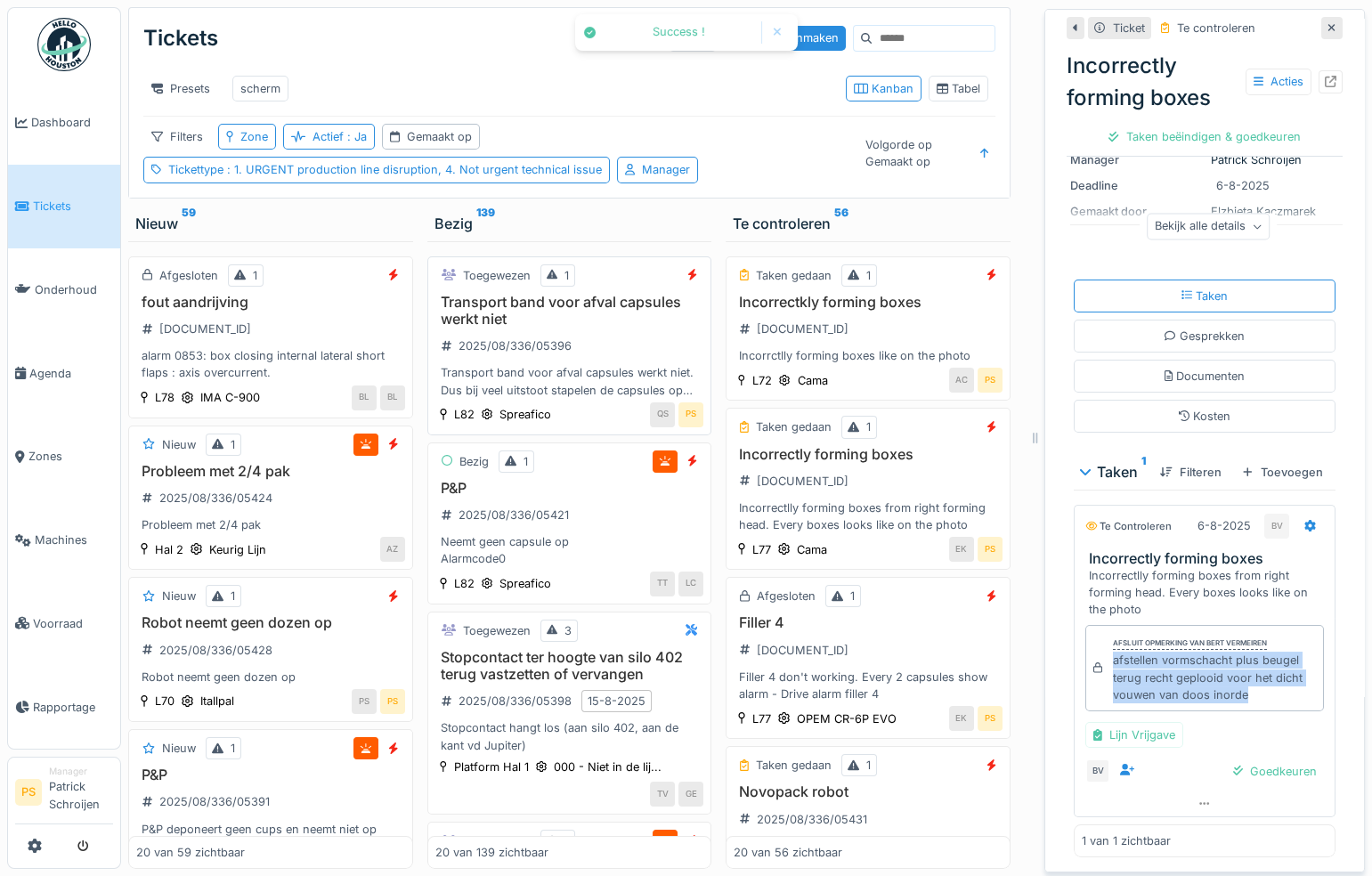 scroll, scrollTop: 134, scrollLeft: 0, axis: vertical 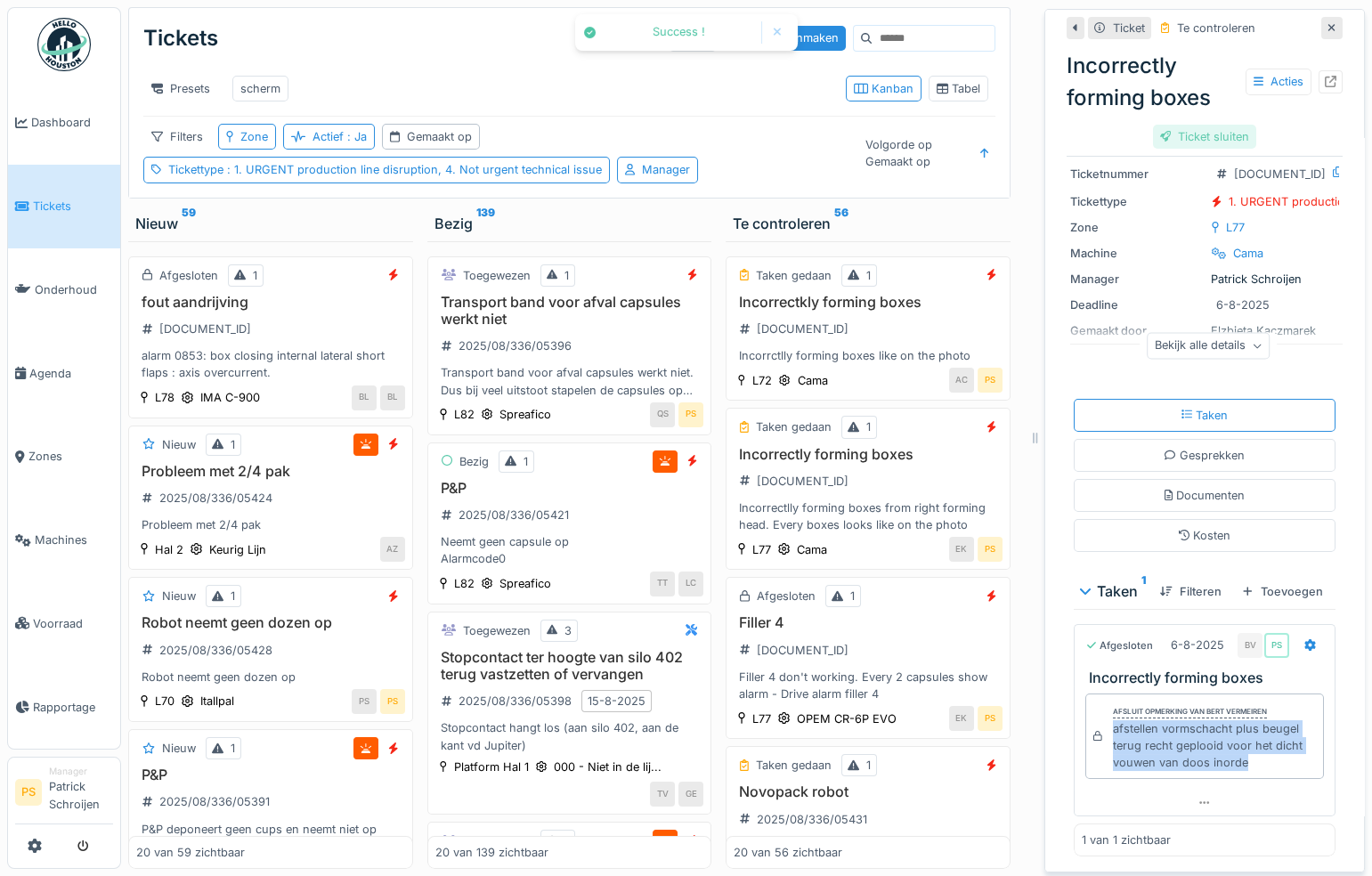 click on "Ticket sluiten" at bounding box center (1205, 136) 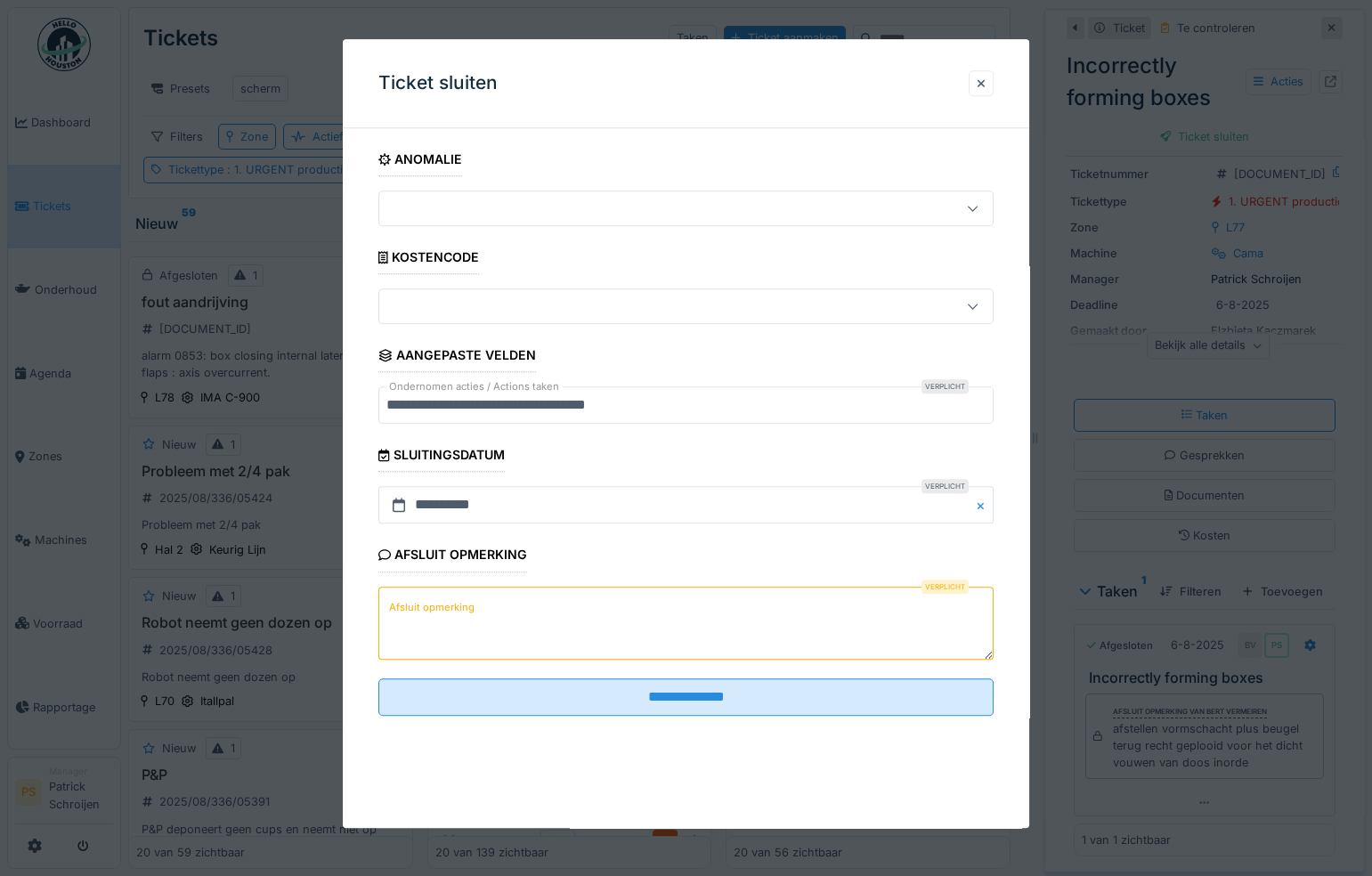 click on "Afsluit opmerking" at bounding box center (686, 623) 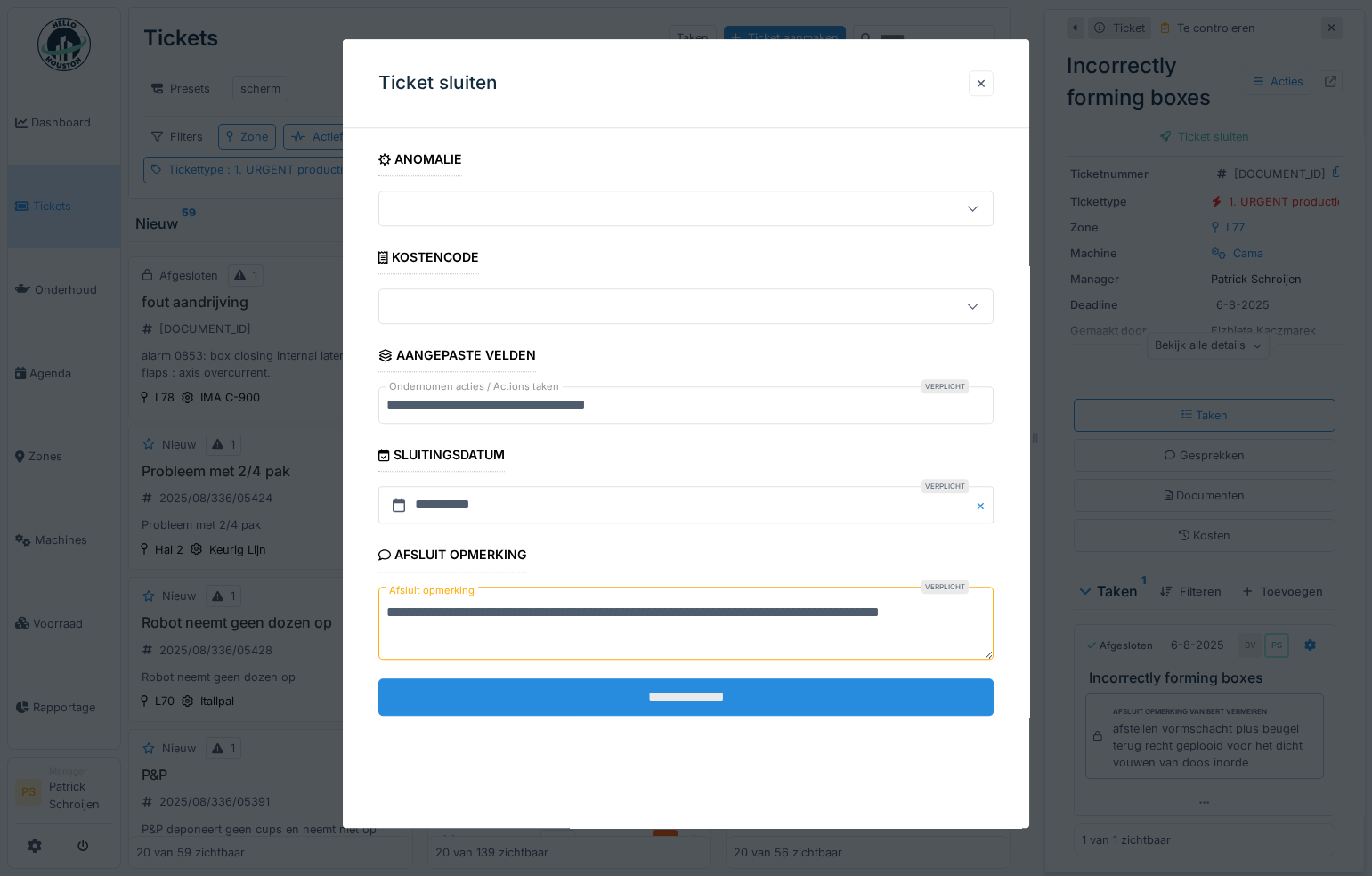 type on "**********" 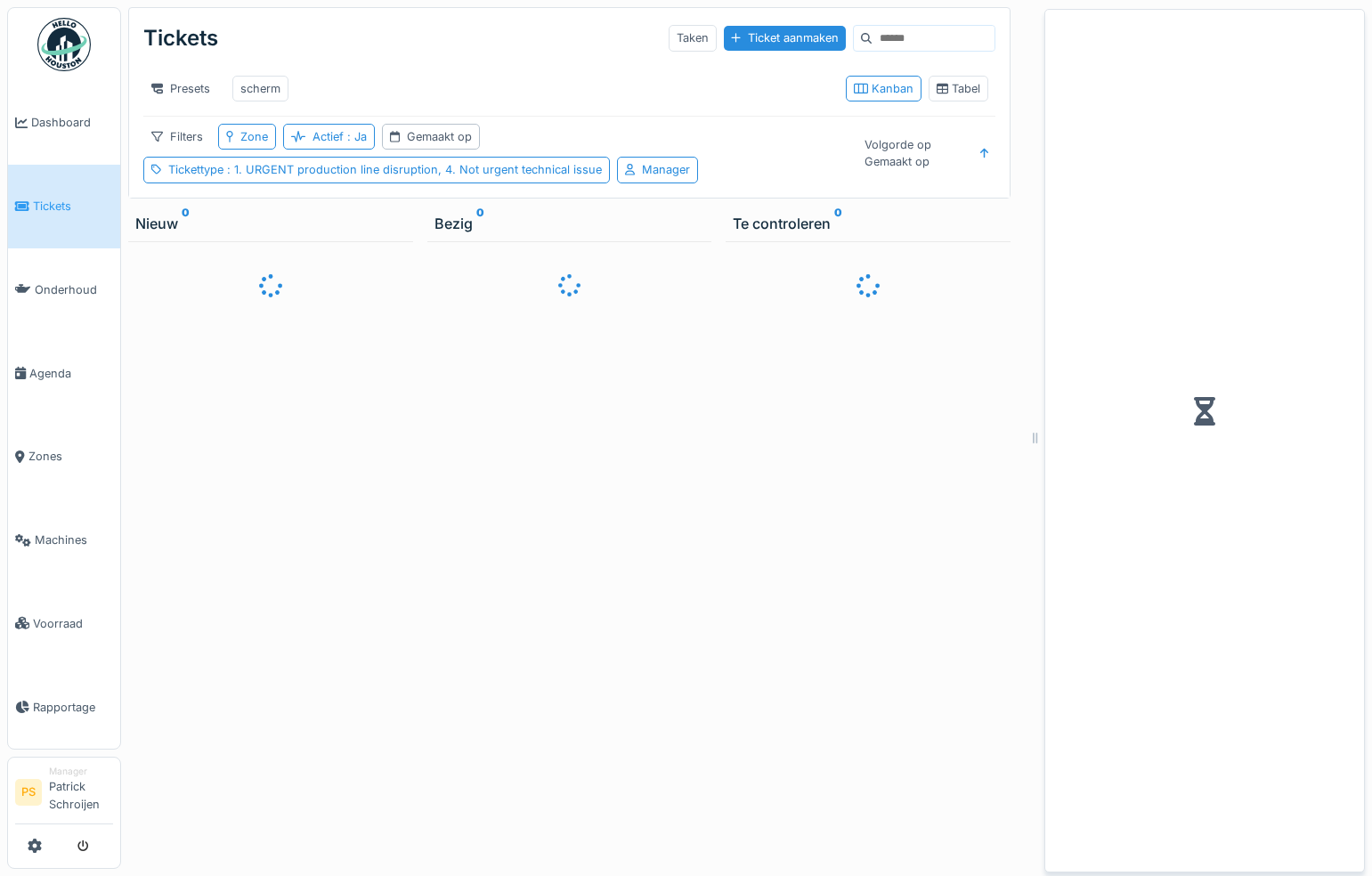 scroll, scrollTop: 0, scrollLeft: 0, axis: both 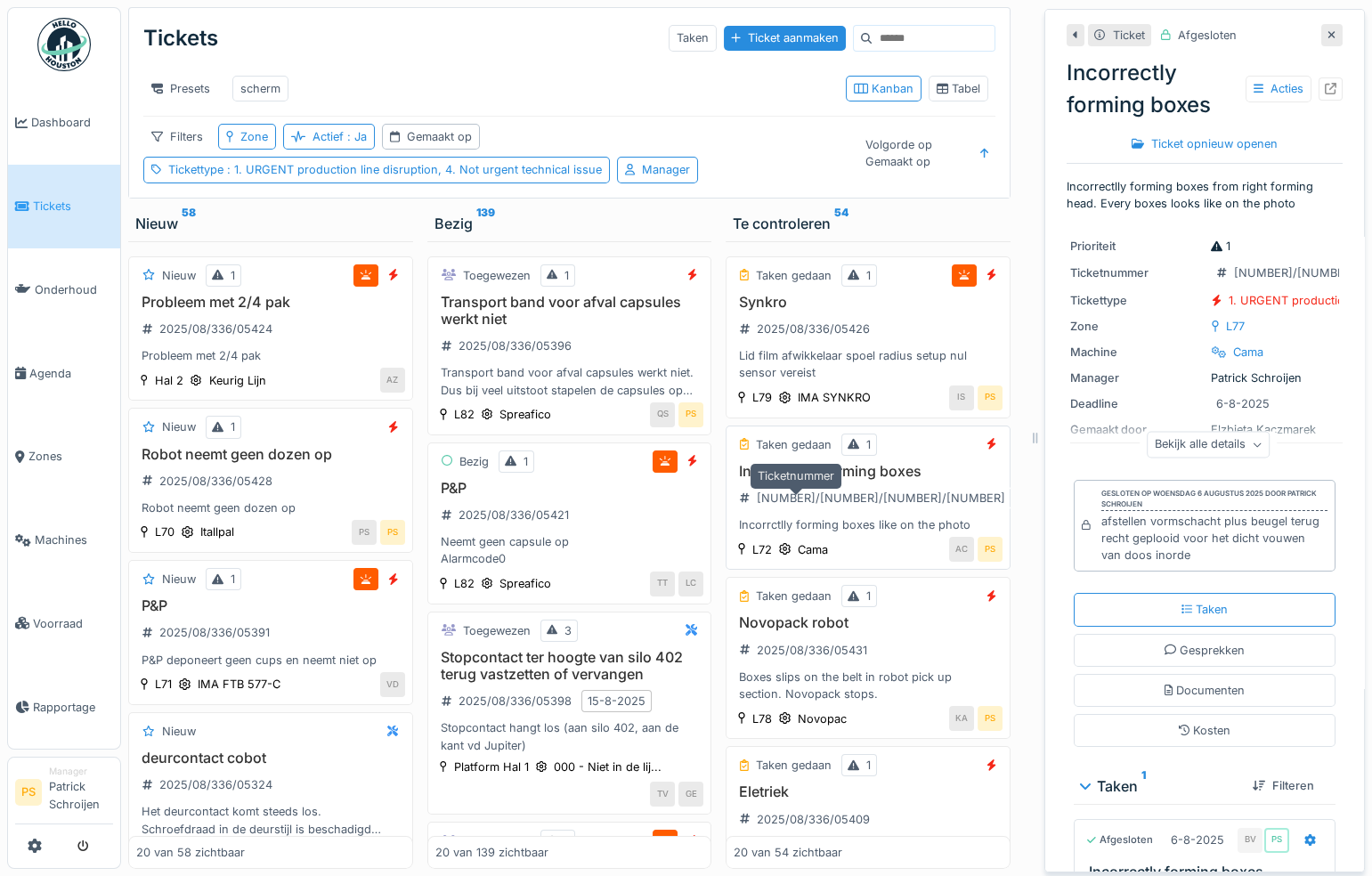 click on "2025/08/336/05430" at bounding box center [881, 498] 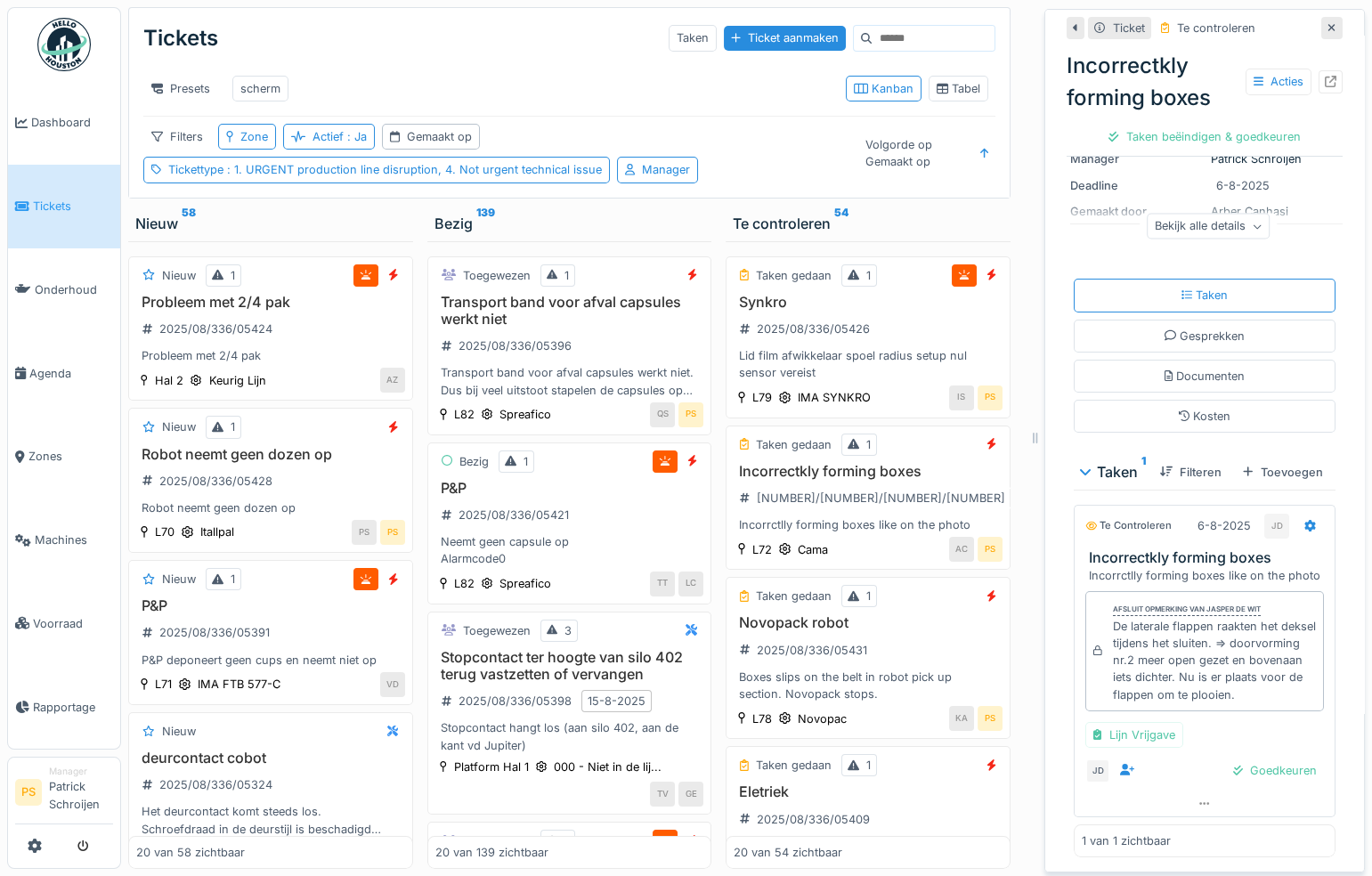 scroll, scrollTop: 231, scrollLeft: 0, axis: vertical 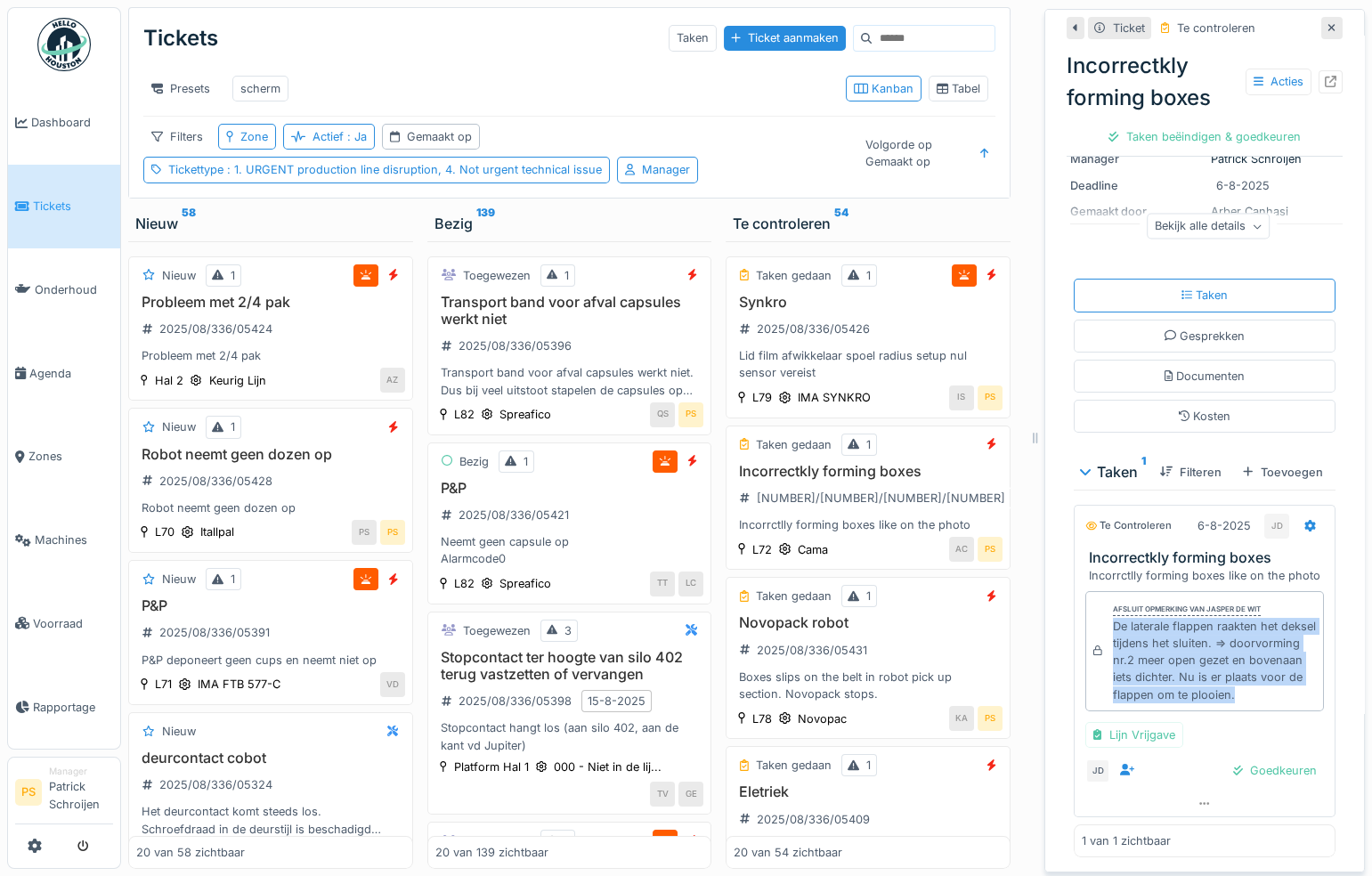 drag, startPoint x: 1148, startPoint y: 686, endPoint x: 1100, endPoint y: 600, distance: 98.48858 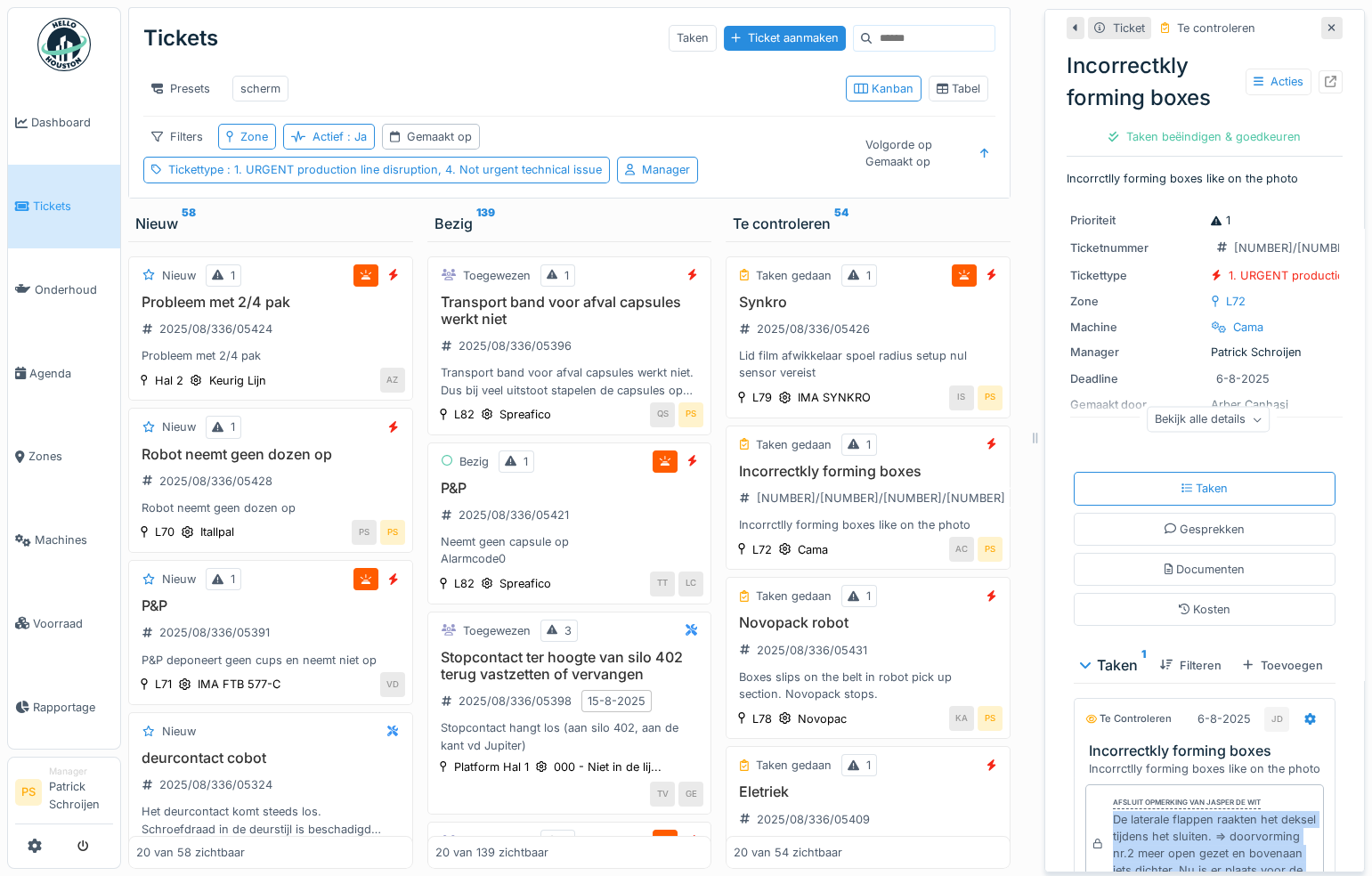 scroll, scrollTop: 0, scrollLeft: 0, axis: both 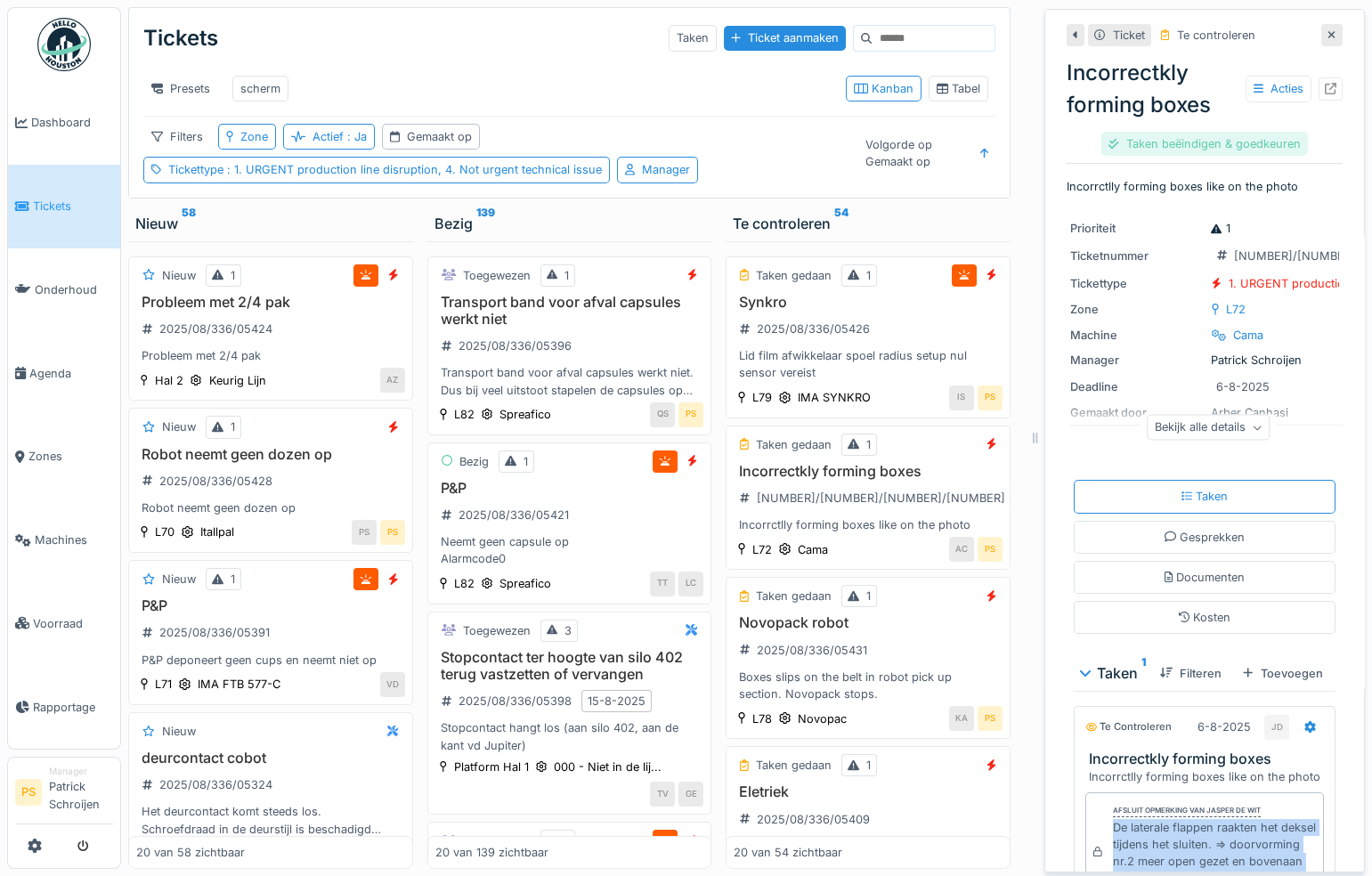 click on "Taken beëindigen & goedkeuren" at bounding box center (1204, 143) 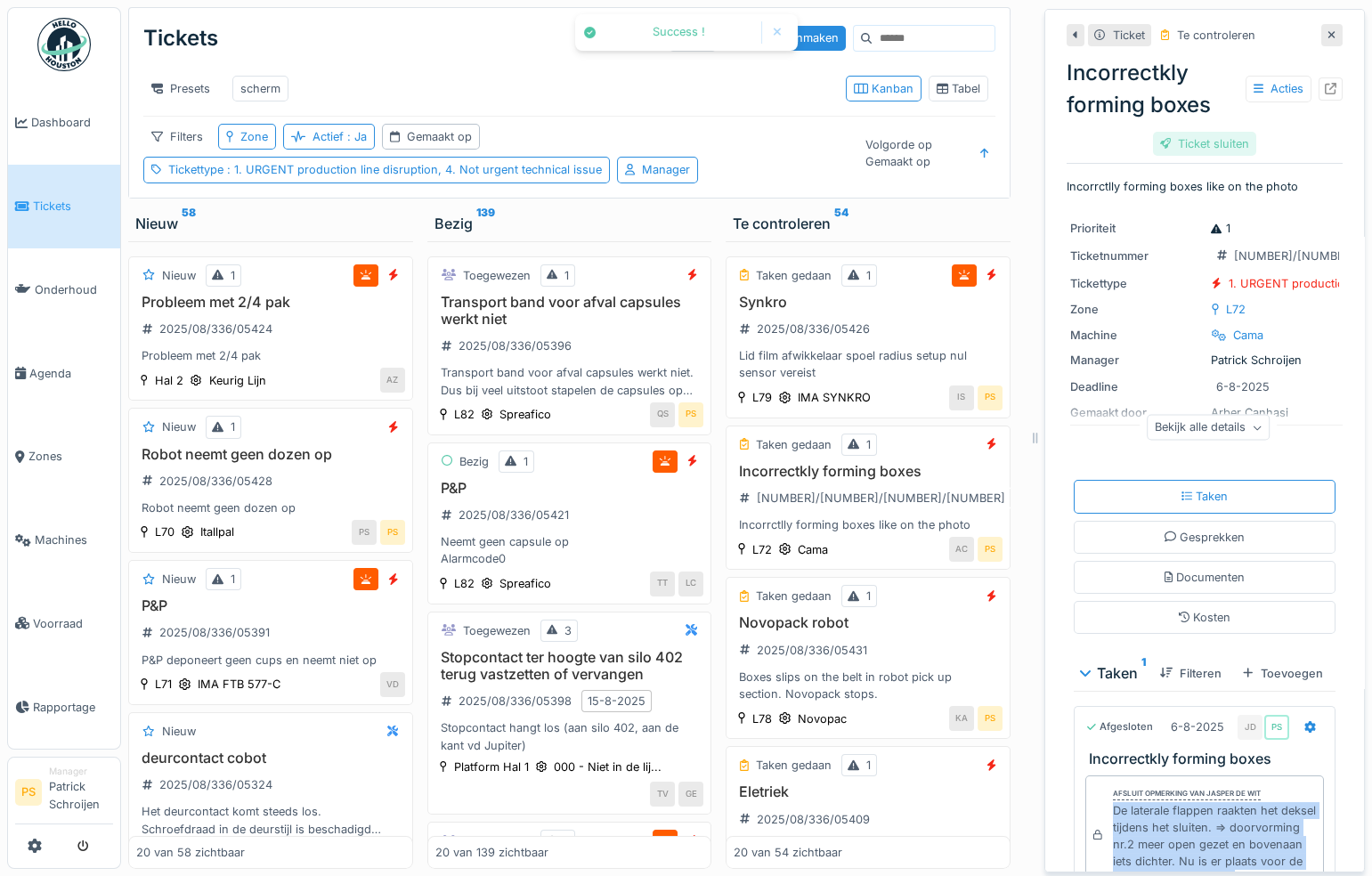 click on "Ticket sluiten" at bounding box center [1205, 143] 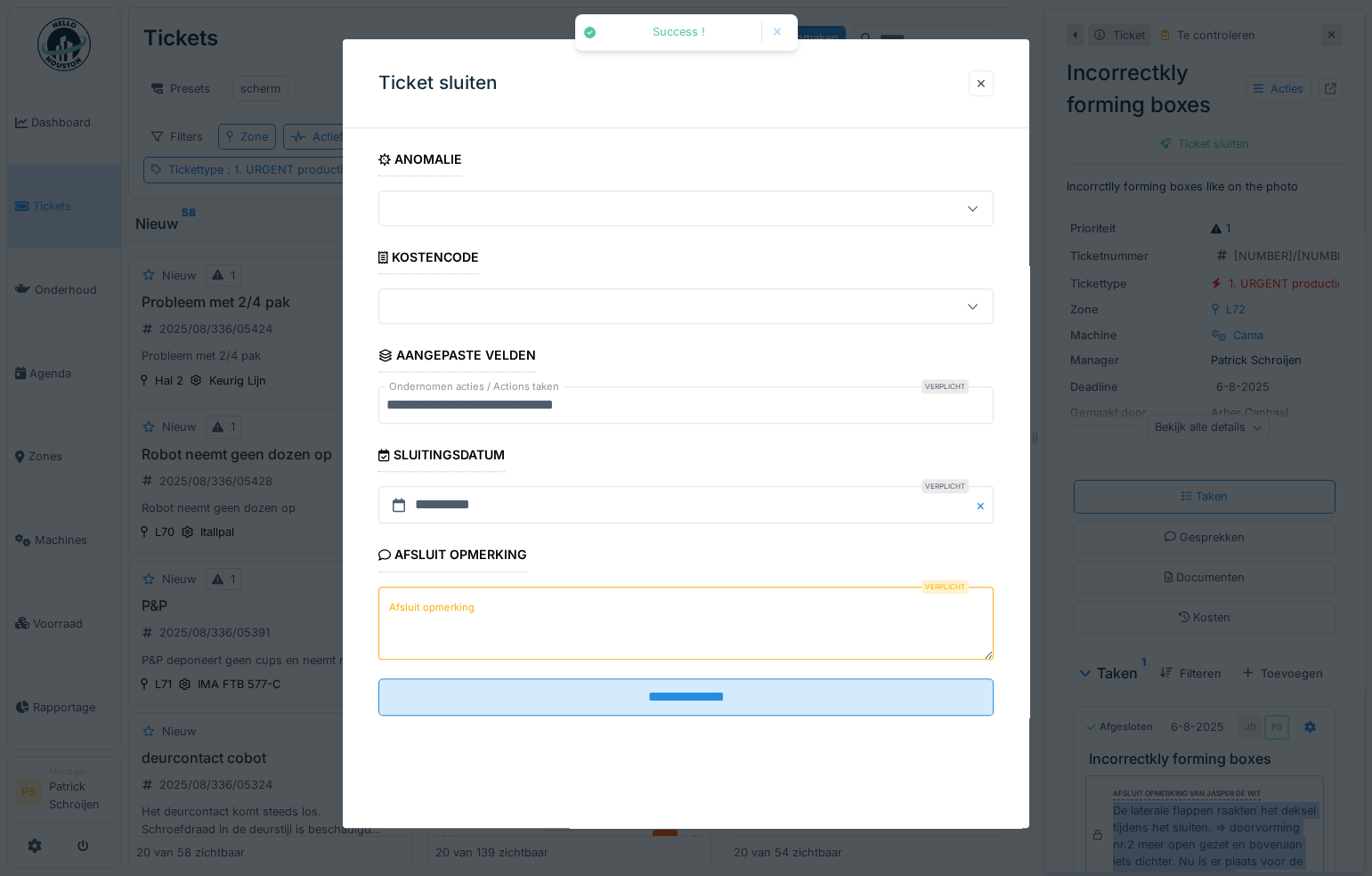 click on "Afsluit opmerking" at bounding box center [686, 623] 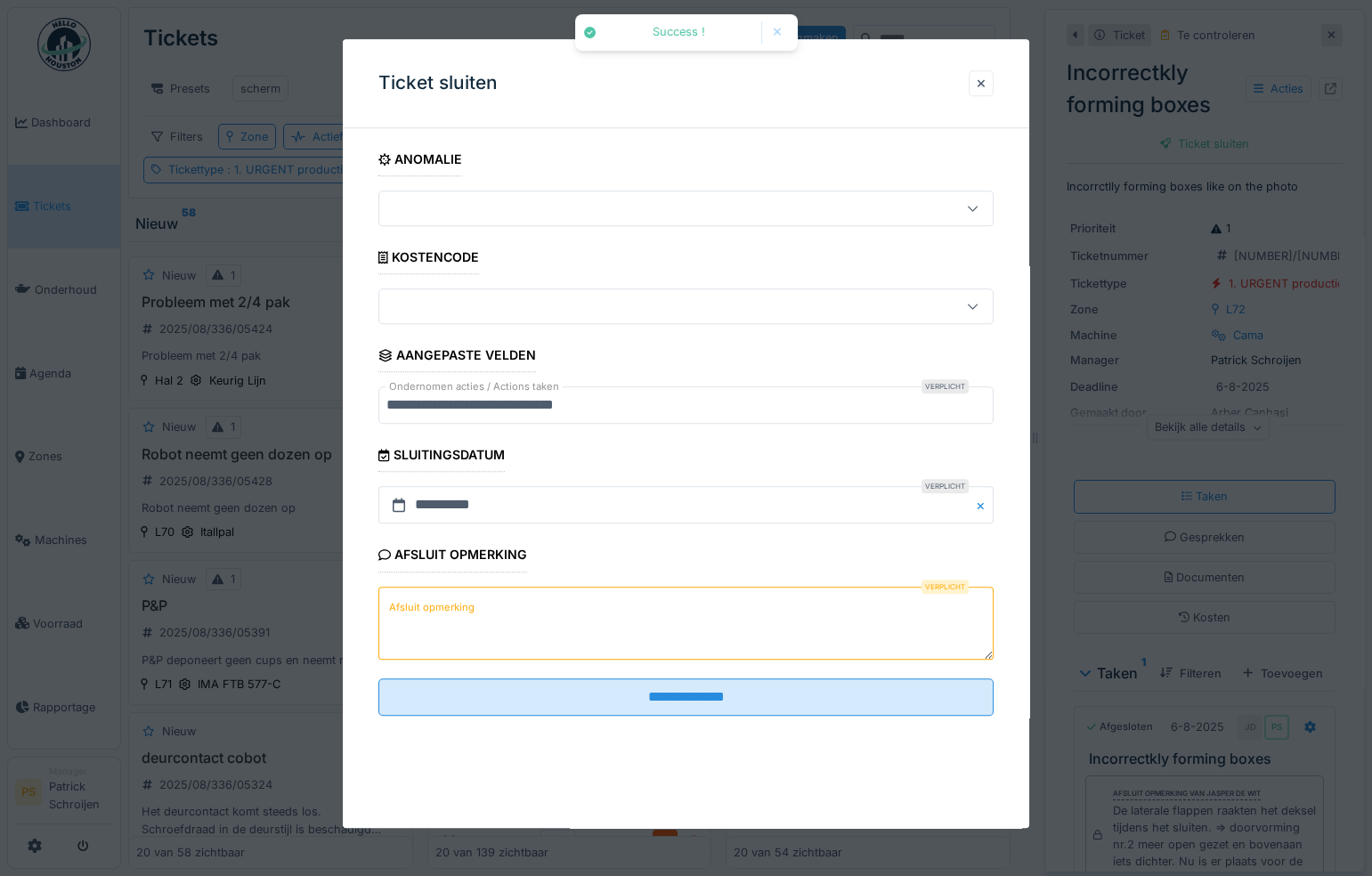 paste on "**********" 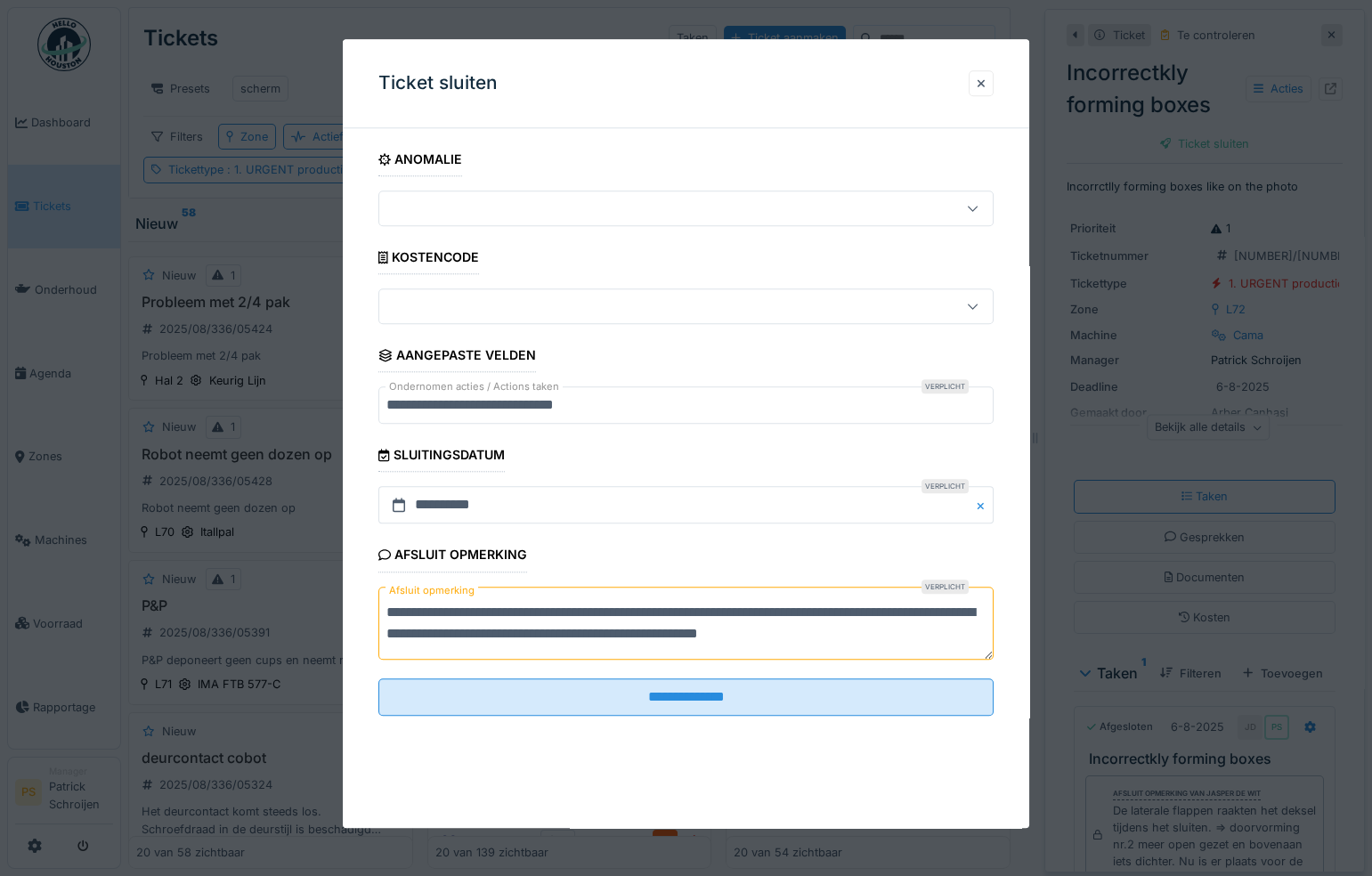 type on "**********" 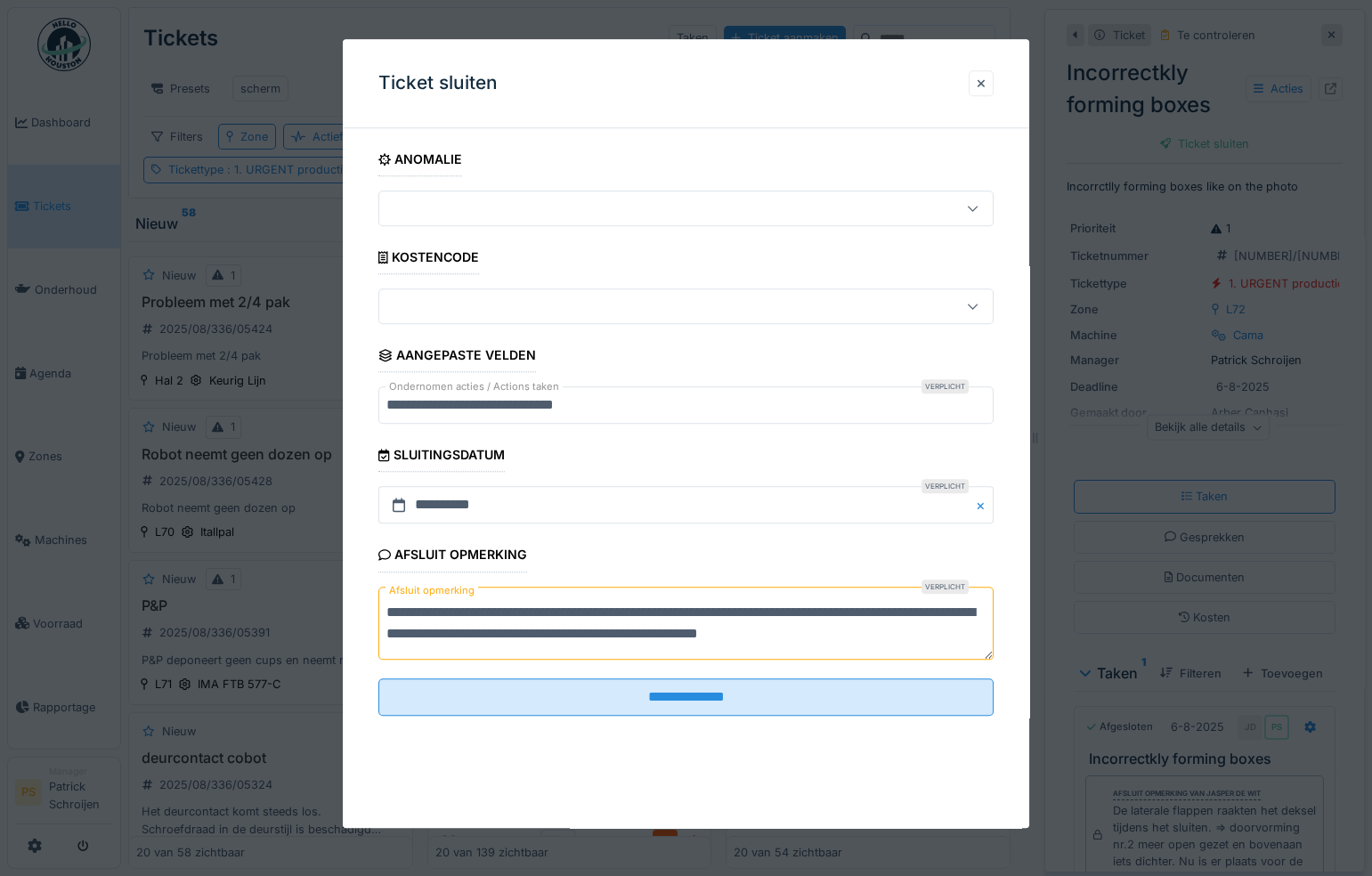 click on "**********" at bounding box center (686, 436) 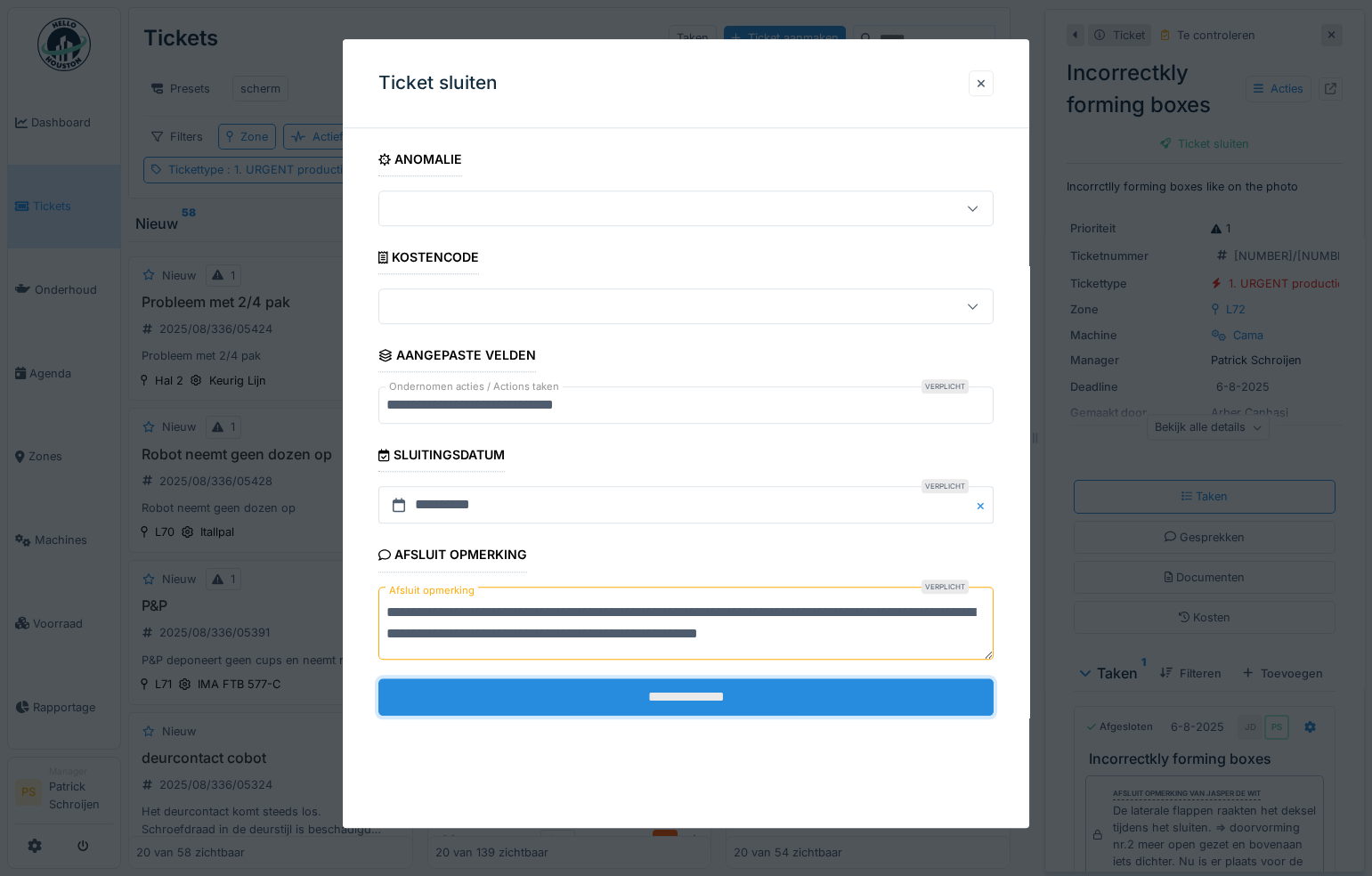 click on "**********" at bounding box center [686, 697] 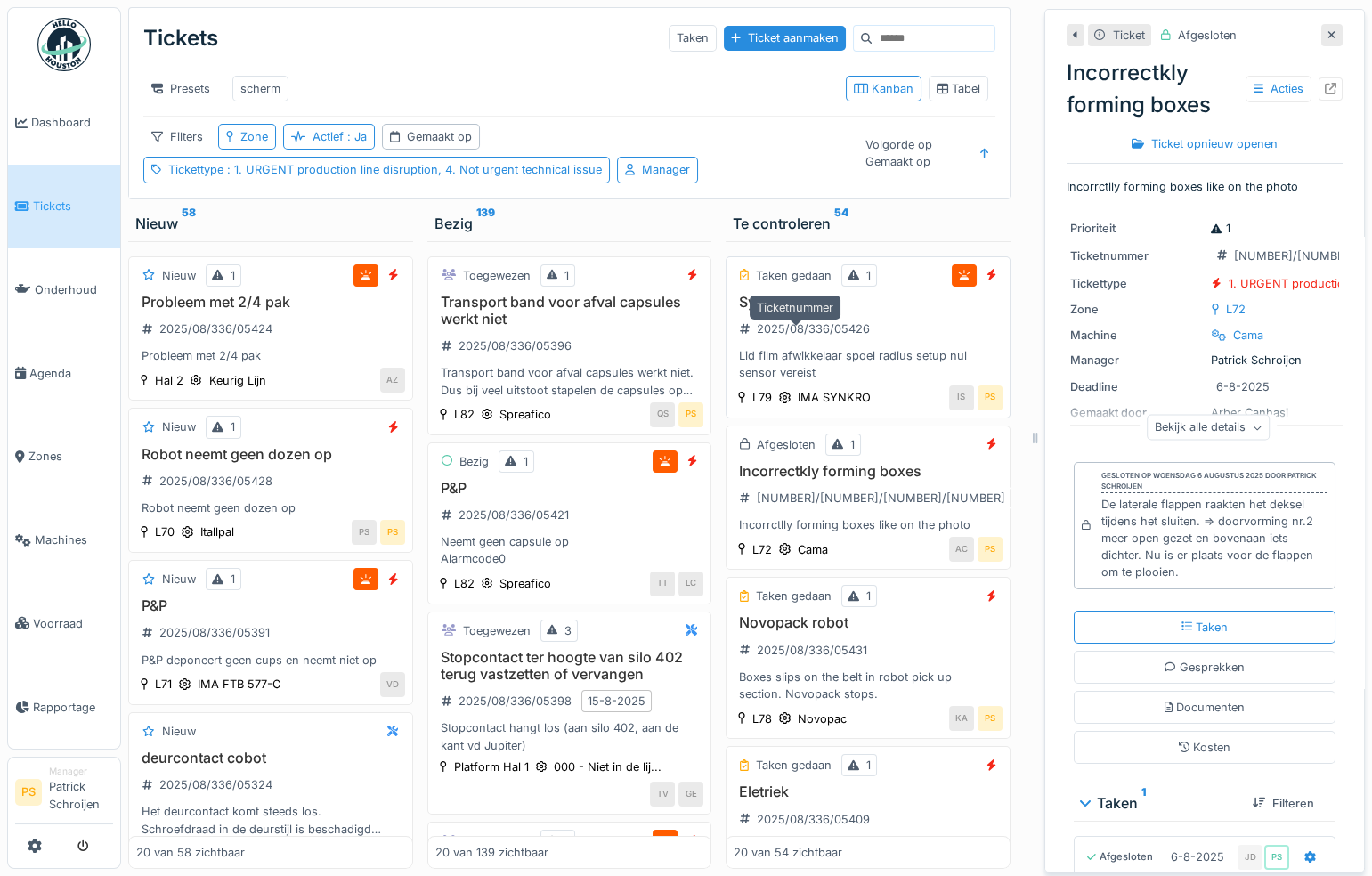 click on "2025/08/336/05426" at bounding box center [813, 328] 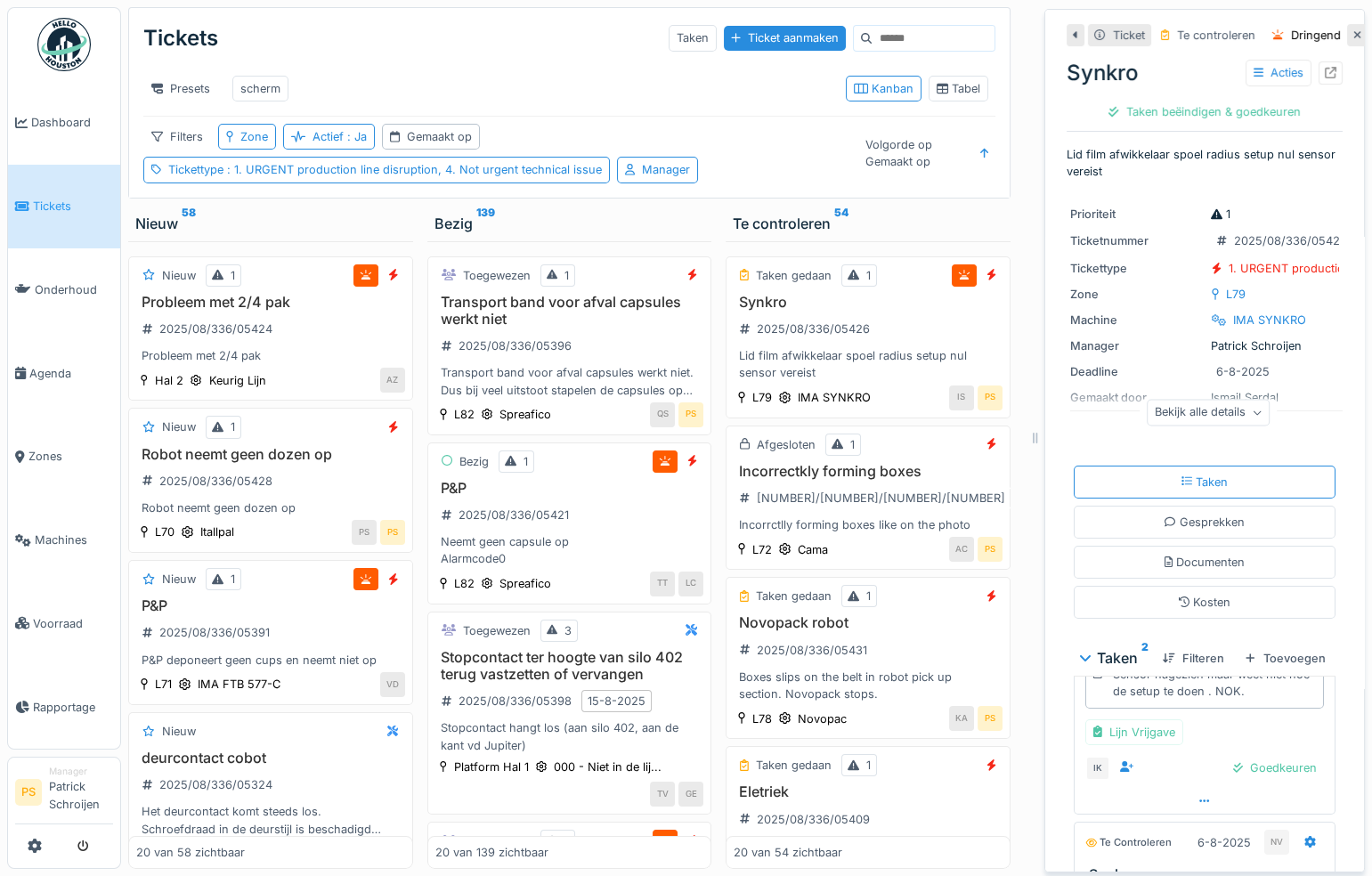 scroll, scrollTop: 231, scrollLeft: 0, axis: vertical 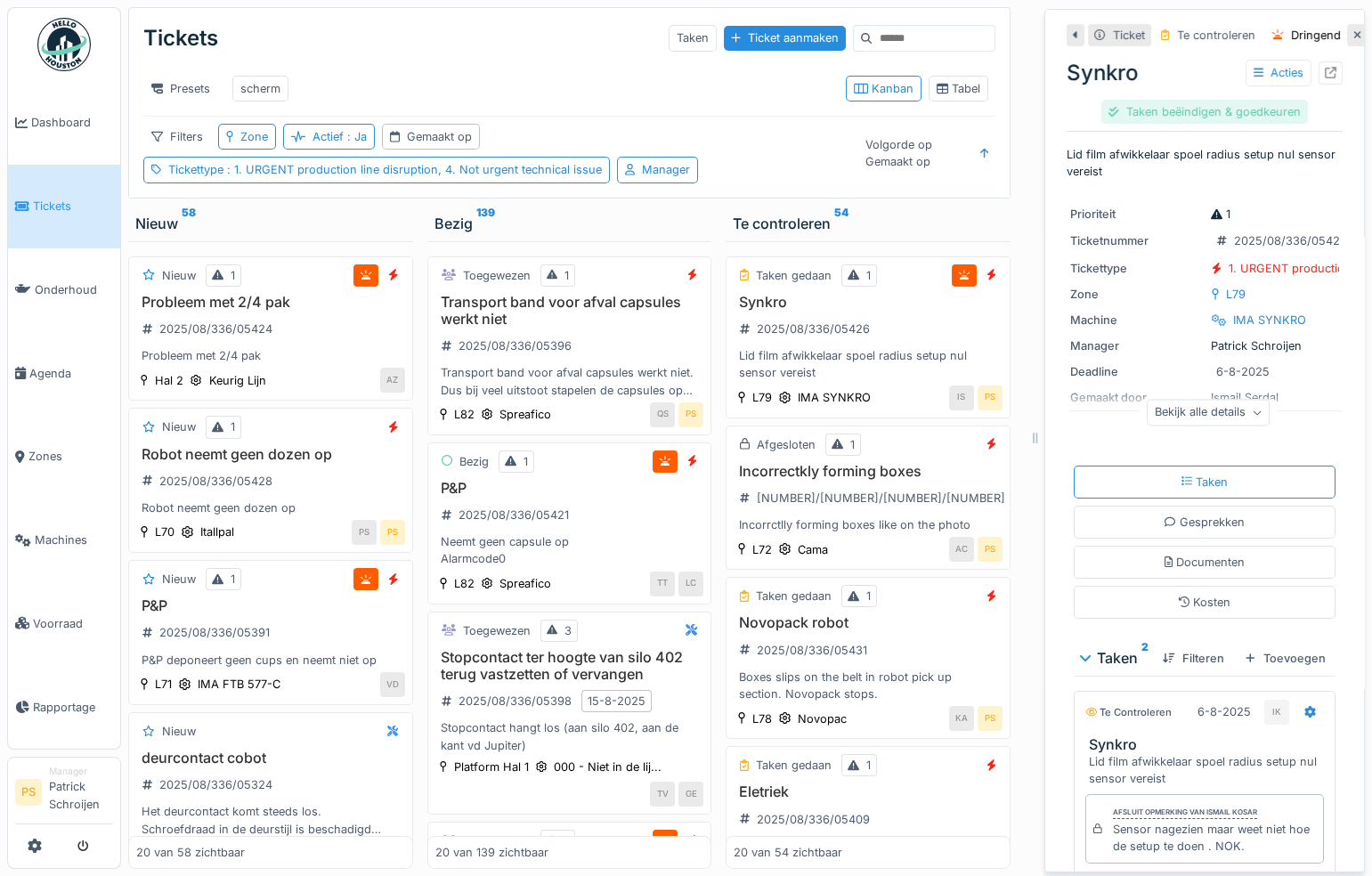 click on "Taken beëindigen & goedkeuren" at bounding box center [1204, 111] 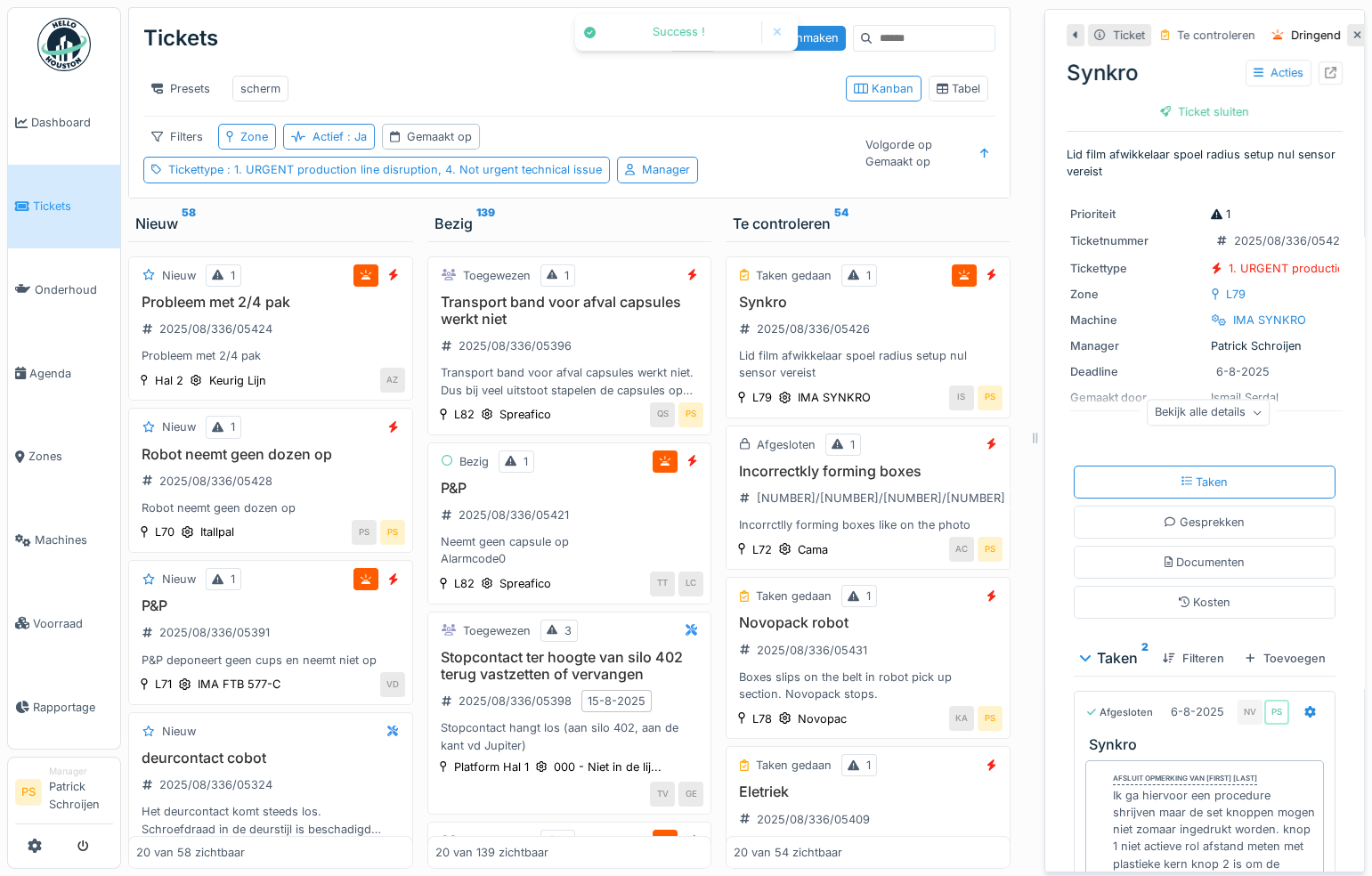 click on "Ticket sluiten" at bounding box center (1205, 111) 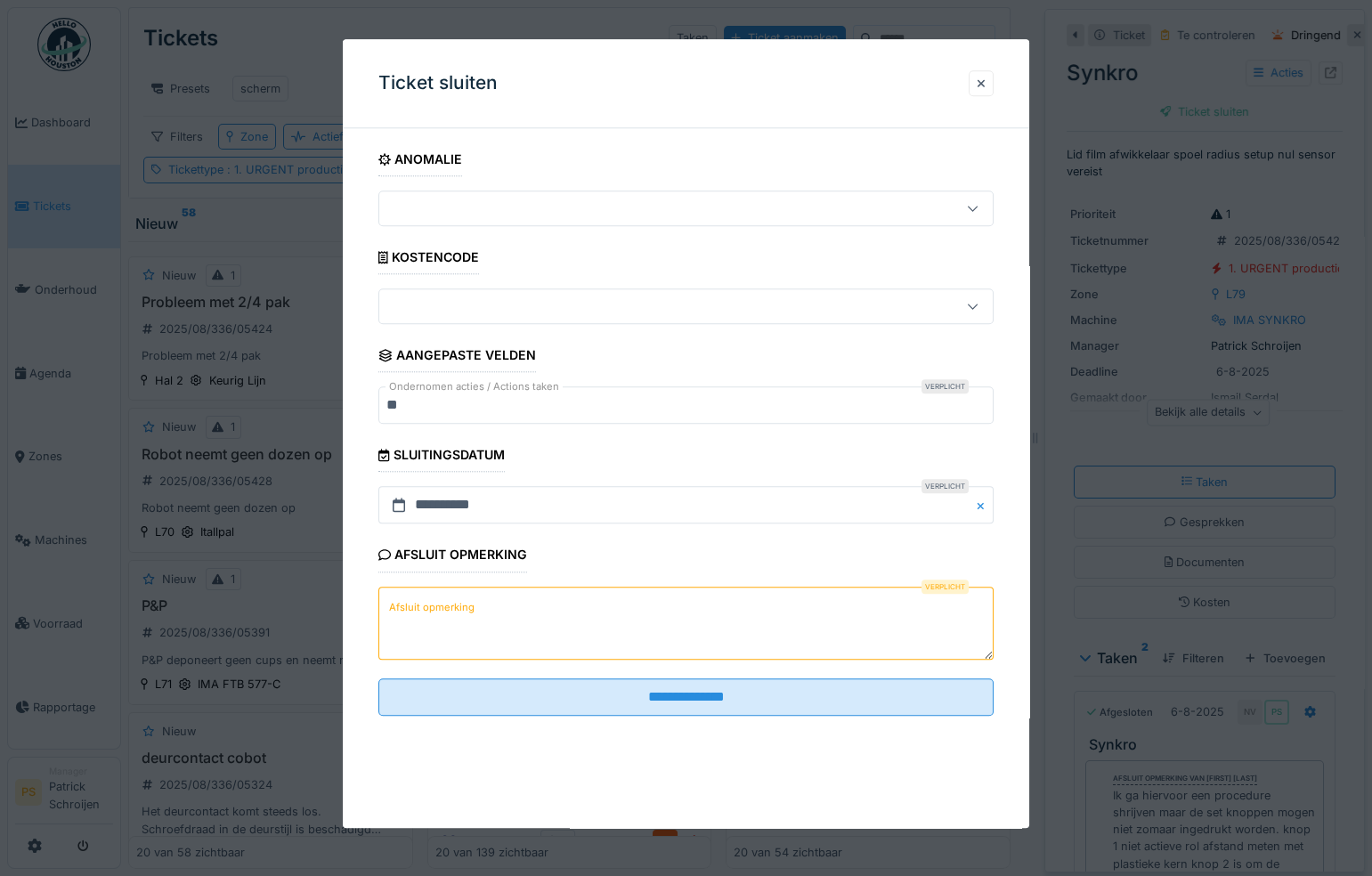 click on "Afsluit opmerking" at bounding box center (432, 607) 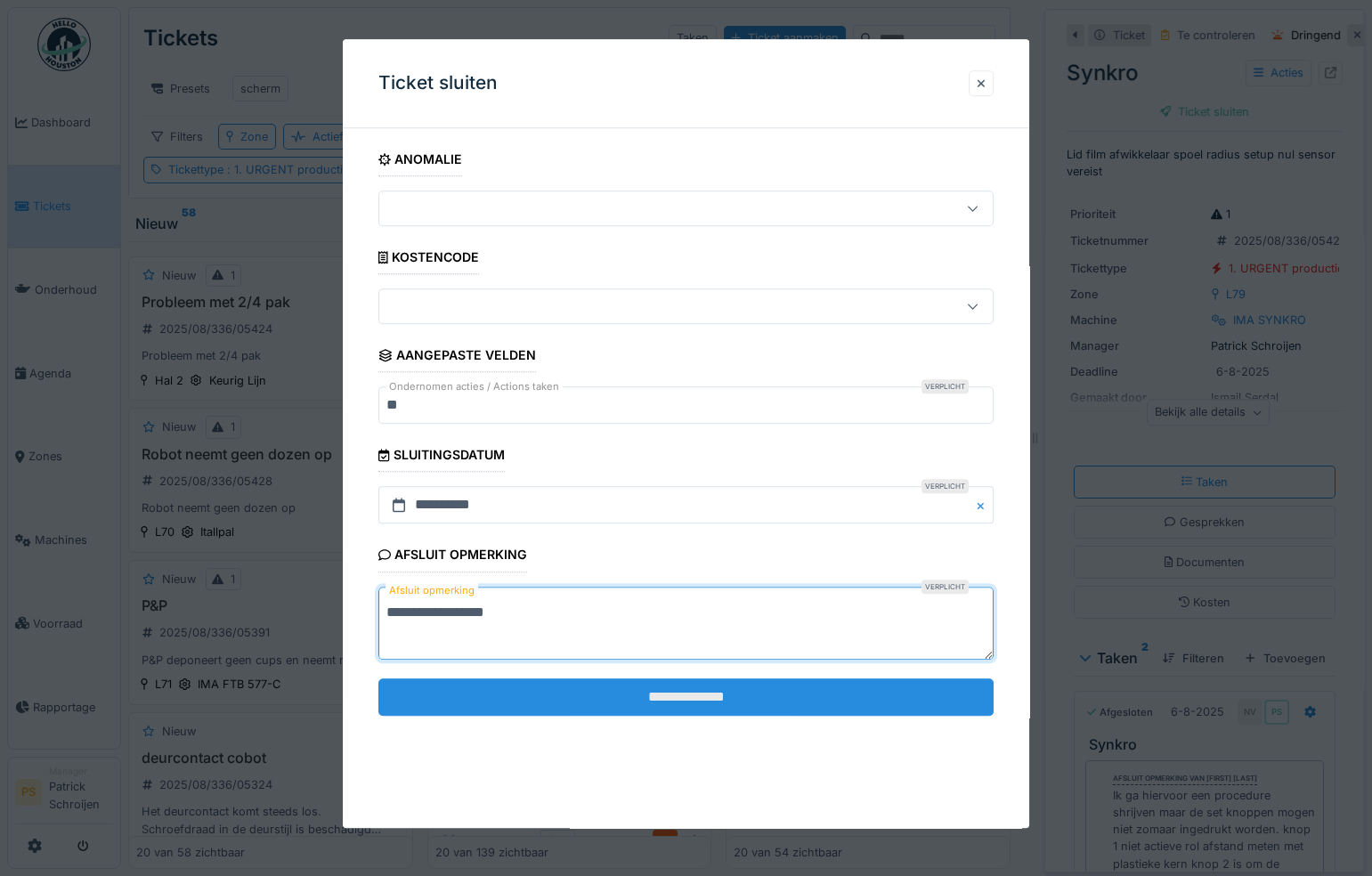 type on "**********" 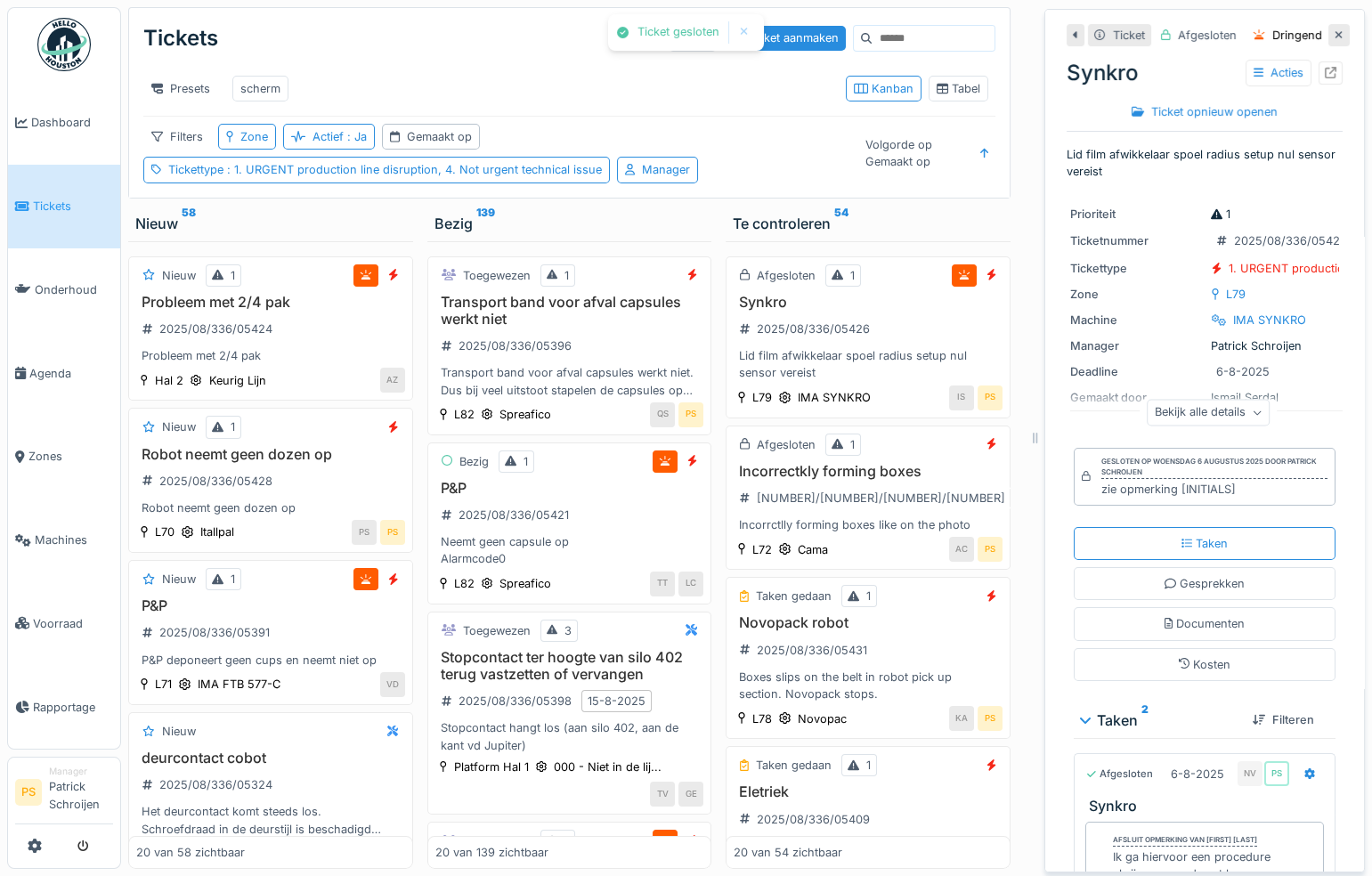 drag, startPoint x: 1221, startPoint y: 248, endPoint x: 1309, endPoint y: 248, distance: 88 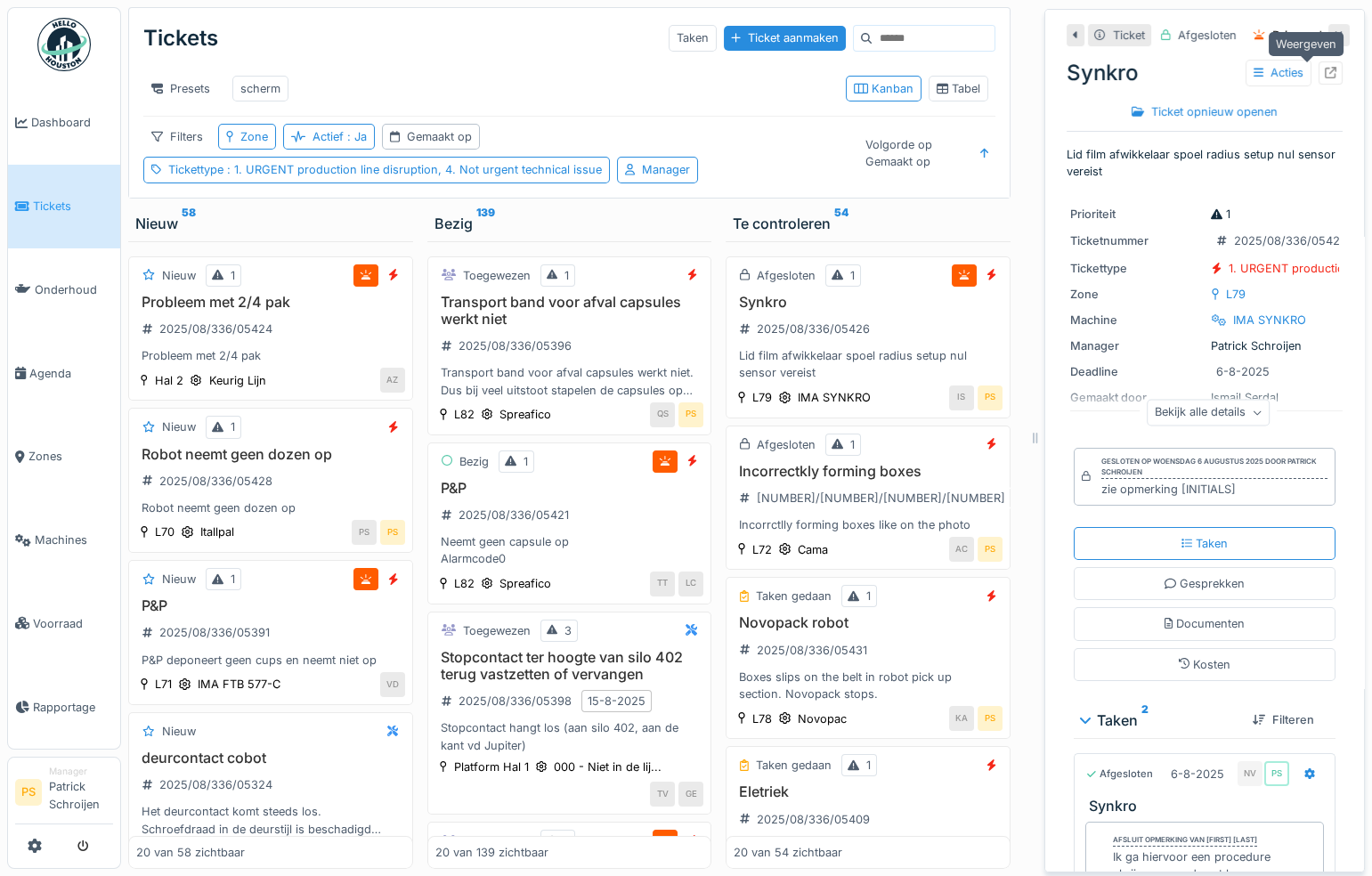 click 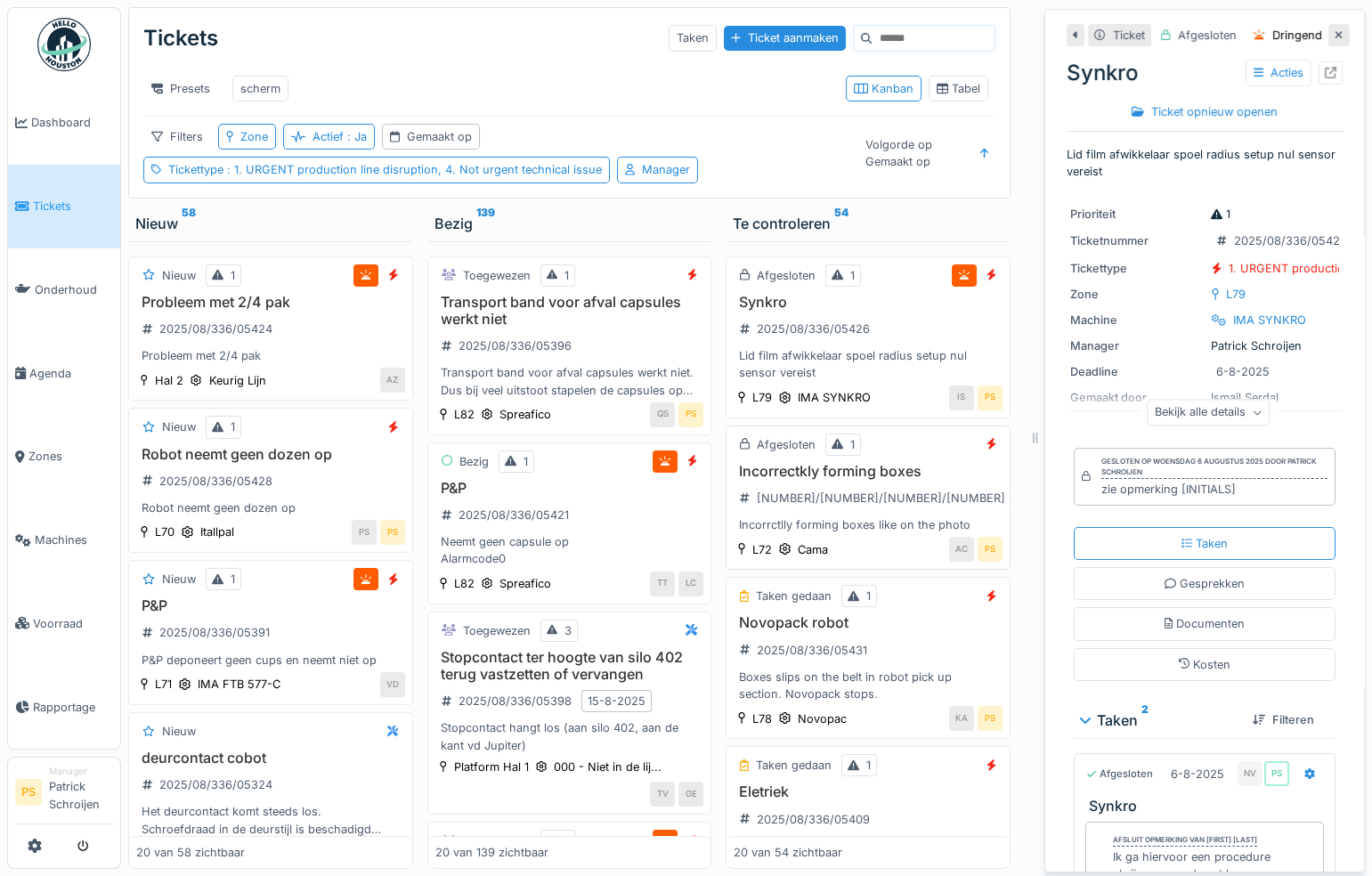 click on "Incorrectkly forming boxes" at bounding box center [868, 471] 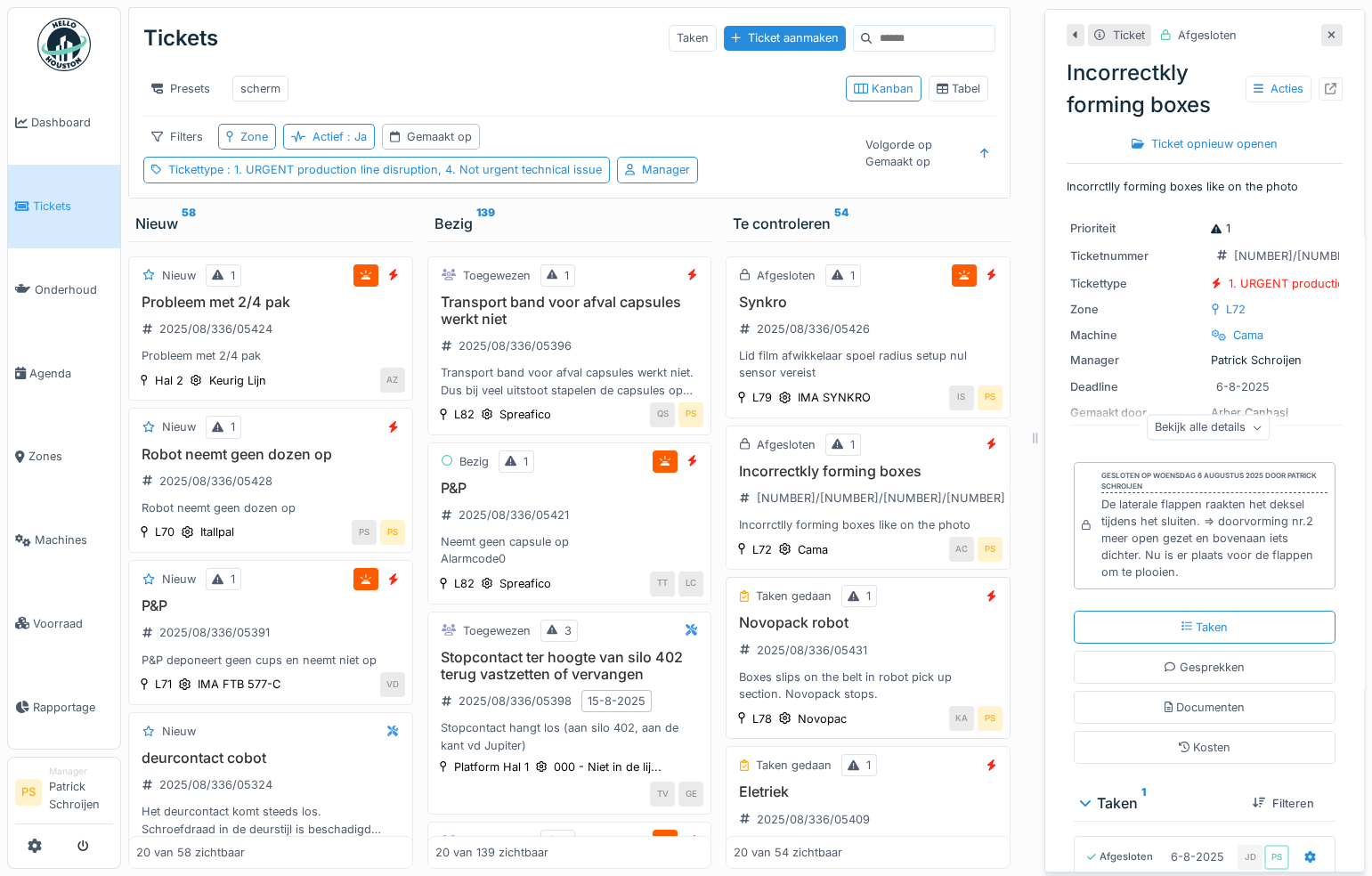click on "Novopack robot" at bounding box center [868, 622] 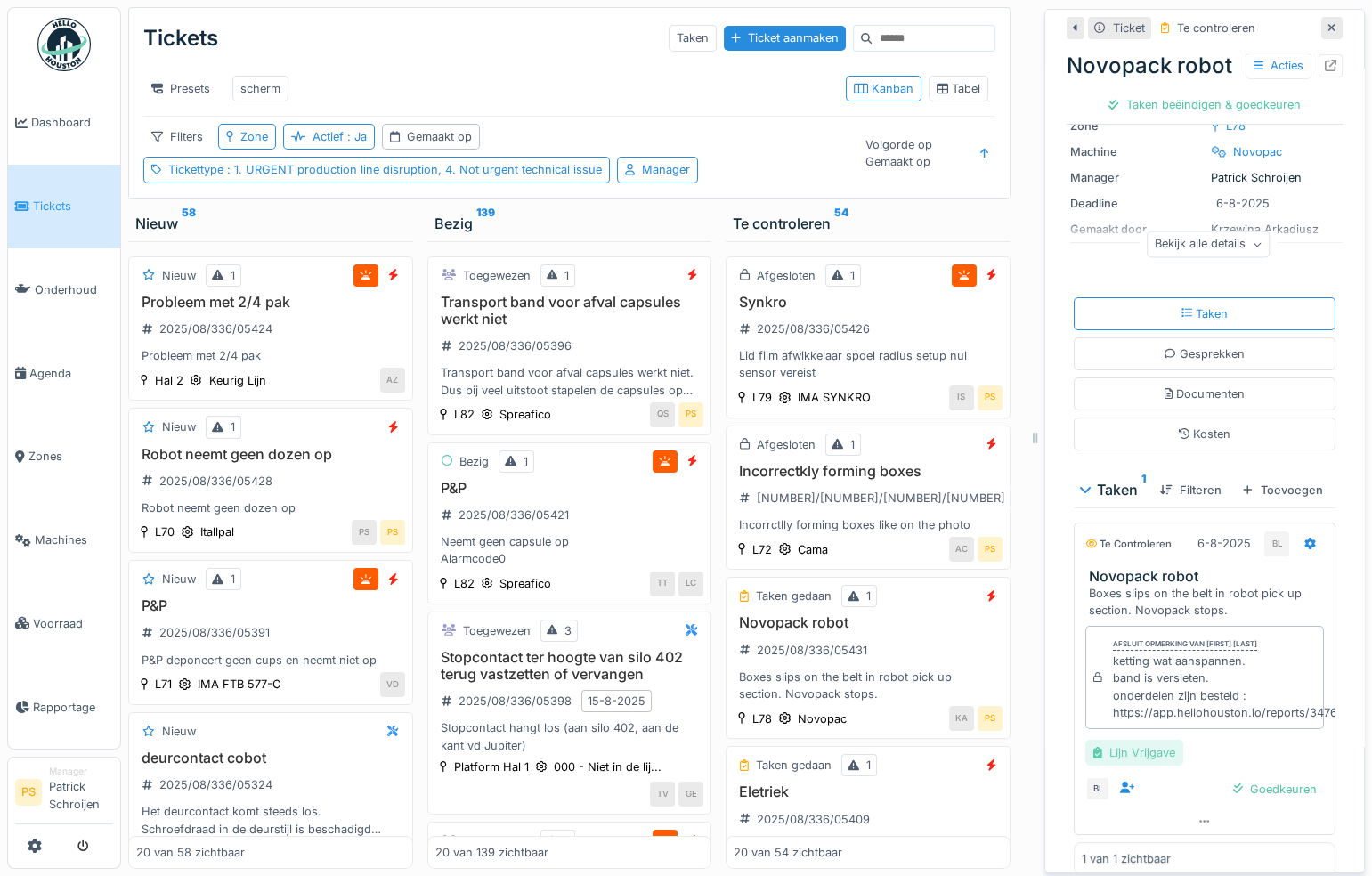scroll, scrollTop: 210, scrollLeft: 0, axis: vertical 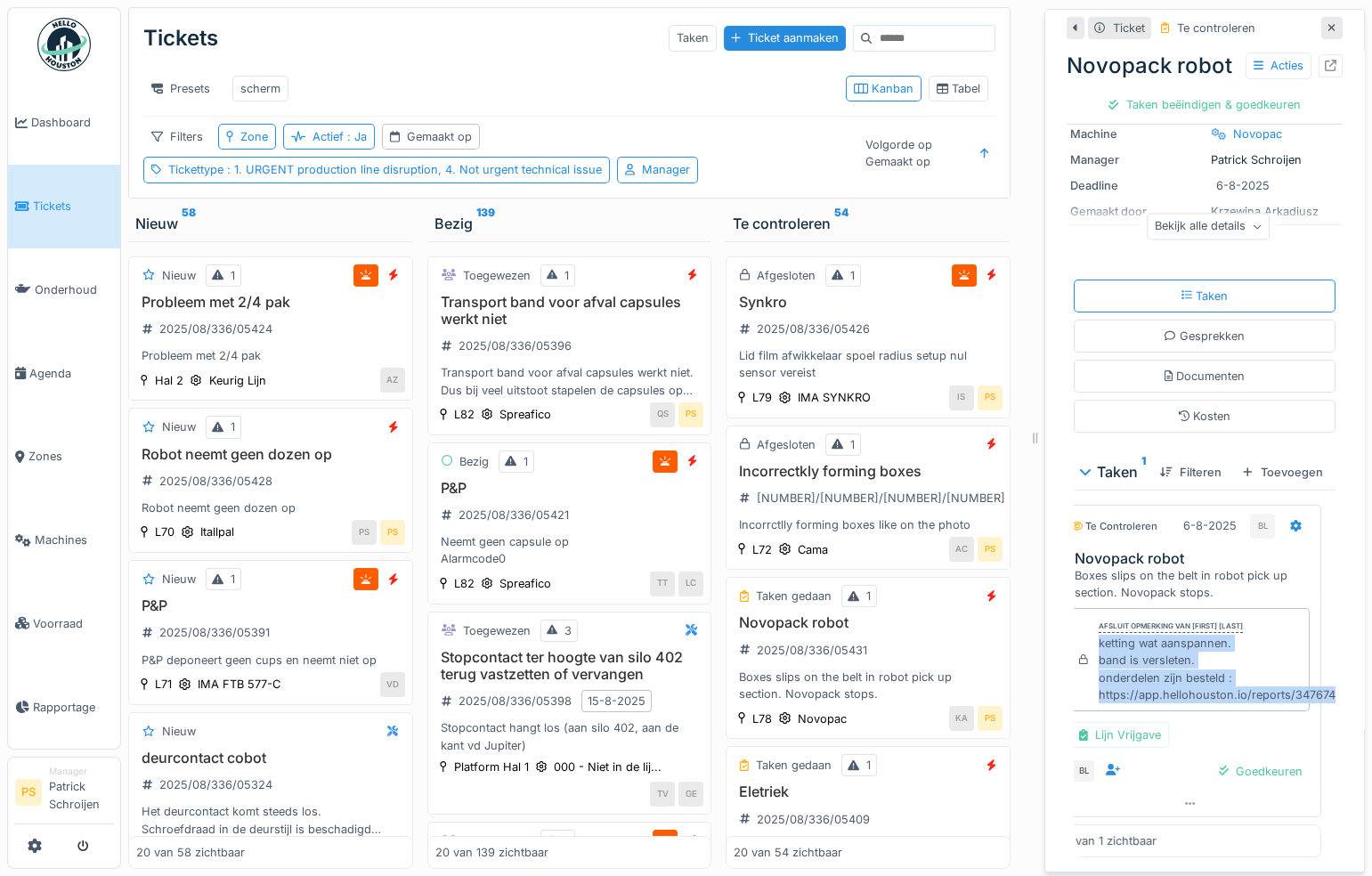 drag, startPoint x: 1100, startPoint y: 623, endPoint x: 1318, endPoint y: 683, distance: 226.10617 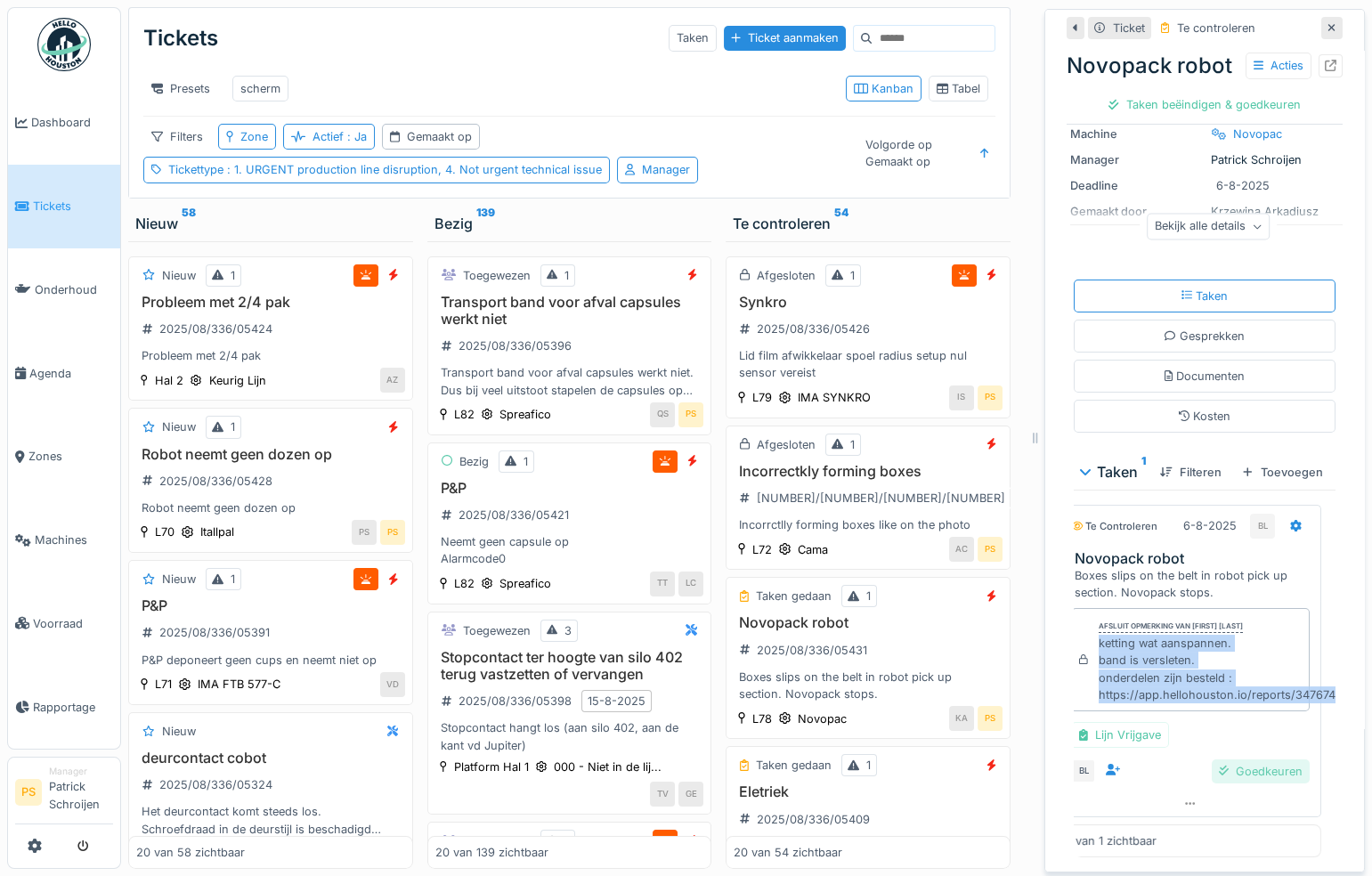 click on "Goedkeuren" at bounding box center (1261, 771) 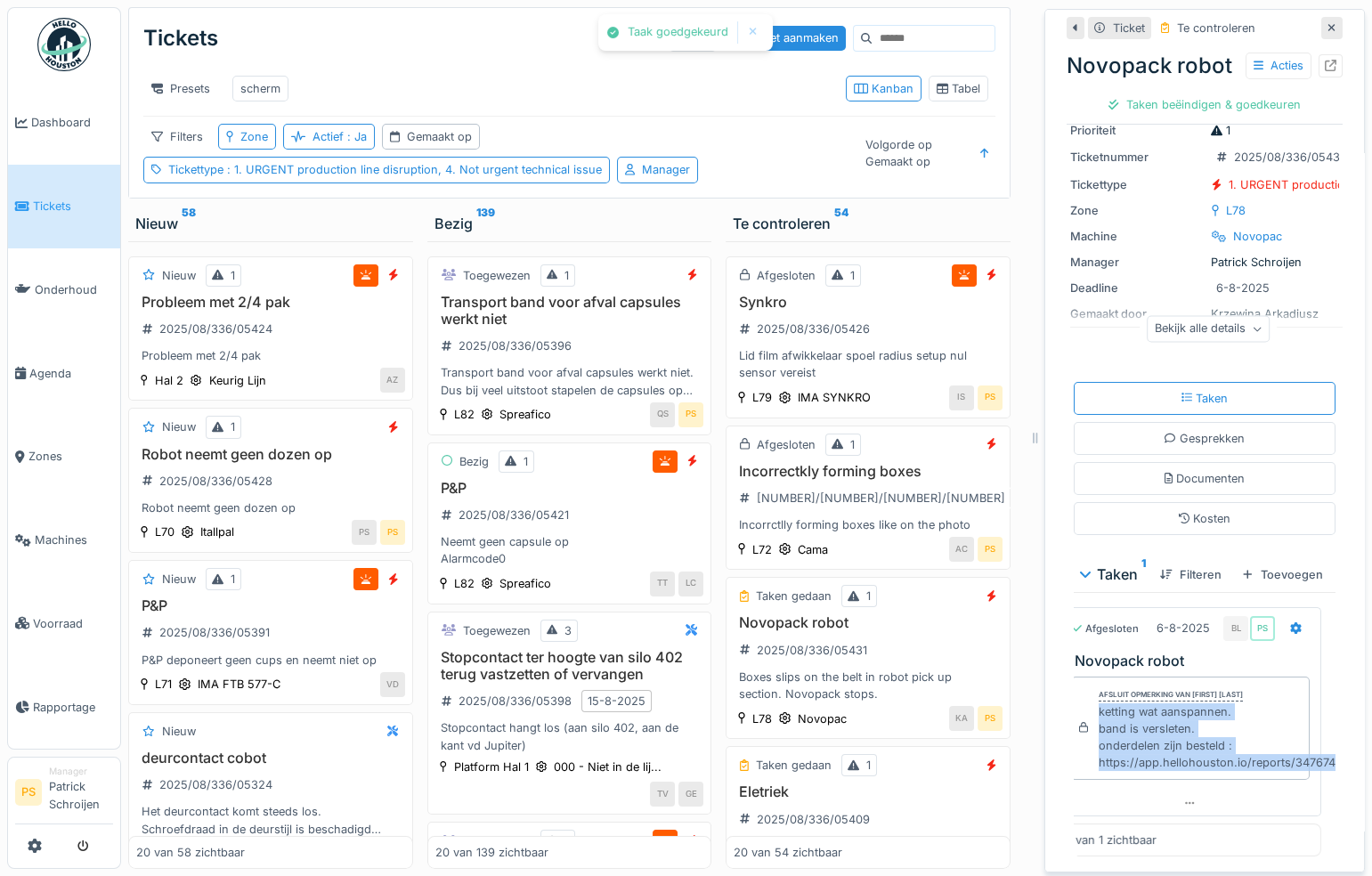 scroll, scrollTop: 130, scrollLeft: 0, axis: vertical 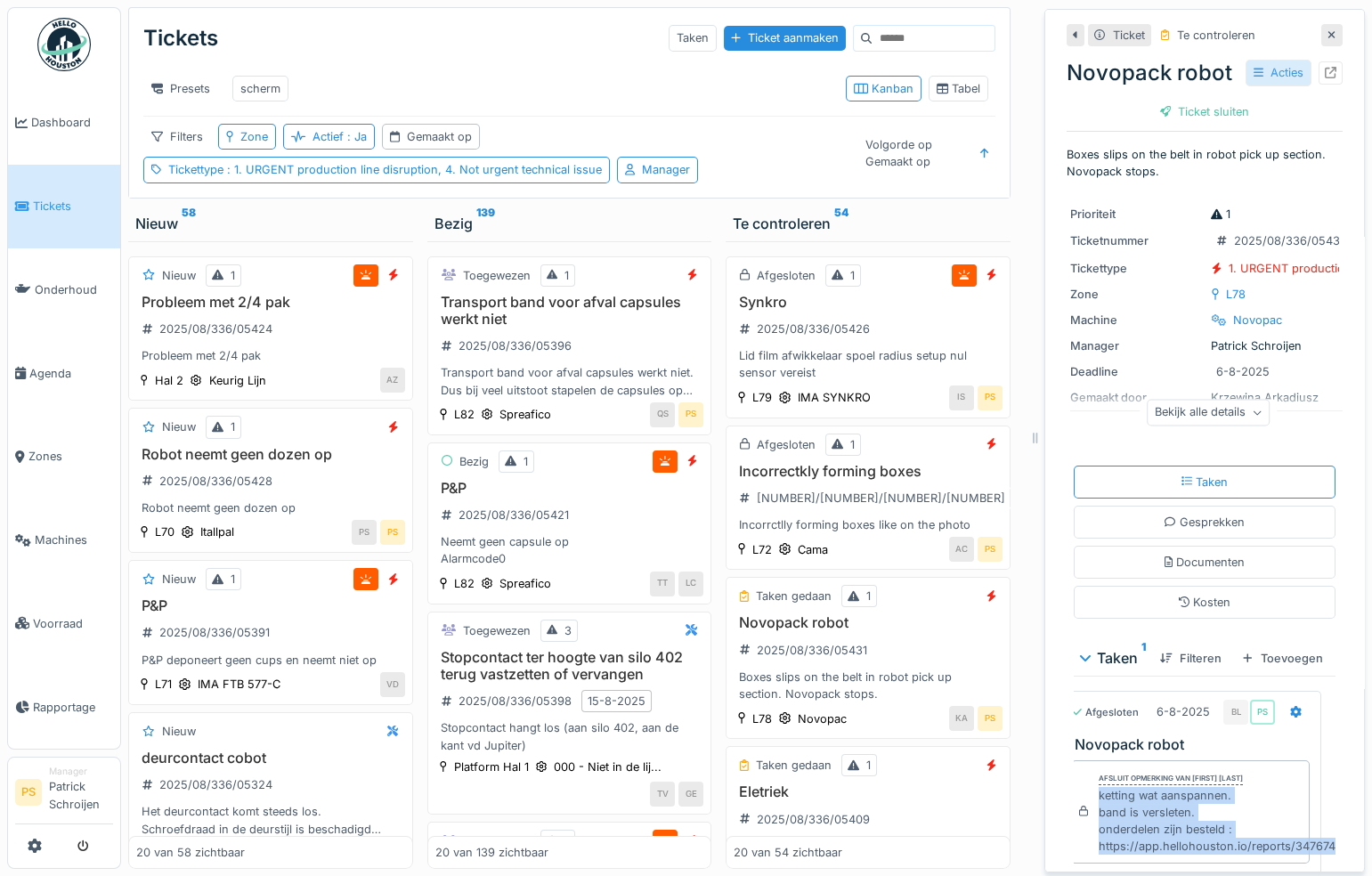 click on "Acties" at bounding box center (1279, 72) 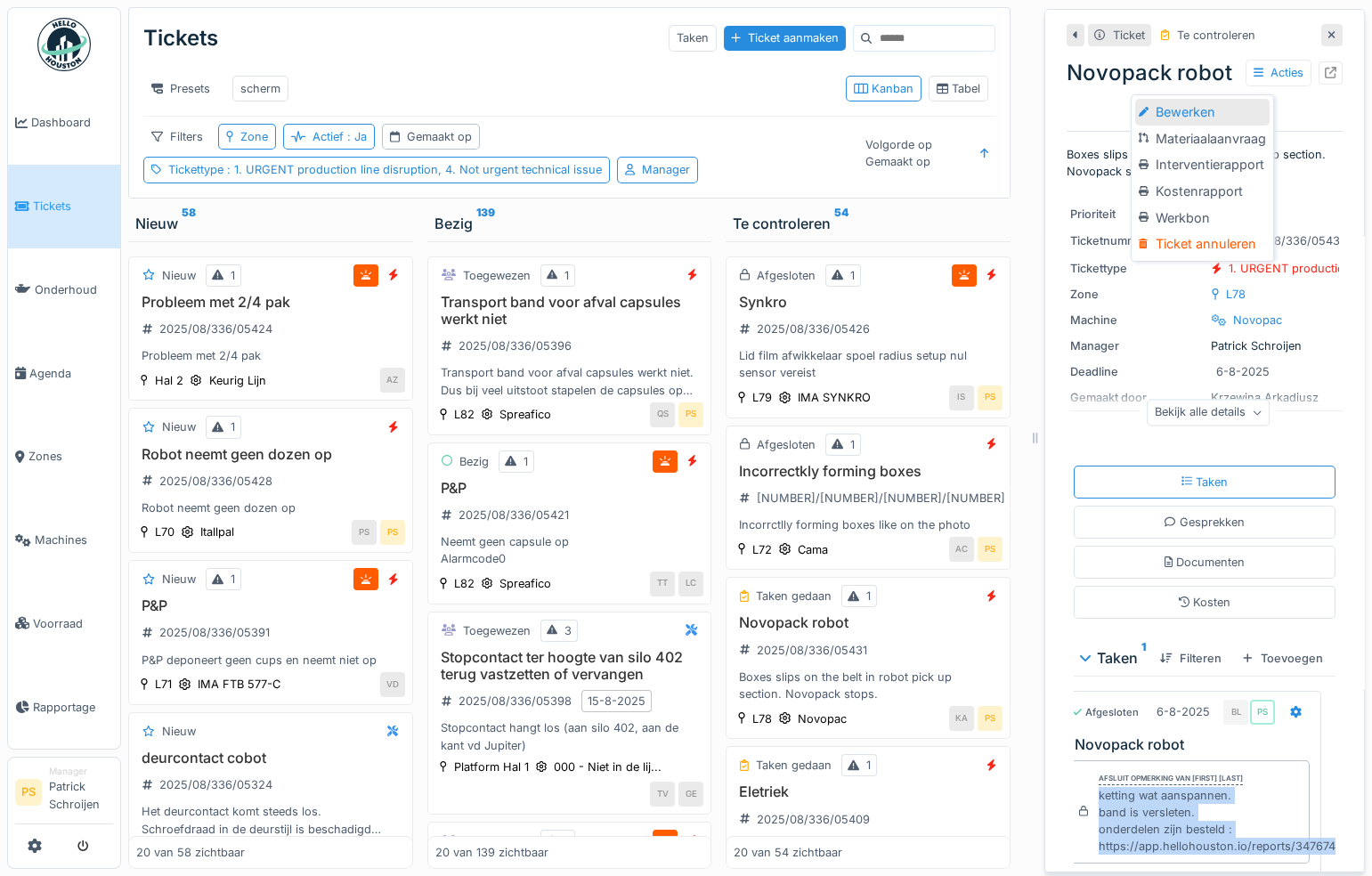 click on "Bewerken" at bounding box center (1202, 112) 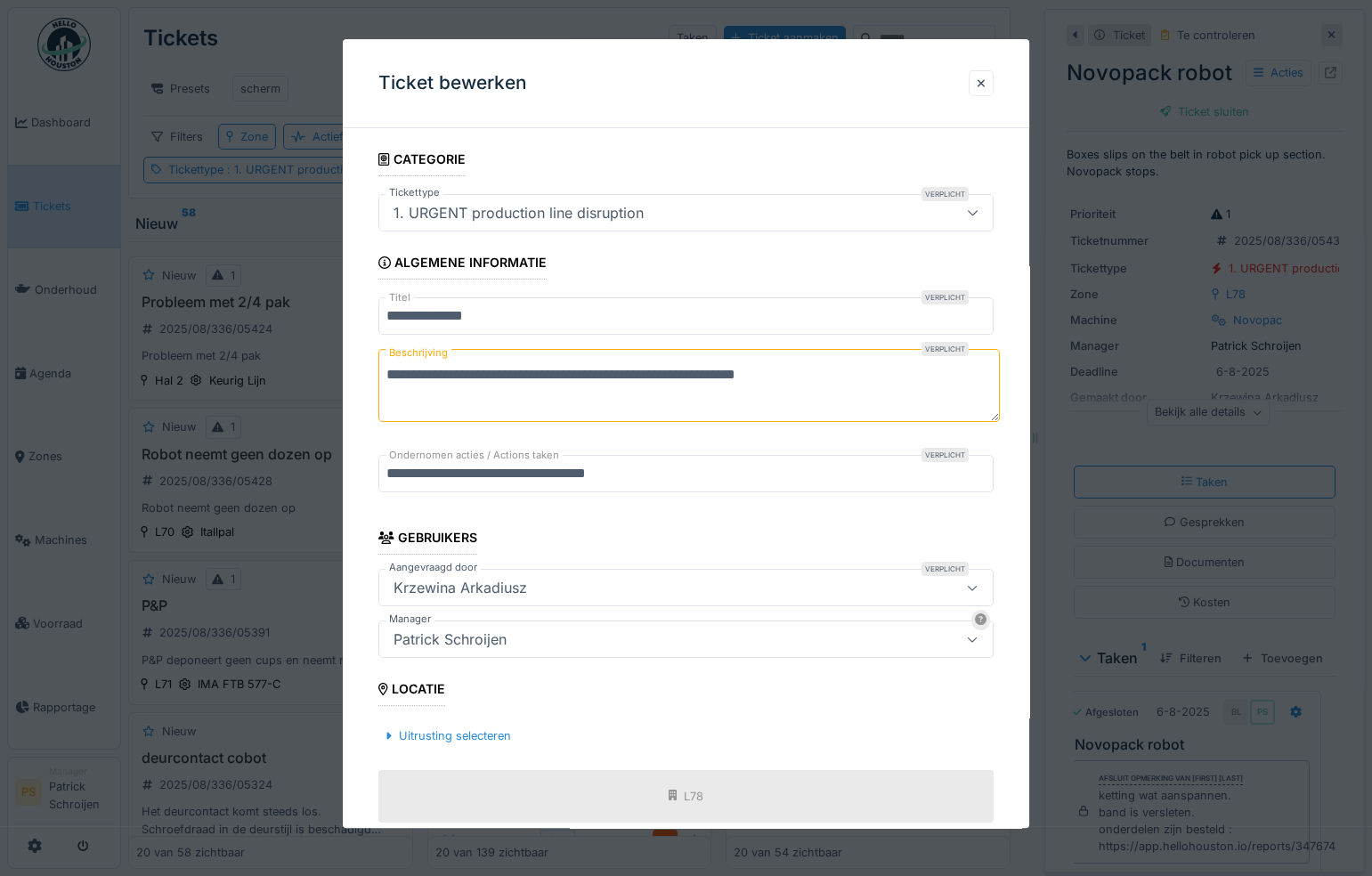 click on "Patrick Schroijen" at bounding box center (686, 640) 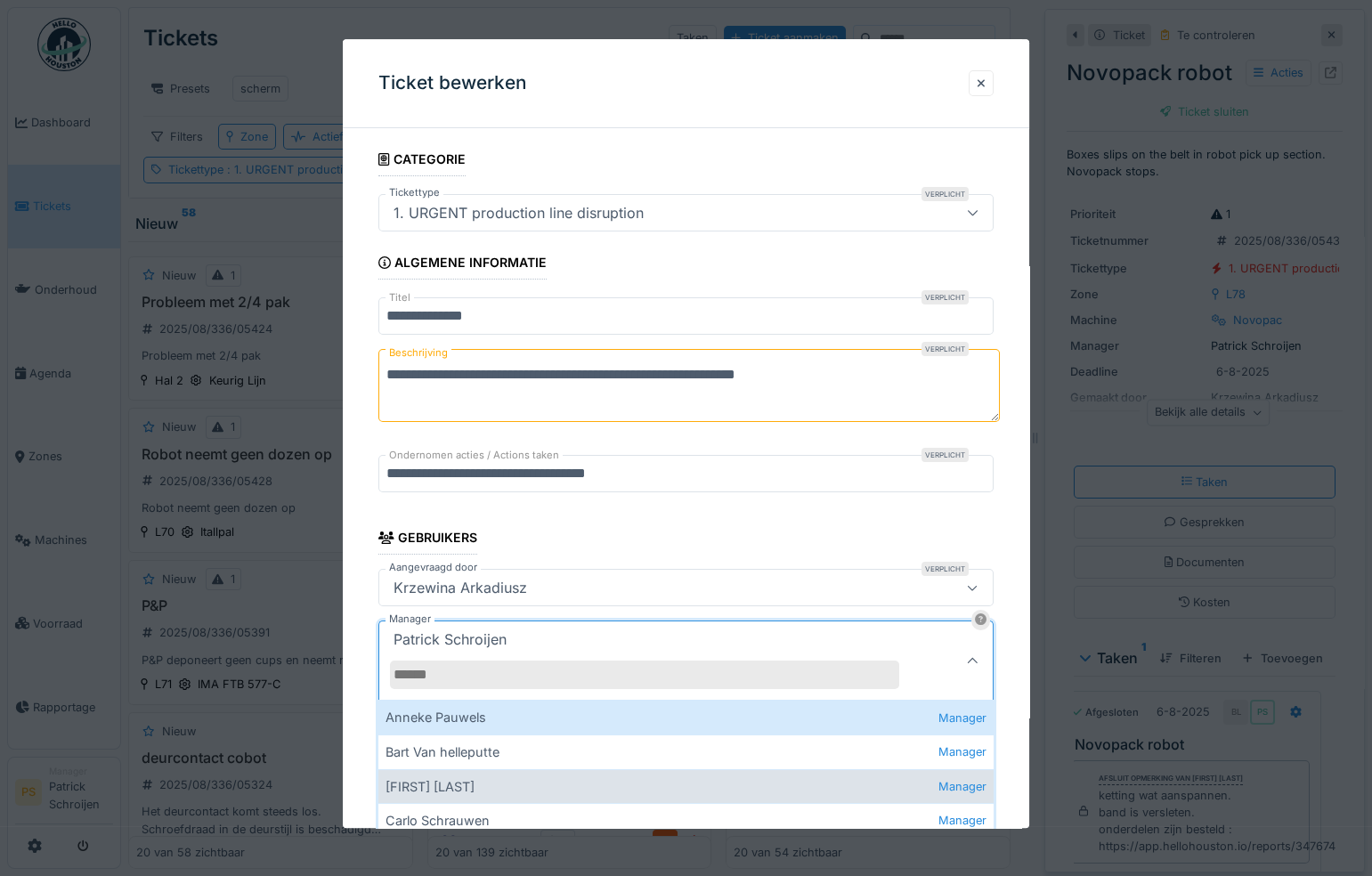 click on "Beni Lannaux   Manager" at bounding box center (686, 786) 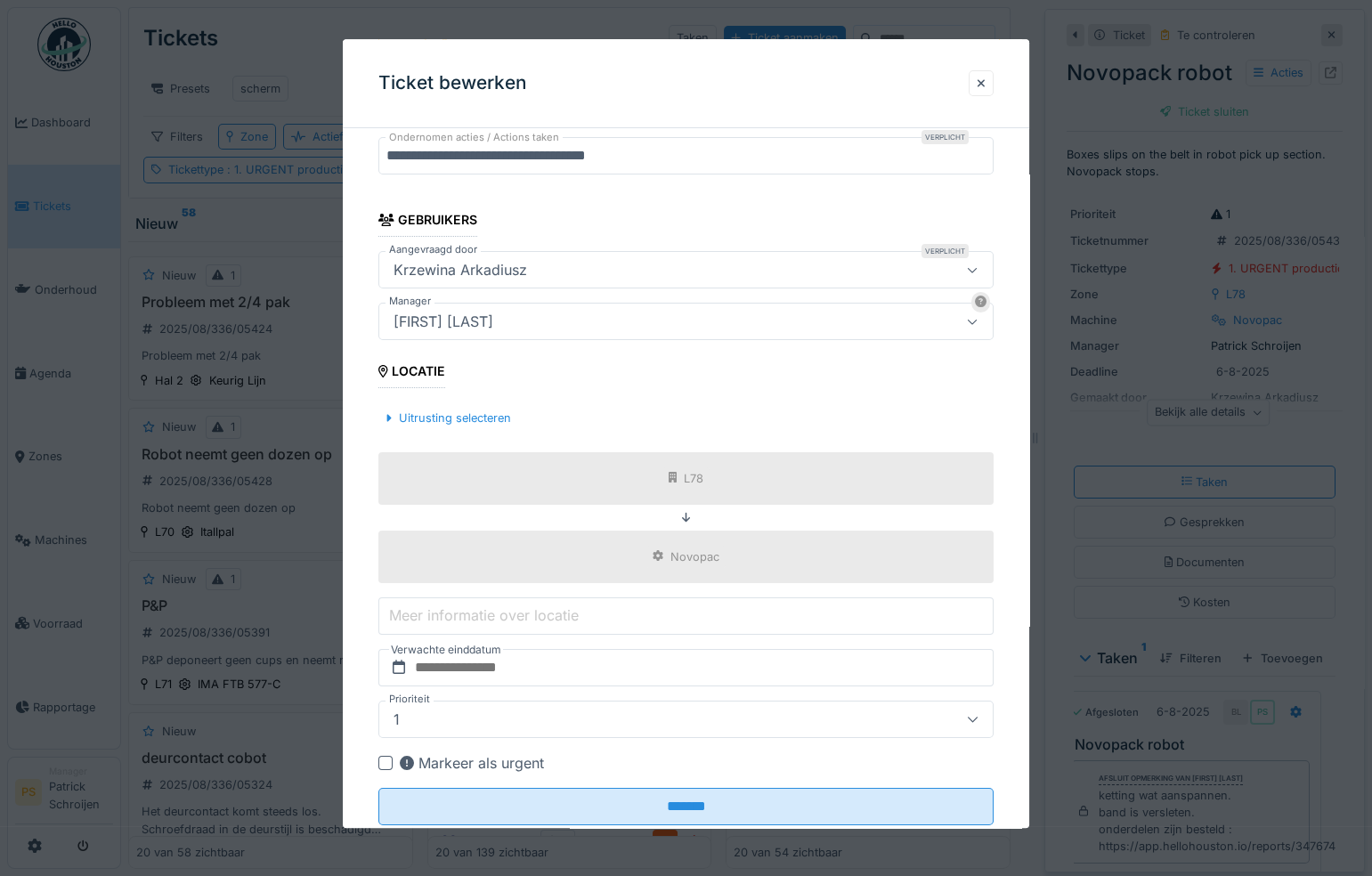 scroll, scrollTop: 323, scrollLeft: 0, axis: vertical 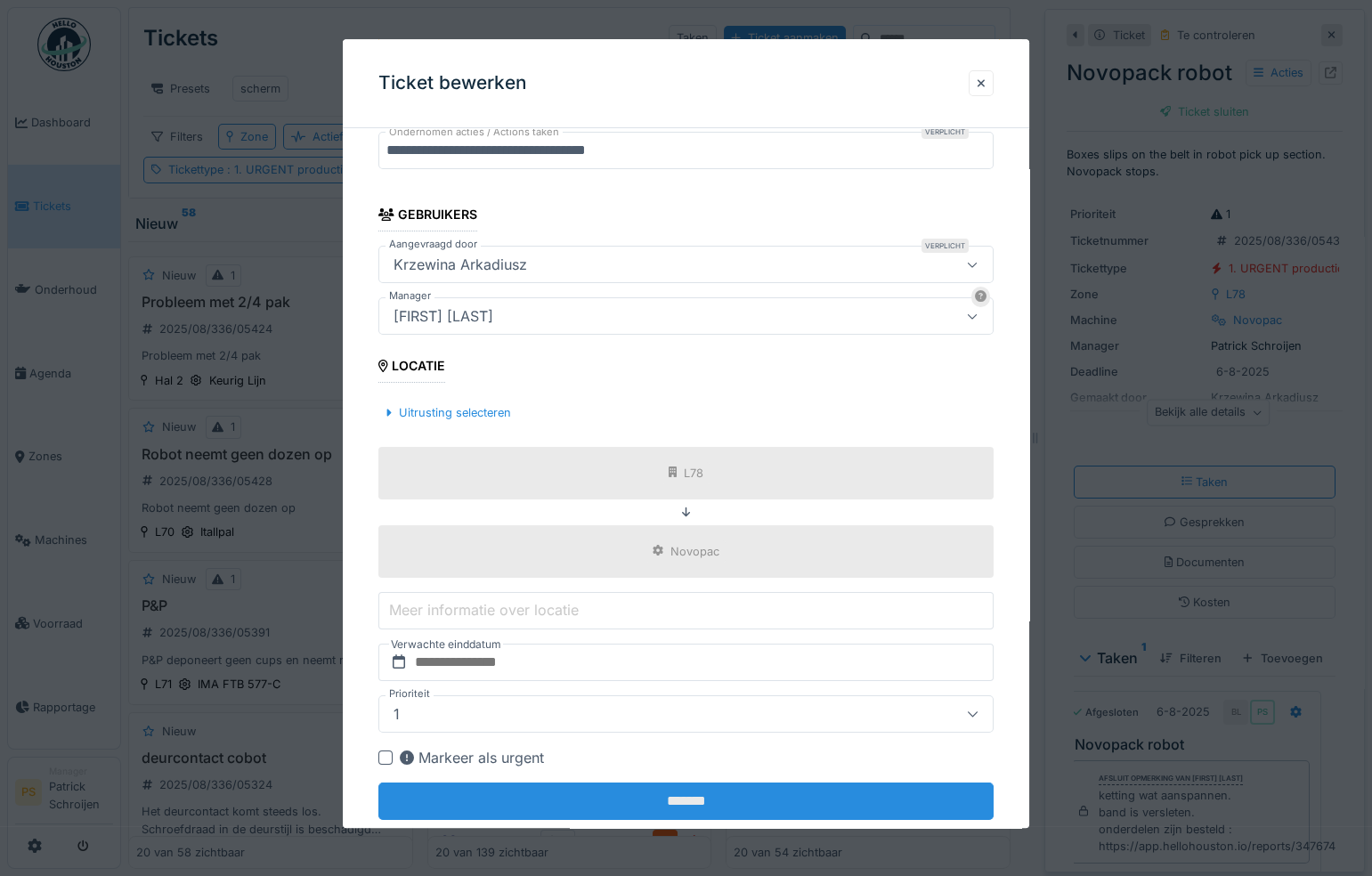 click on "*******" at bounding box center [686, 801] 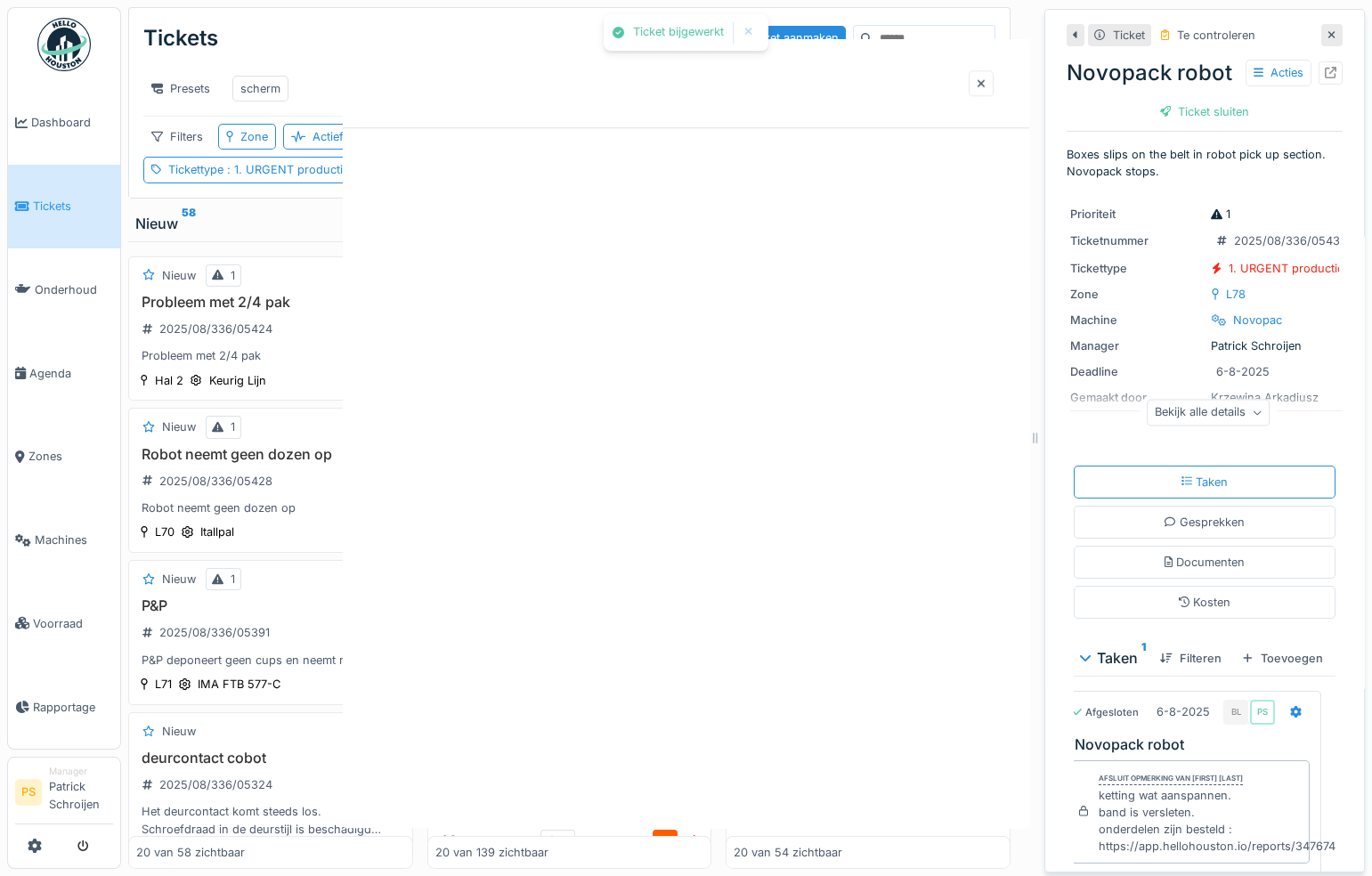 scroll, scrollTop: 0, scrollLeft: 0, axis: both 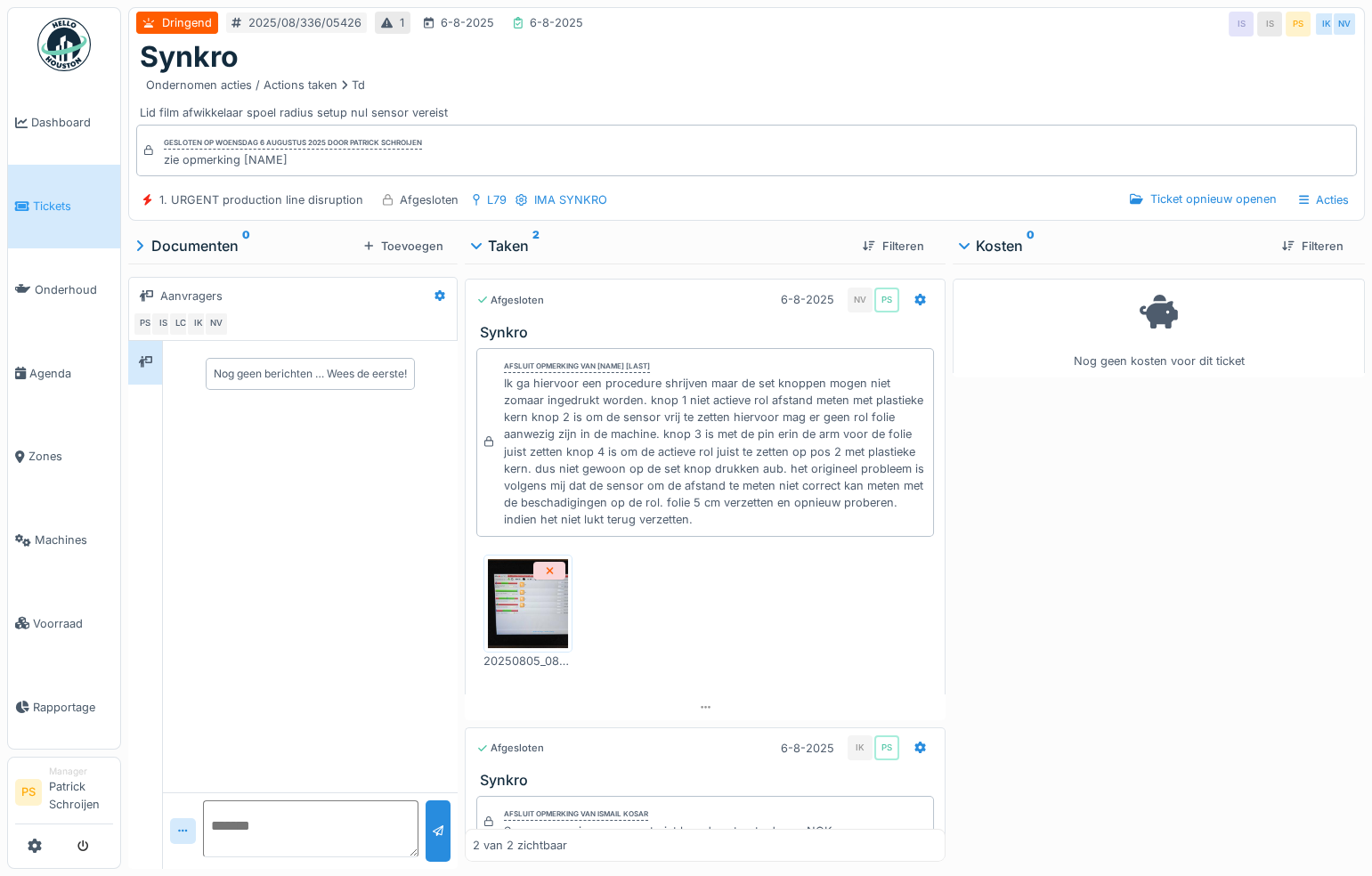 click on "Nog geen kosten voor dit ticket" at bounding box center (1158, 563) 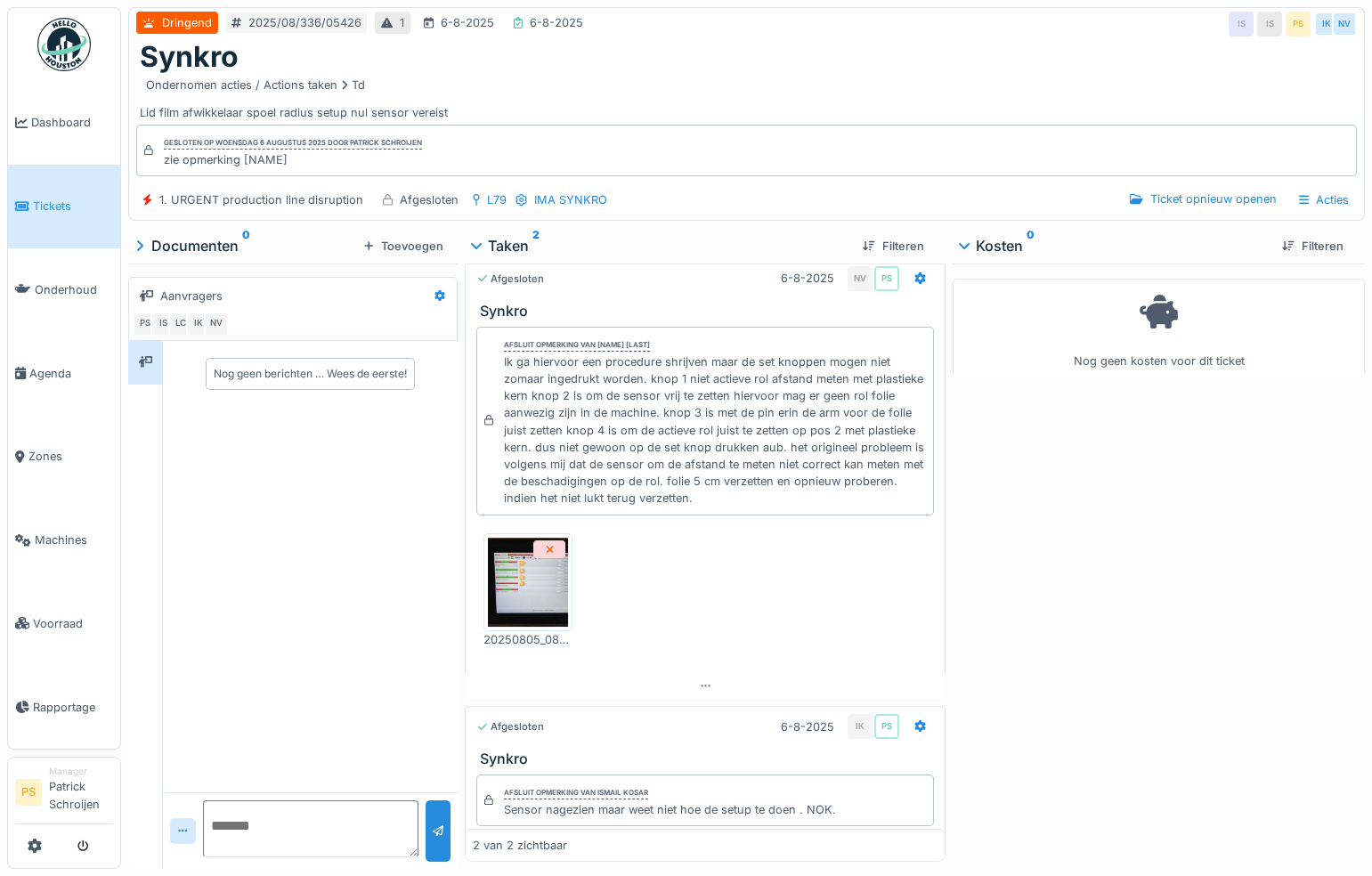 scroll, scrollTop: 0, scrollLeft: 0, axis: both 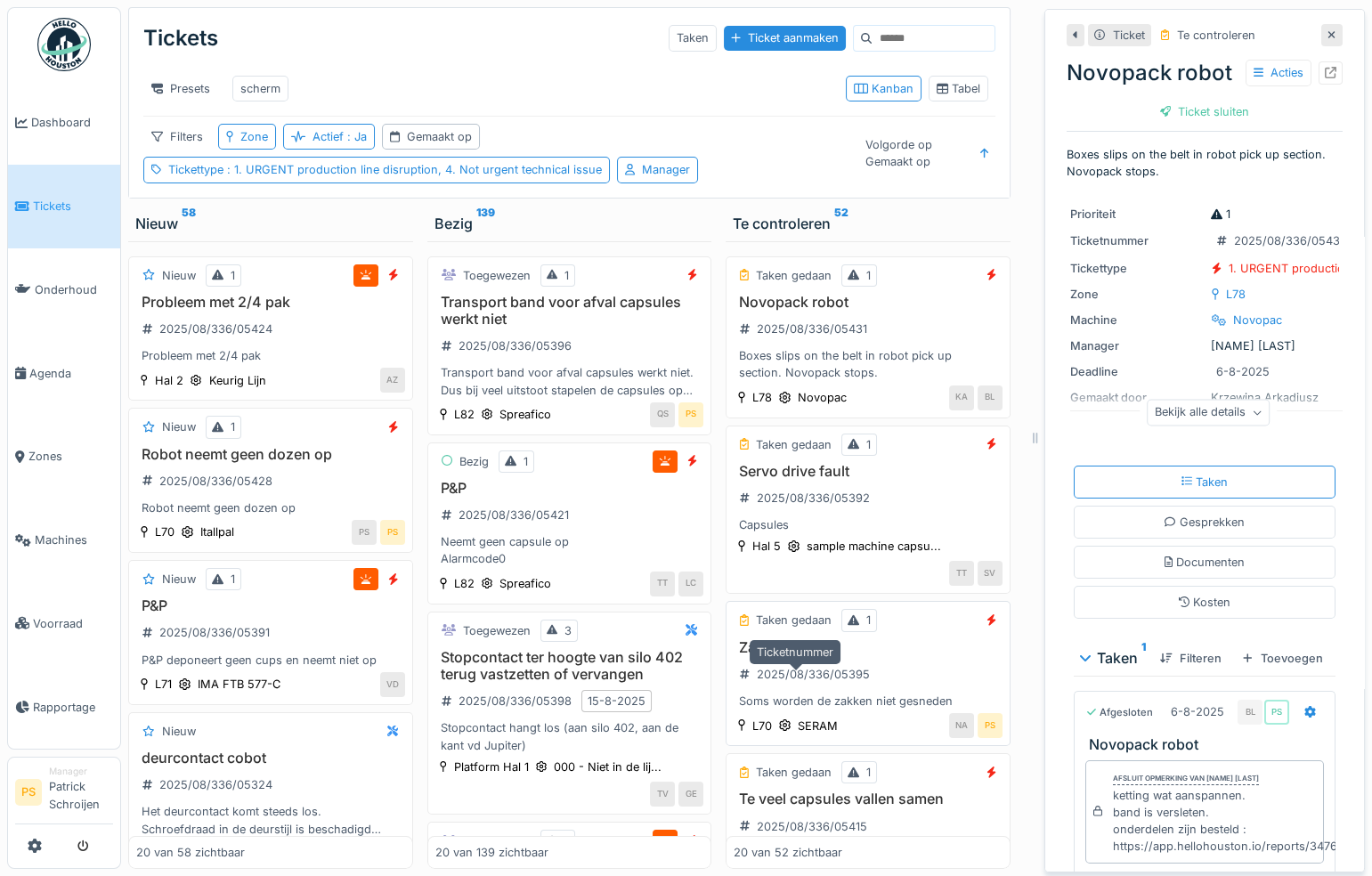 click on "2025/08/336/05395" at bounding box center (813, 674) 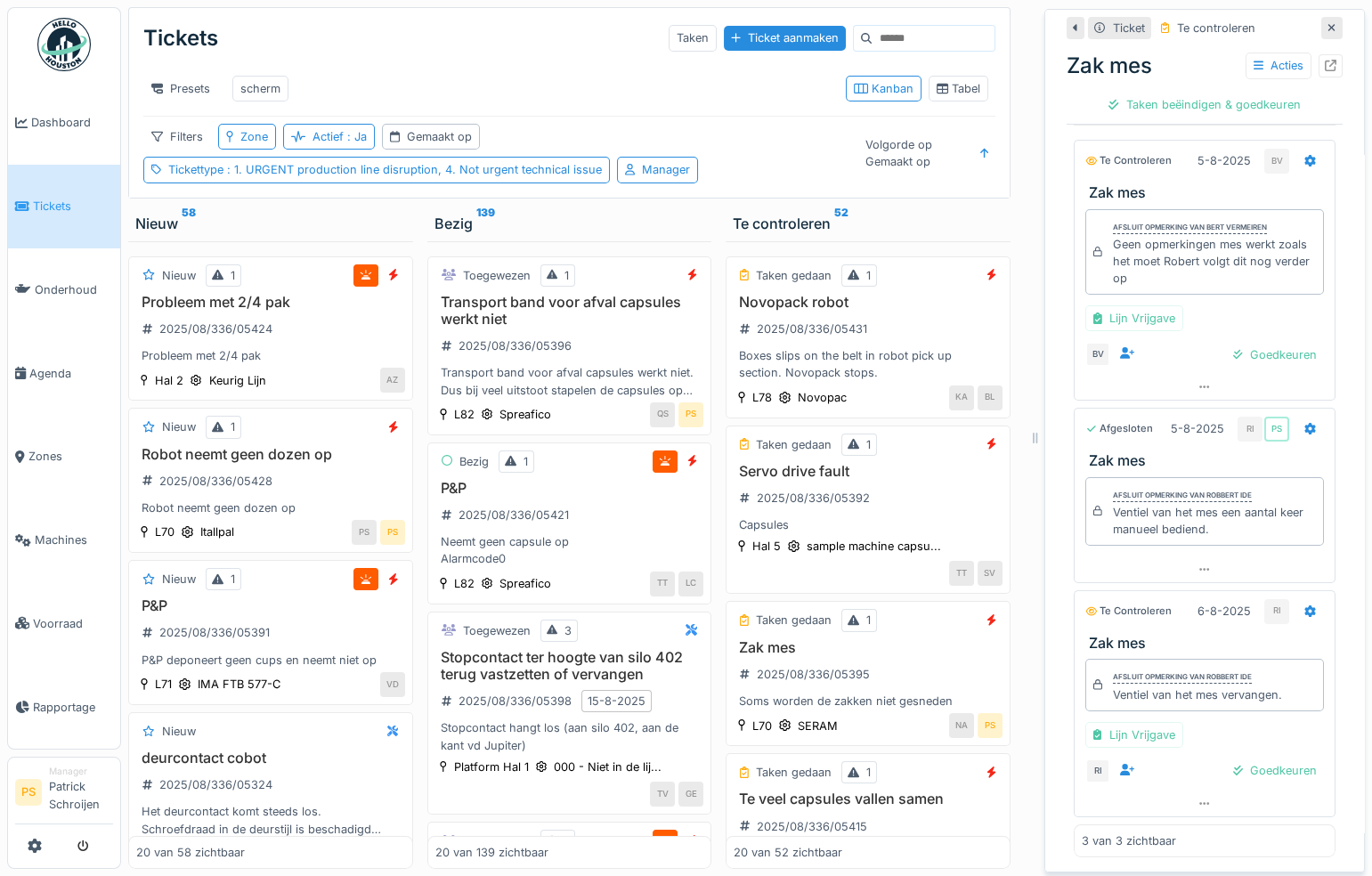 scroll, scrollTop: 567, scrollLeft: 0, axis: vertical 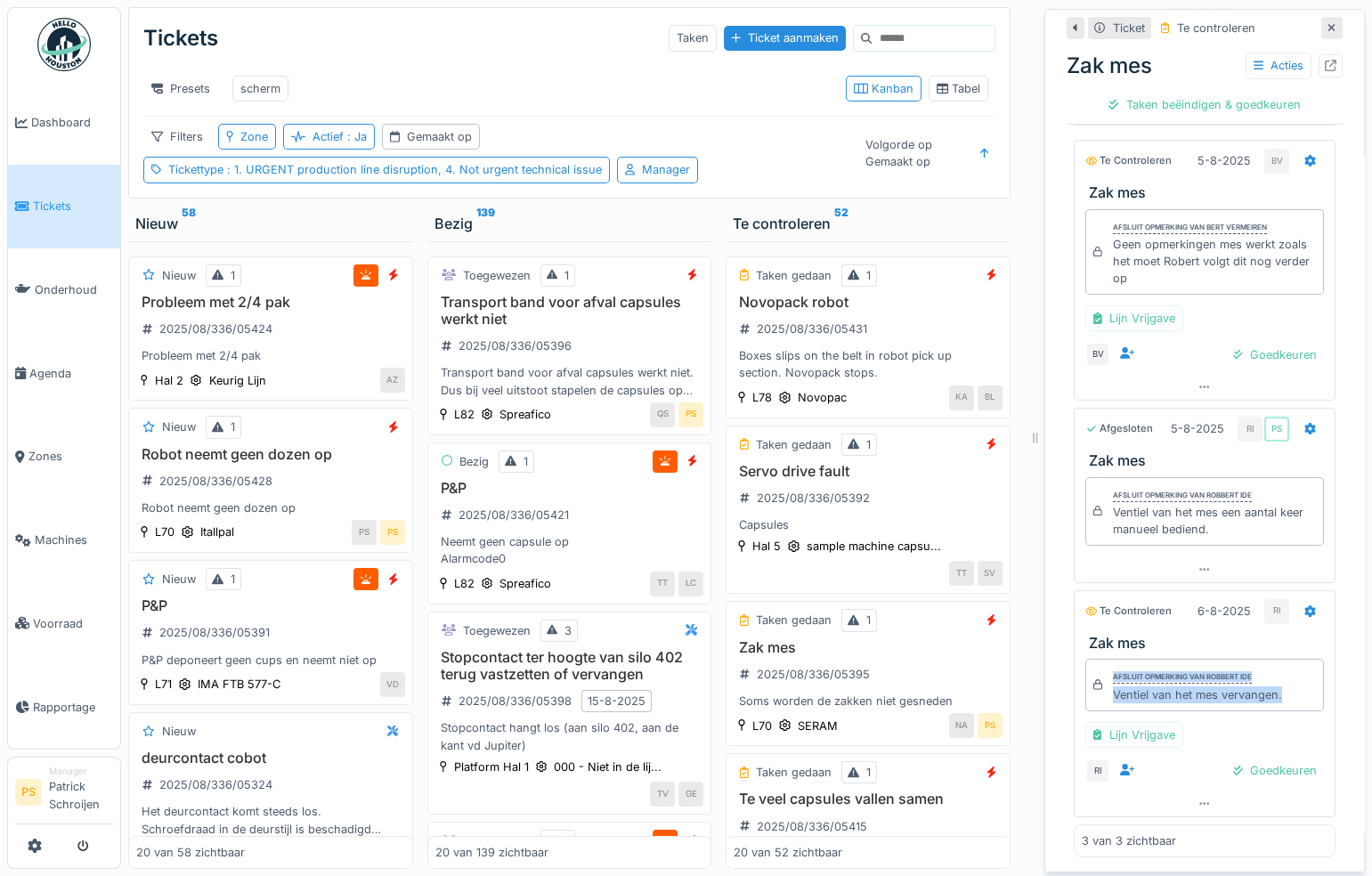 drag, startPoint x: 1280, startPoint y: 674, endPoint x: 1086, endPoint y: 675, distance: 194.00258 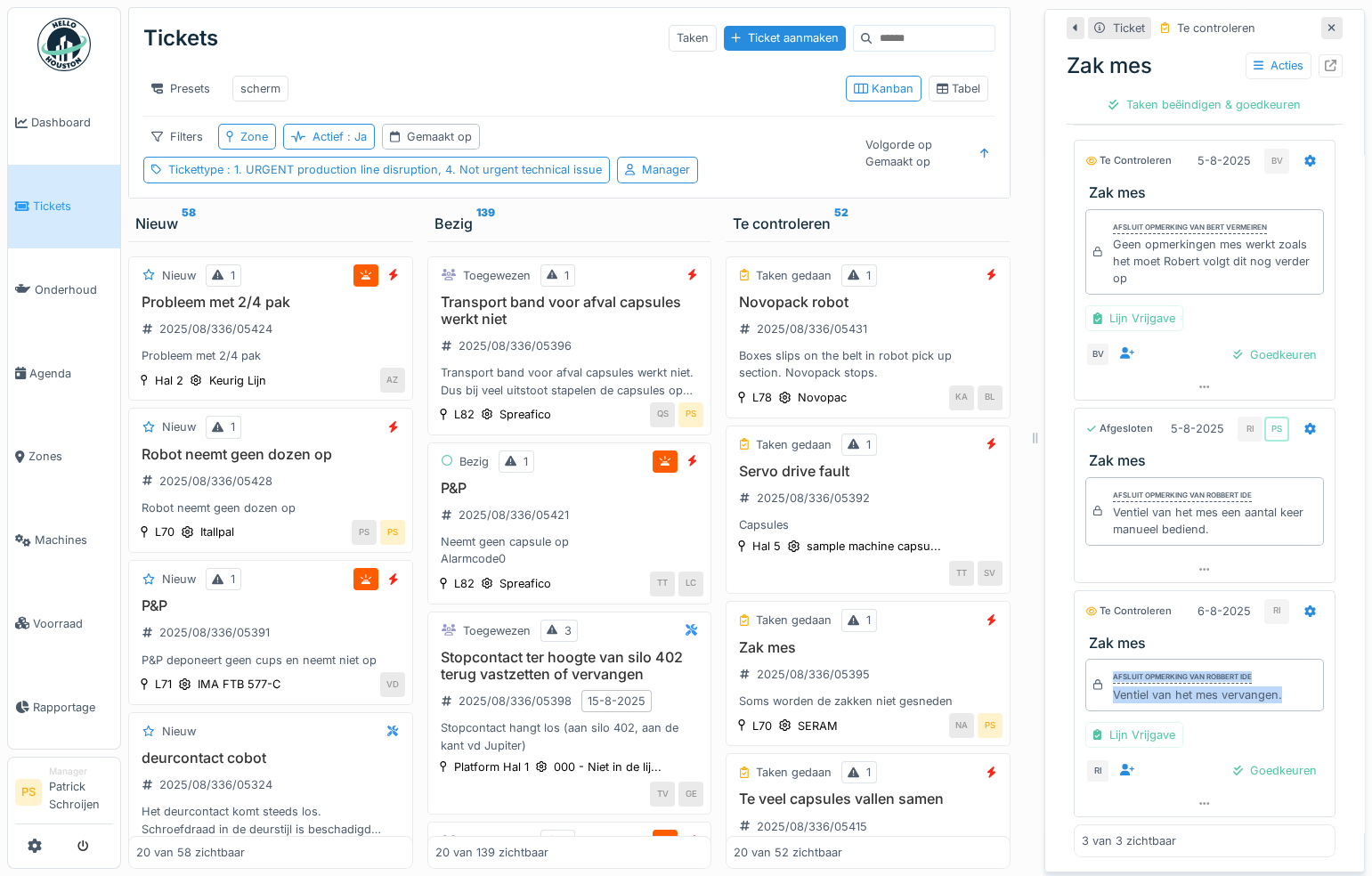 copy on "Afsluit opmerking van Robbert Ide Ventiel van het mes vervangen." 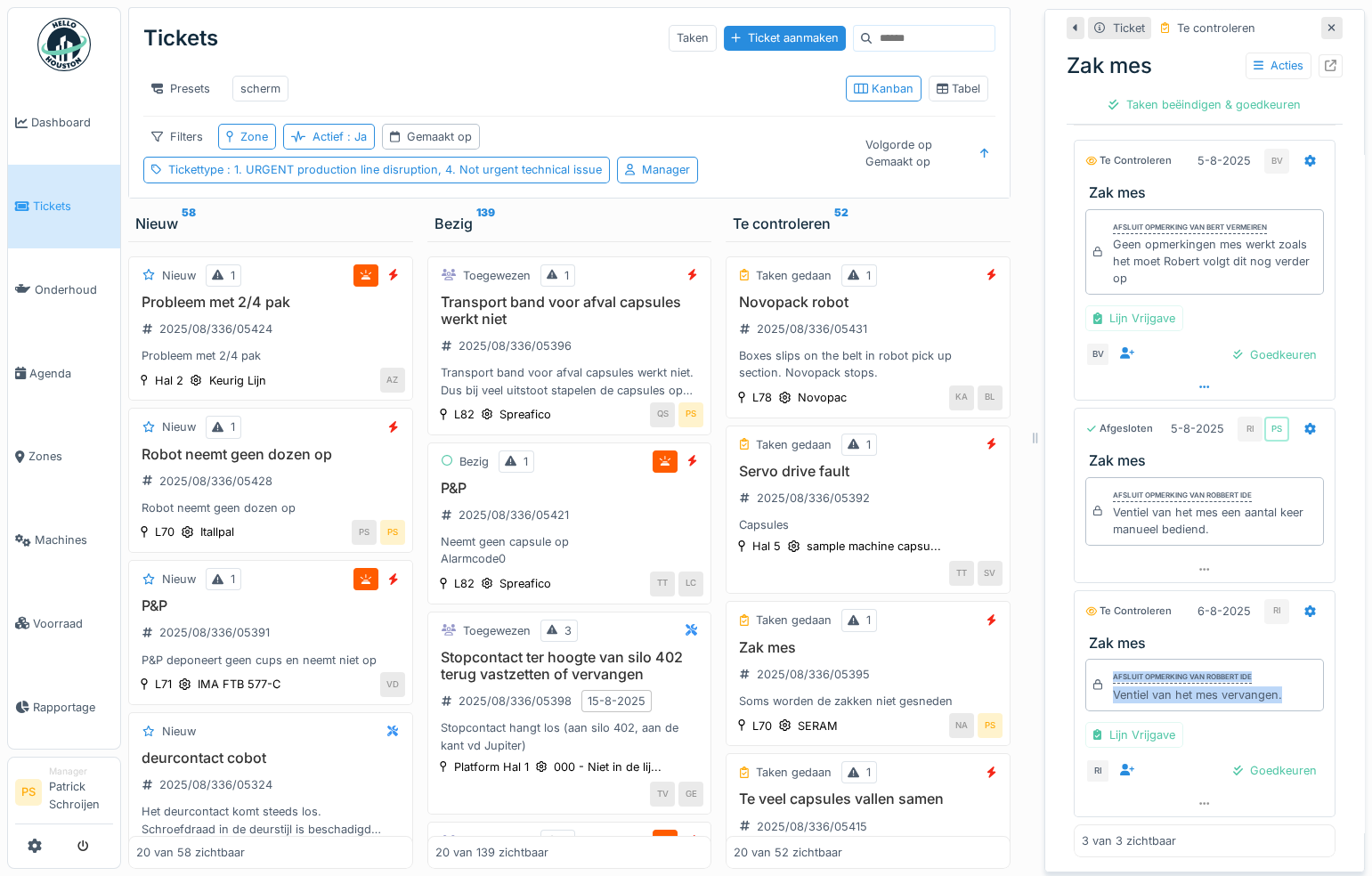 scroll, scrollTop: 324, scrollLeft: 0, axis: vertical 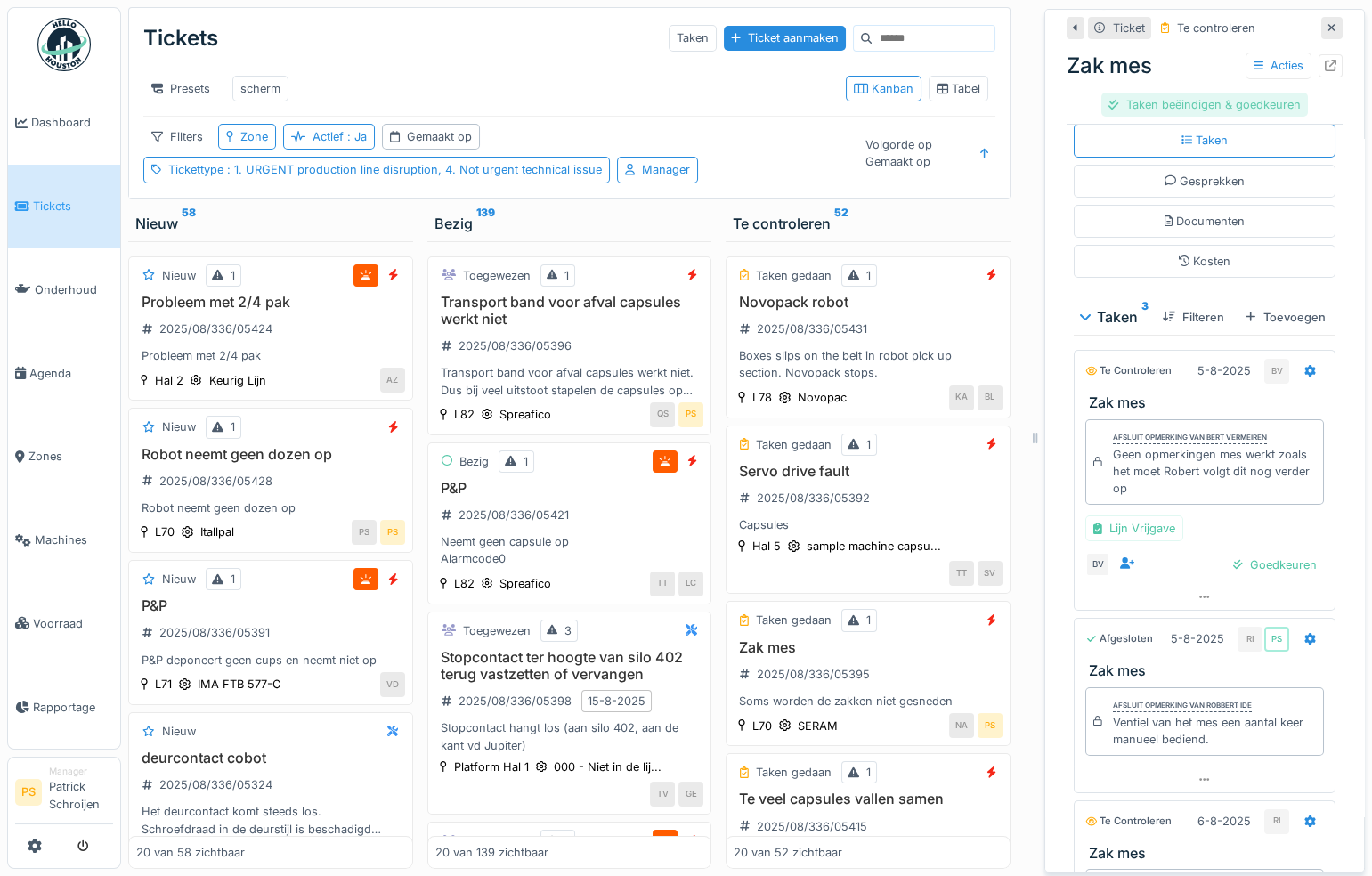 click on "Taken beëindigen & goedkeuren" at bounding box center [1204, 104] 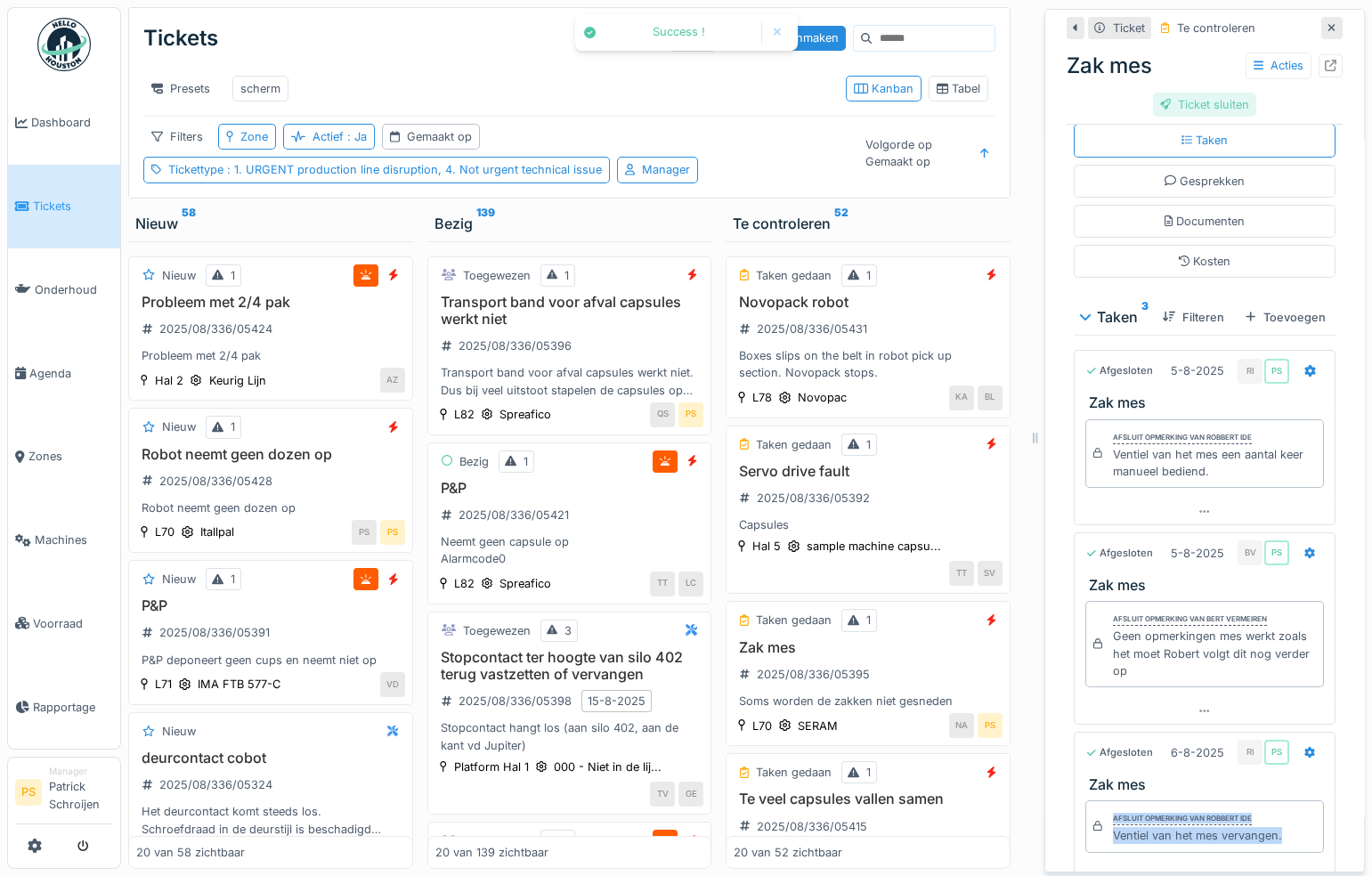 click on "Ticket sluiten" at bounding box center [1205, 104] 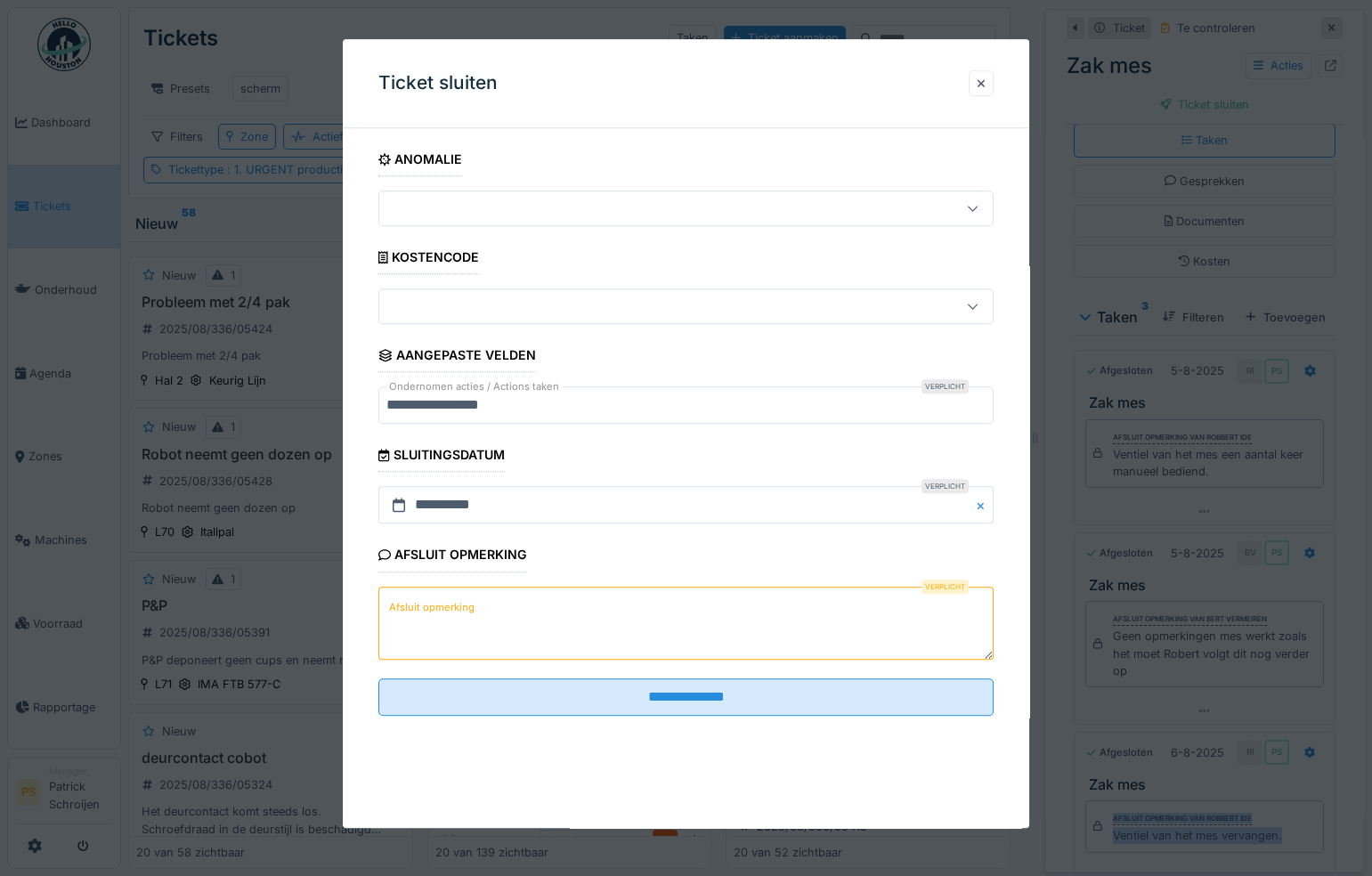 click on "Afsluit opmerking" at bounding box center (686, 623) 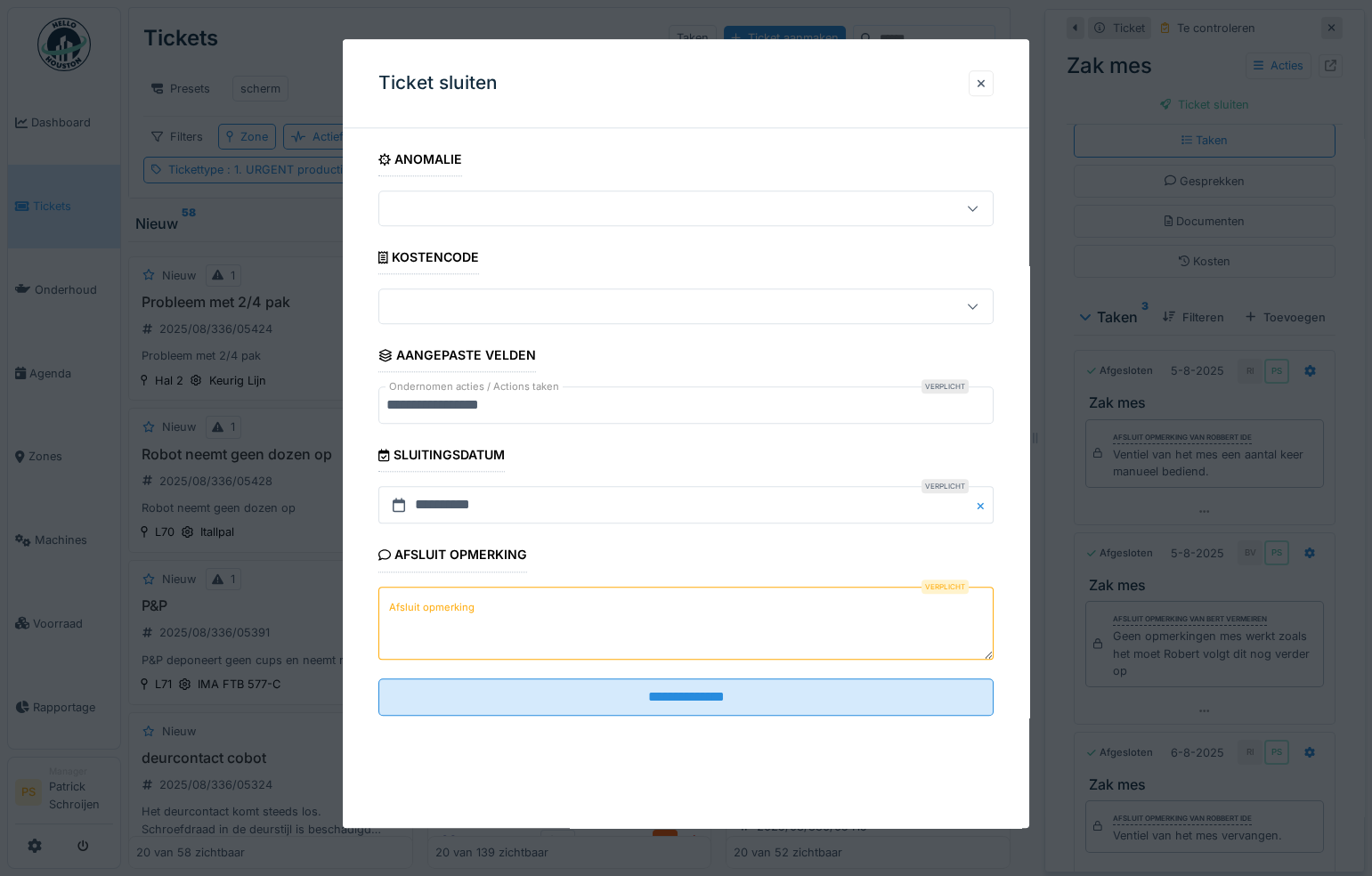 paste on "**********" 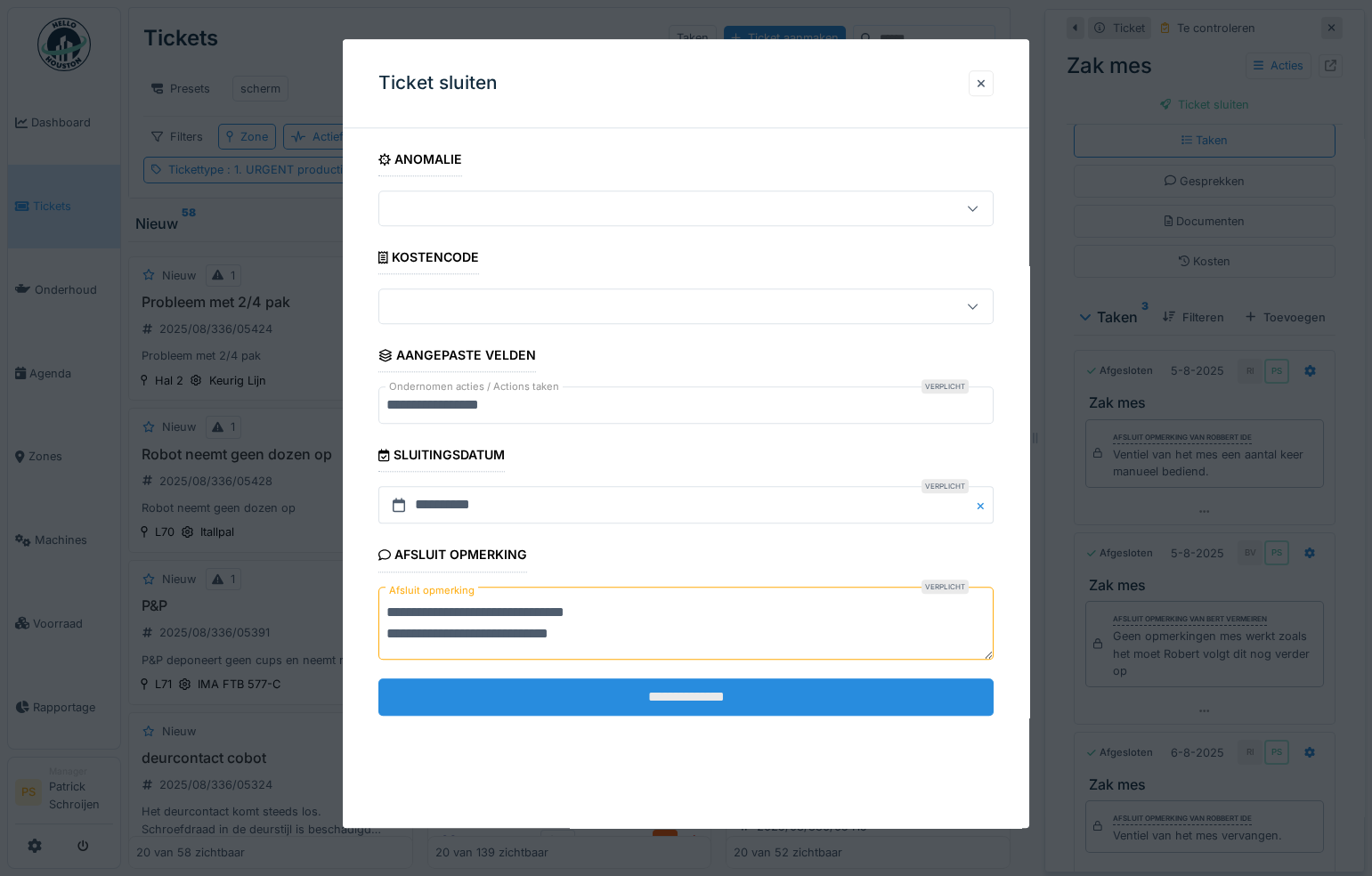 type on "**********" 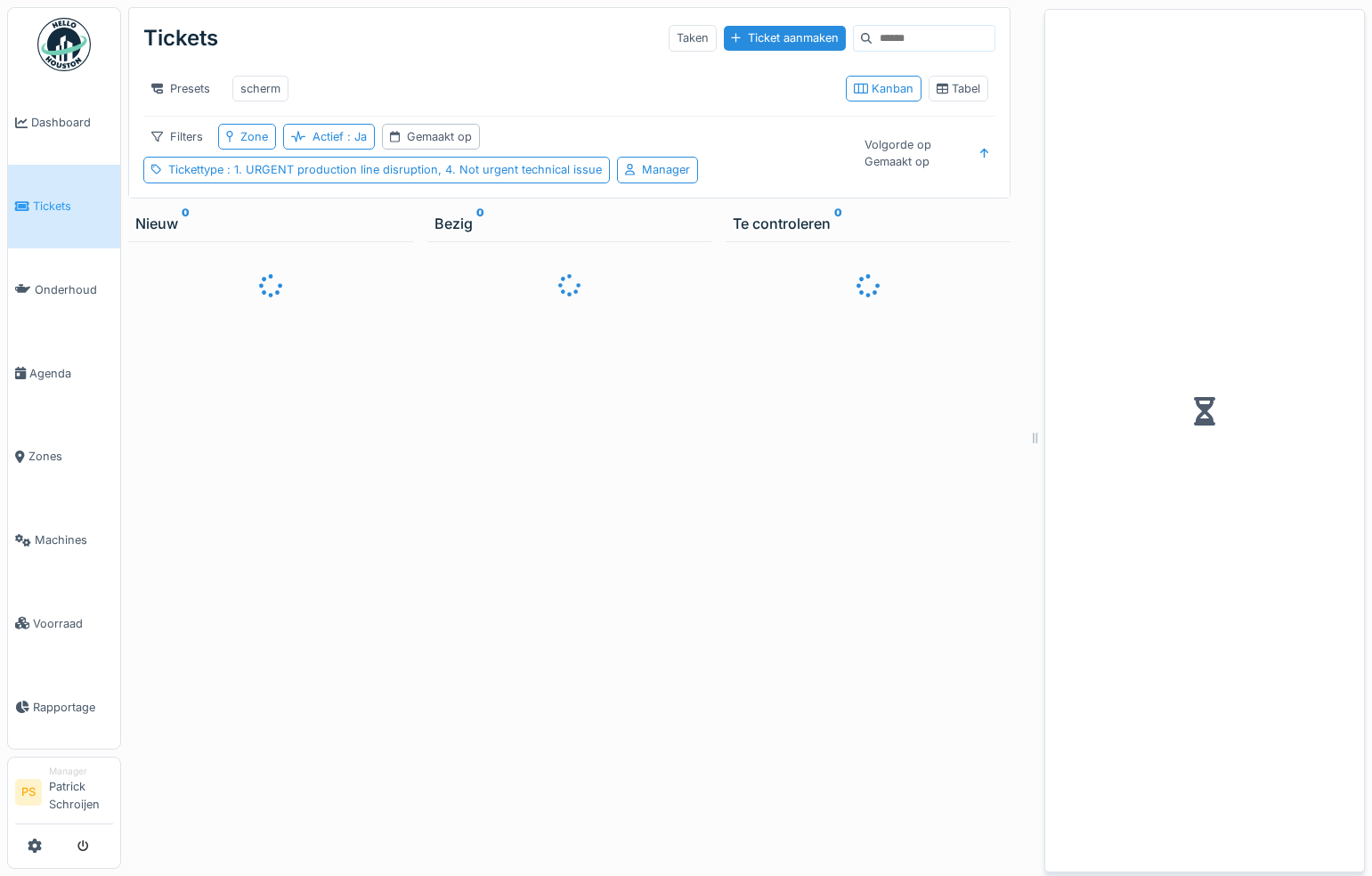 scroll, scrollTop: 12, scrollLeft: 0, axis: vertical 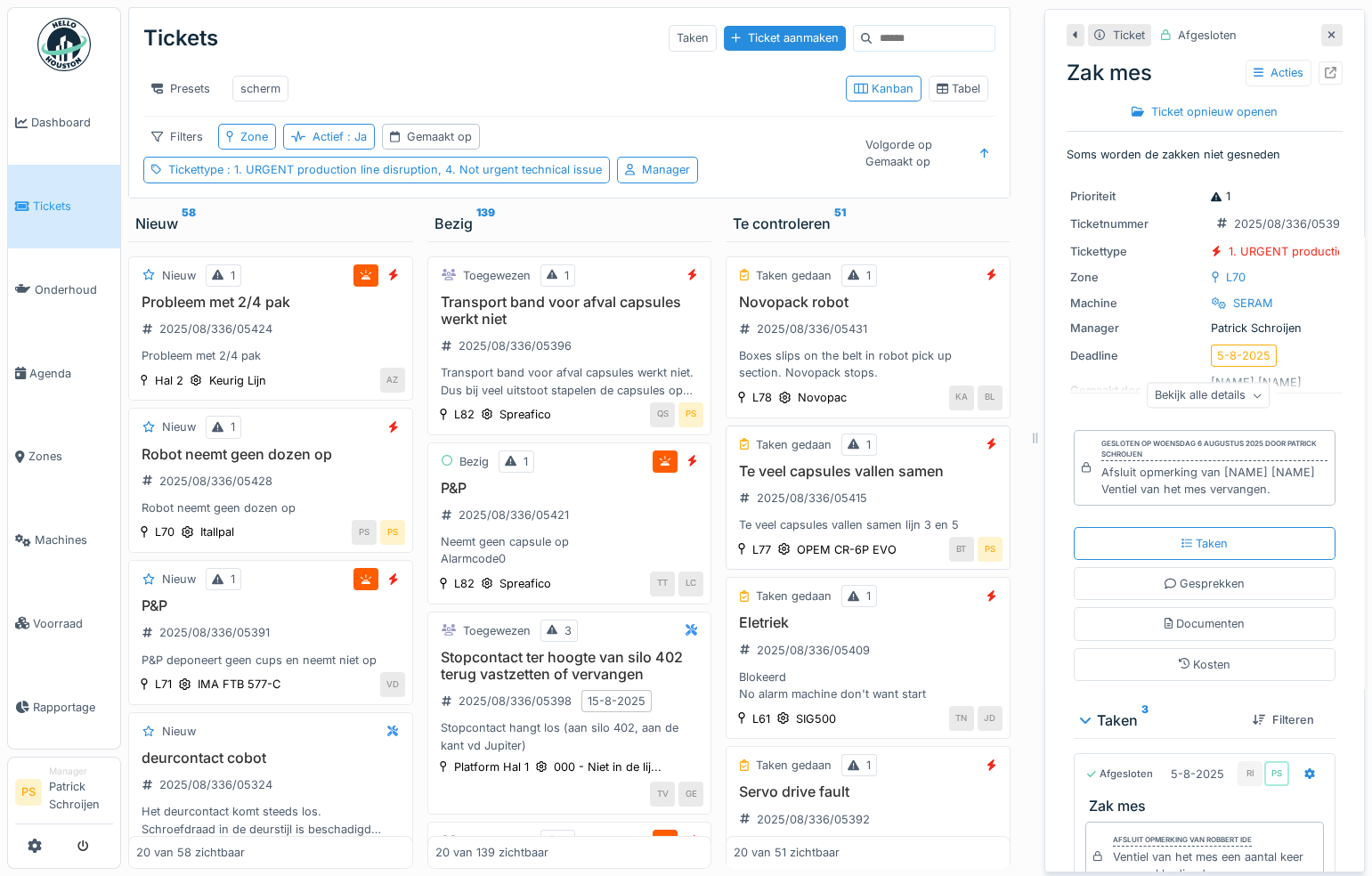 click on "Te veel capsules vallen samen" at bounding box center [868, 471] 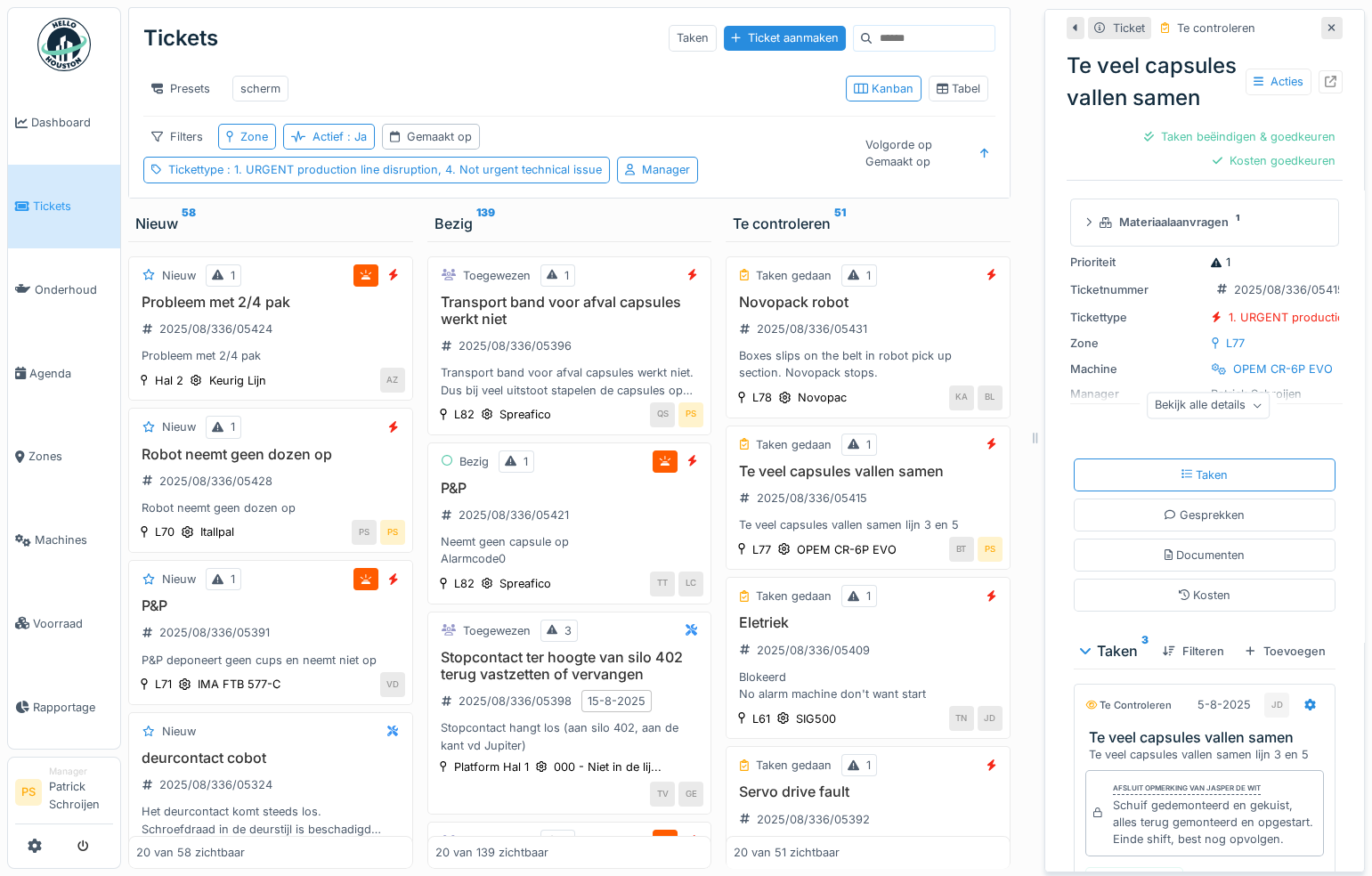scroll, scrollTop: 80, scrollLeft: 0, axis: vertical 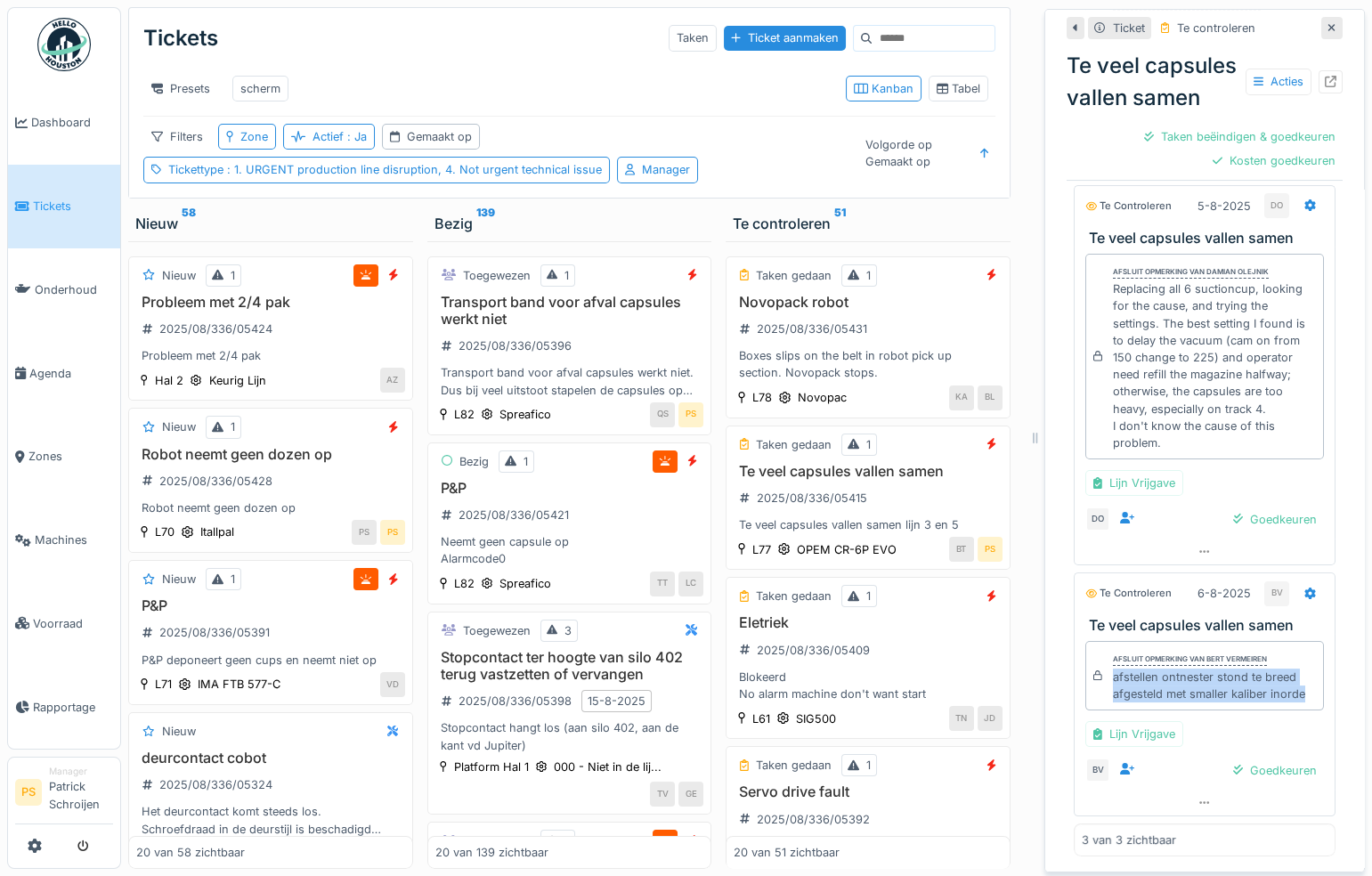 drag, startPoint x: 1188, startPoint y: 677, endPoint x: 1102, endPoint y: 640, distance: 93.62158 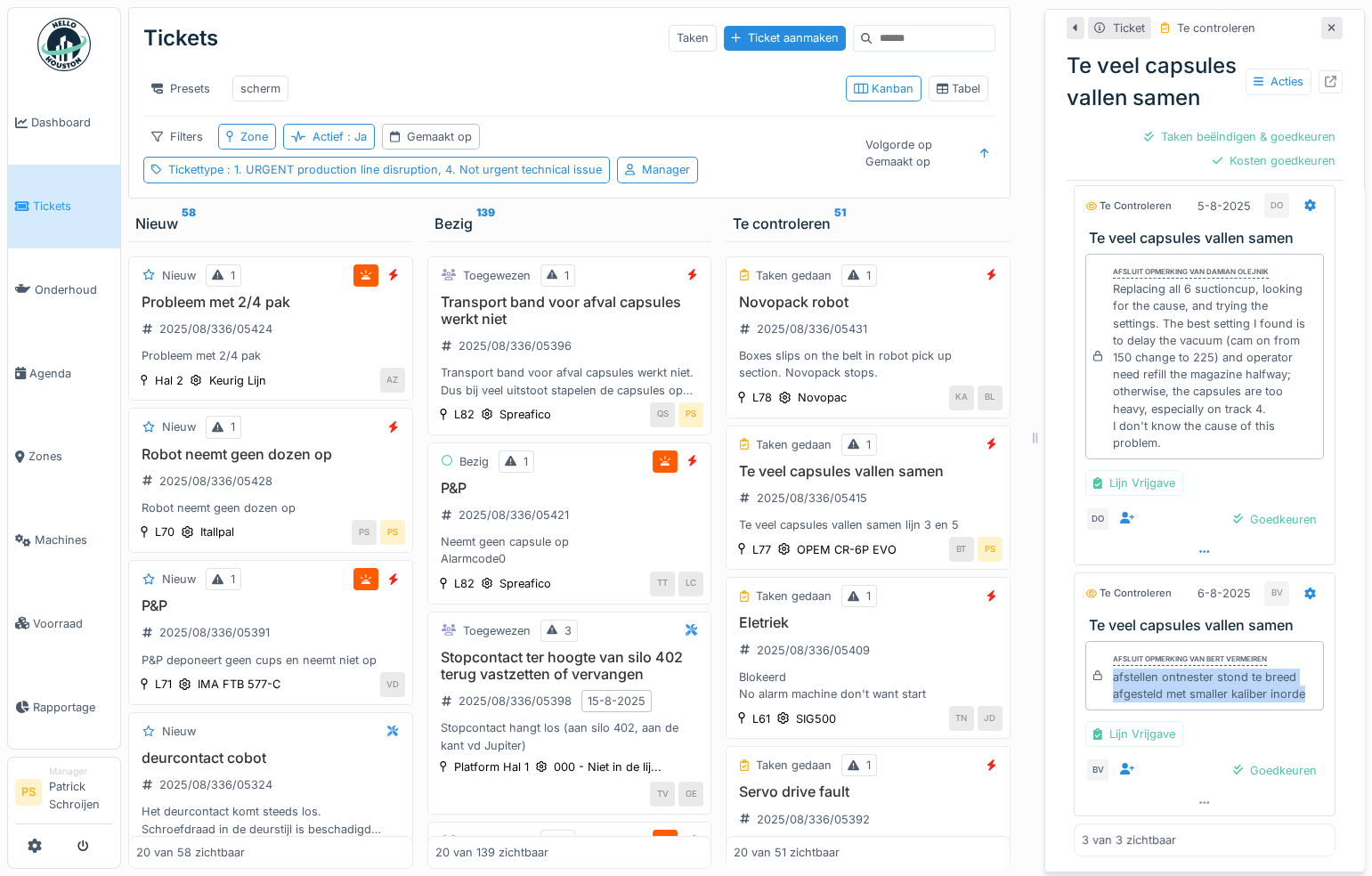 scroll, scrollTop: 0, scrollLeft: 0, axis: both 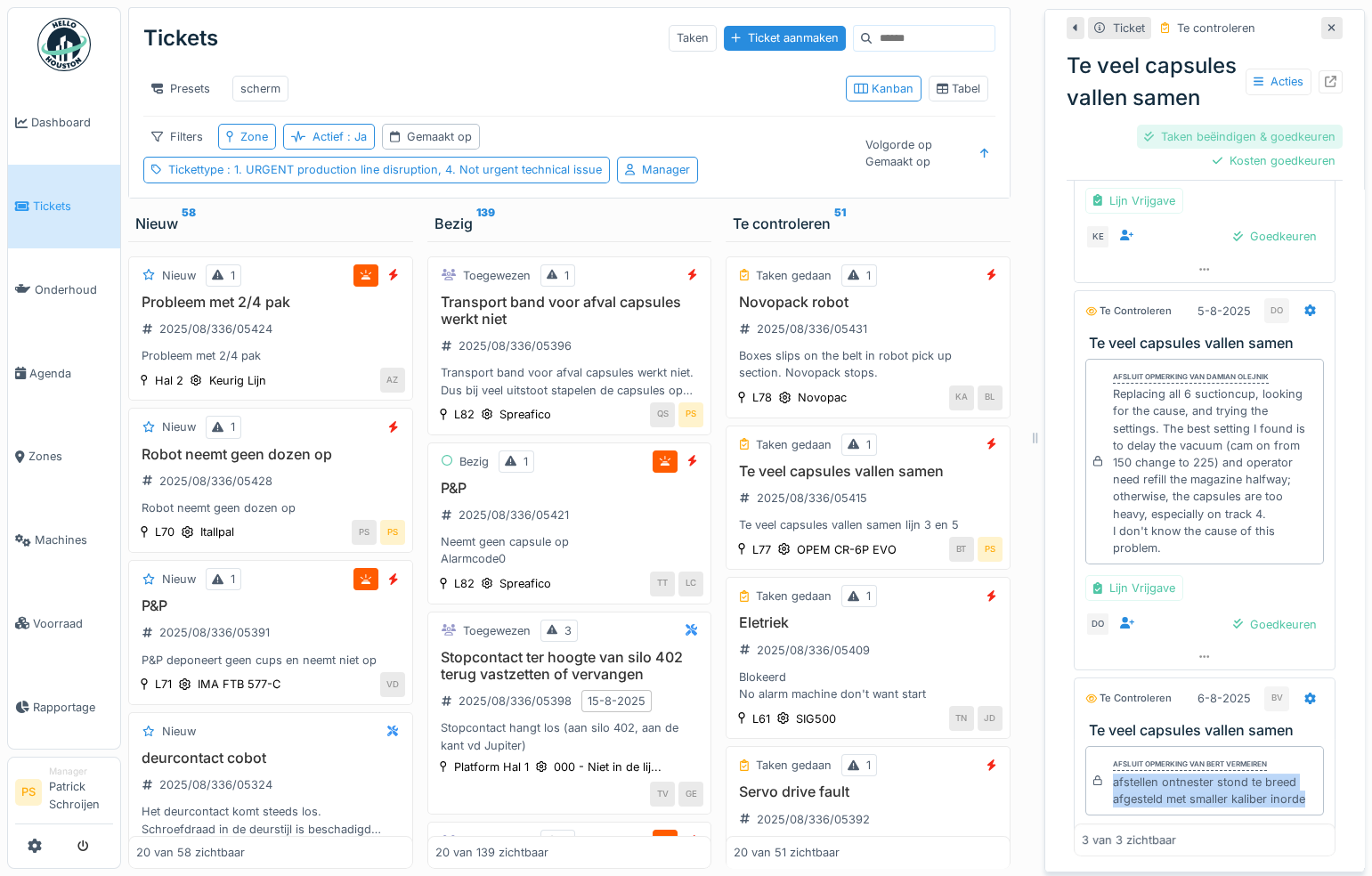 click on "Taken beëindigen & goedkeuren" at bounding box center (1239, 136) 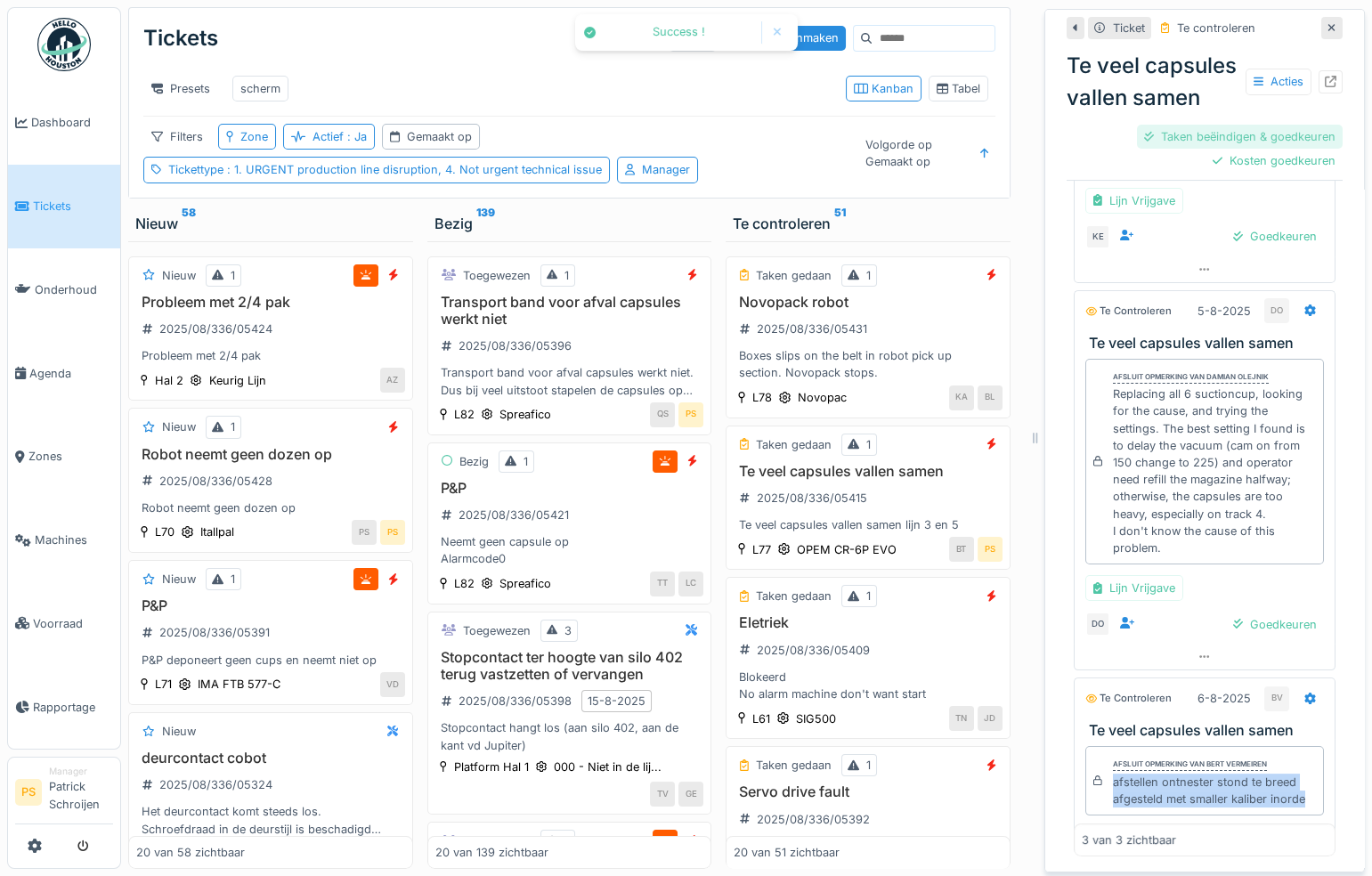 scroll, scrollTop: 726, scrollLeft: 0, axis: vertical 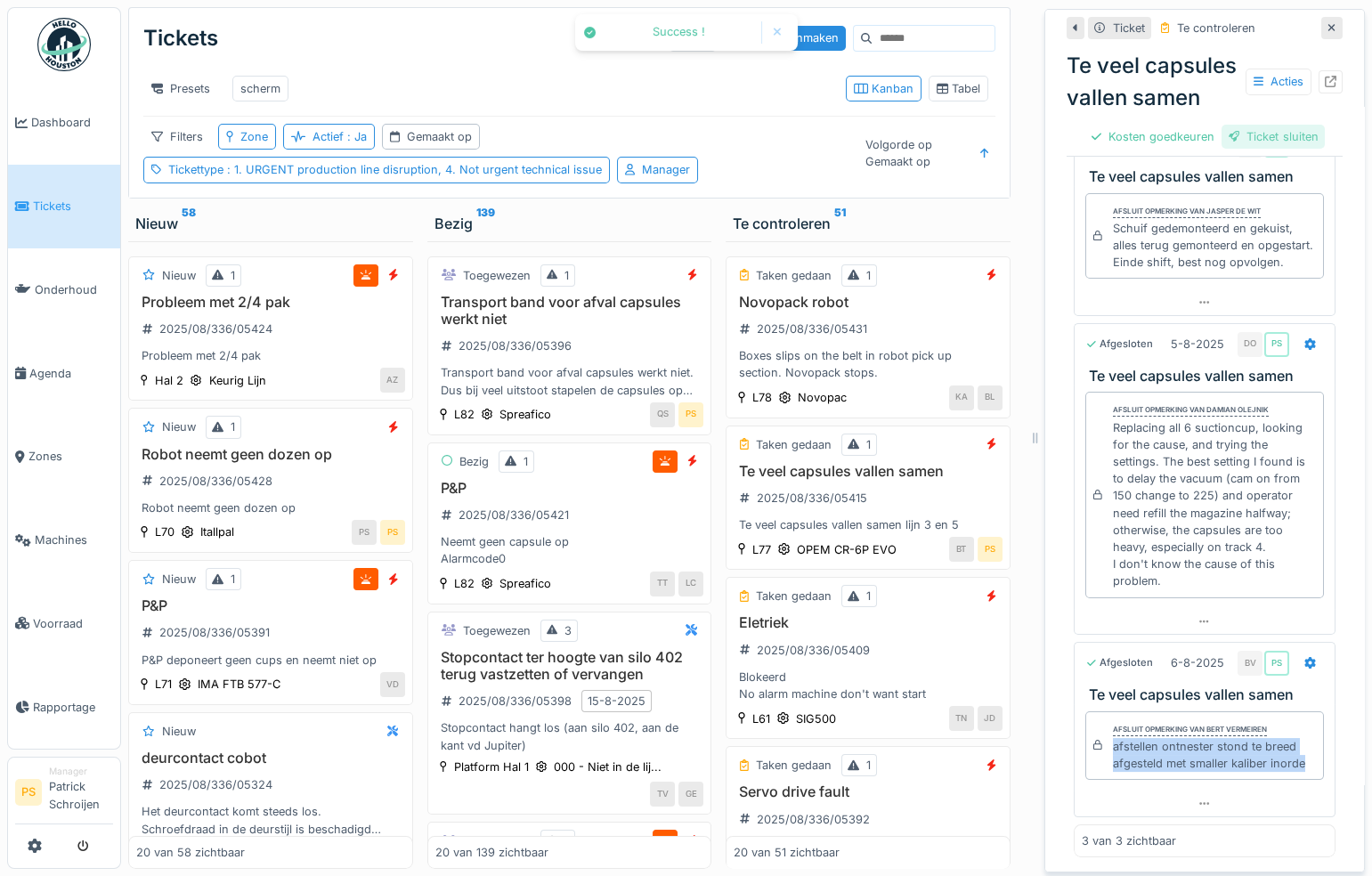 click on "Ticket sluiten" at bounding box center [1273, 136] 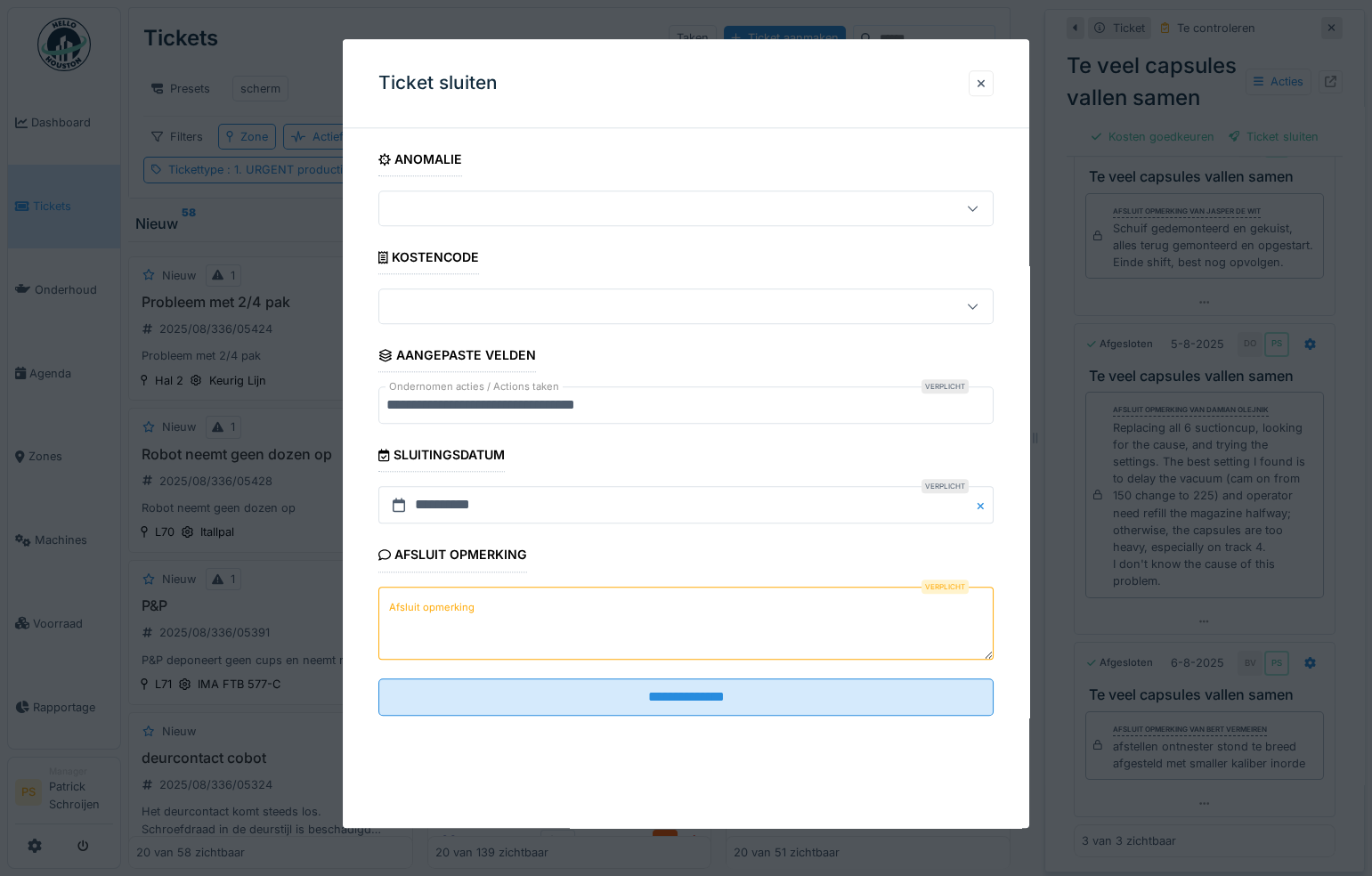 click on "Afsluit opmerking" at bounding box center [686, 623] 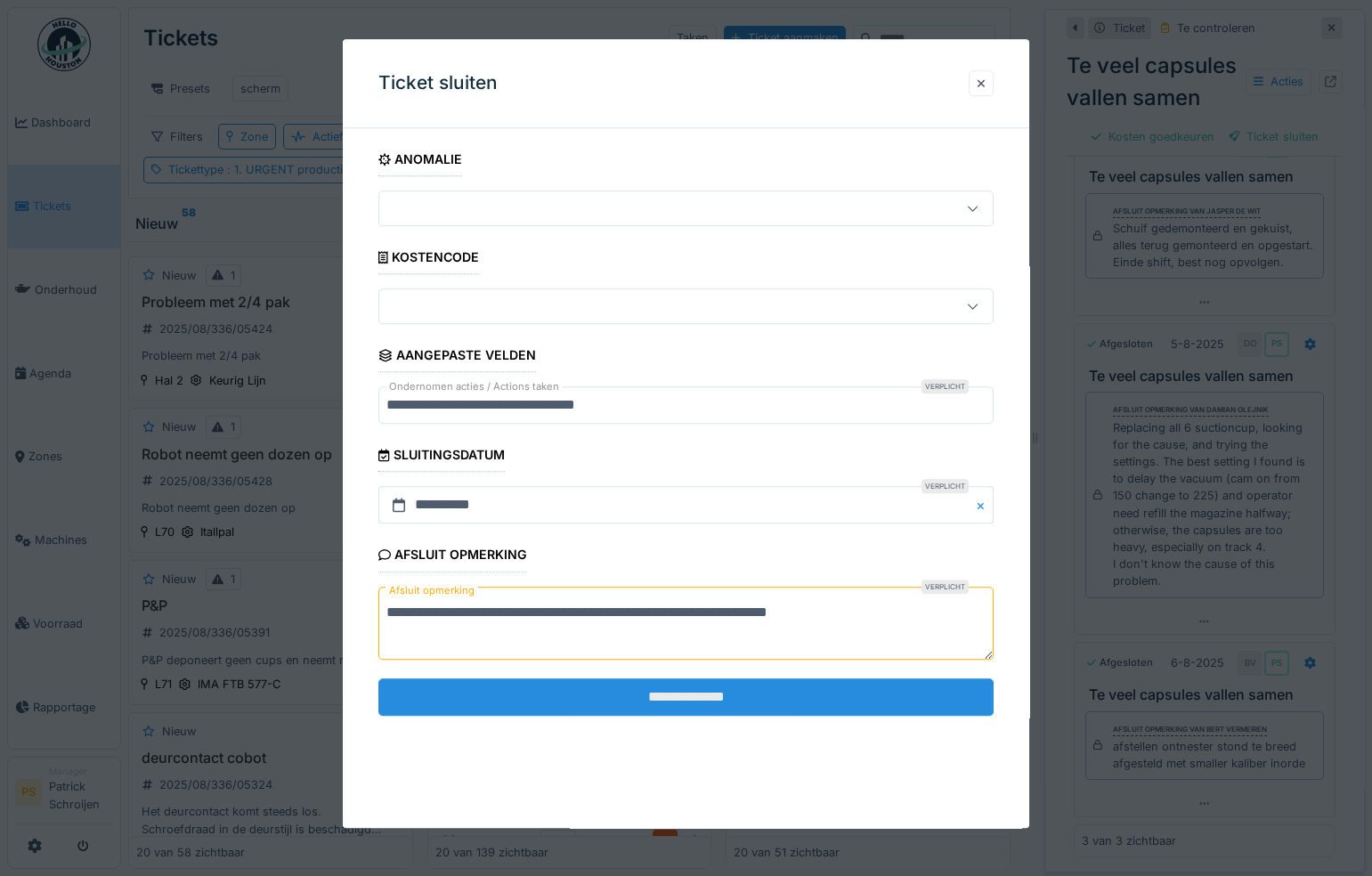 type on "**********" 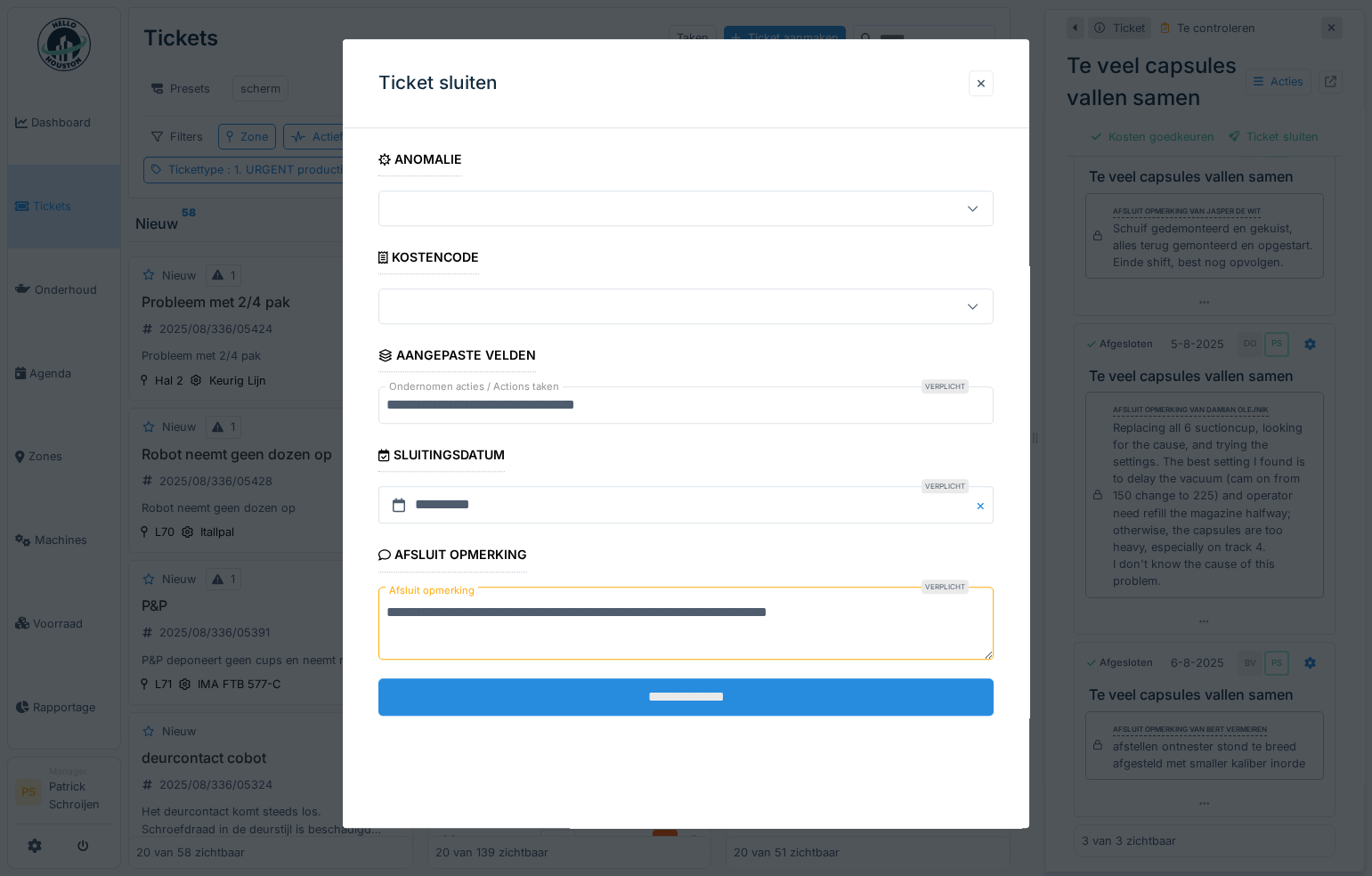 click on "**********" at bounding box center (686, 697) 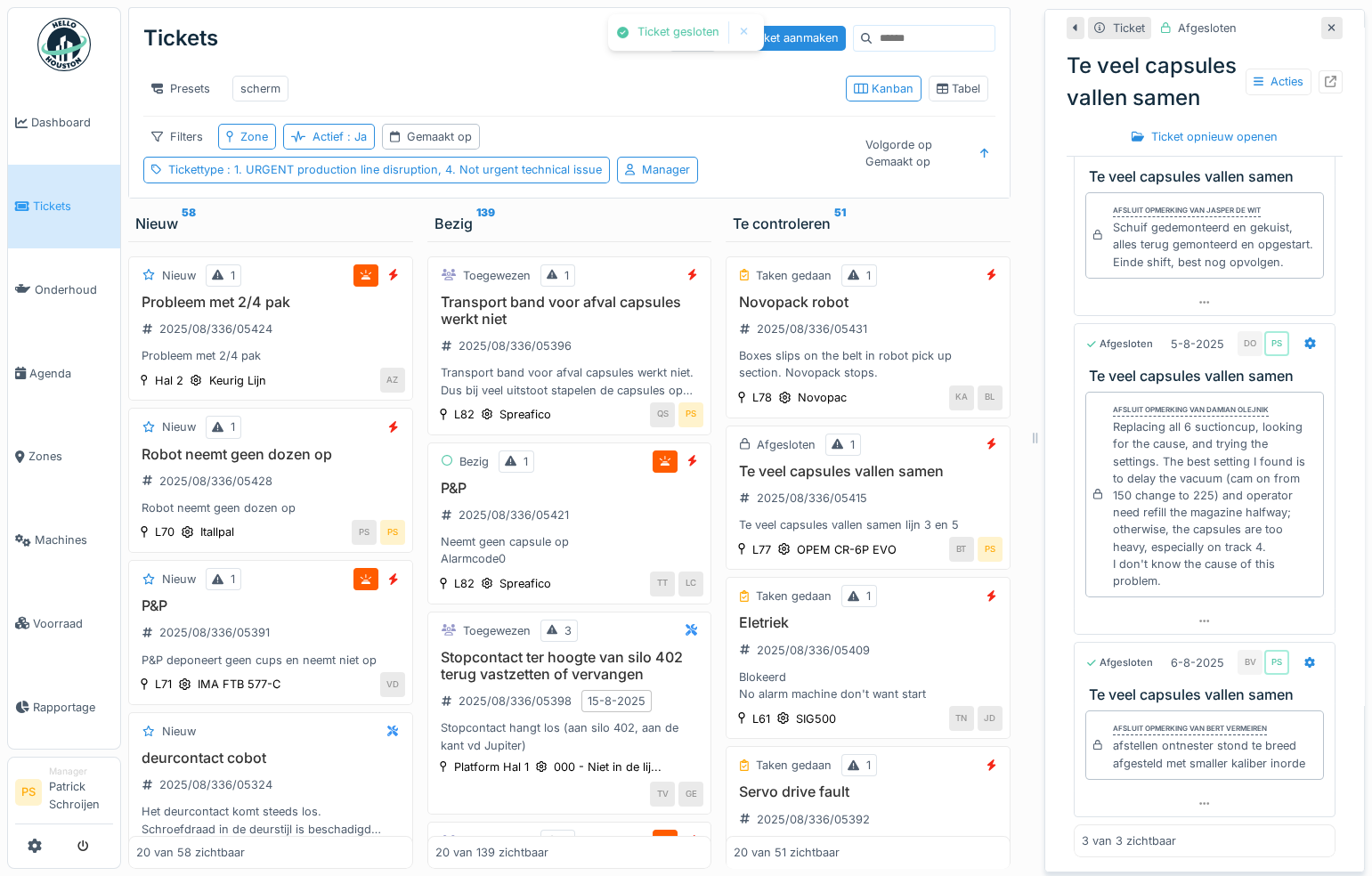 scroll, scrollTop: 792, scrollLeft: 0, axis: vertical 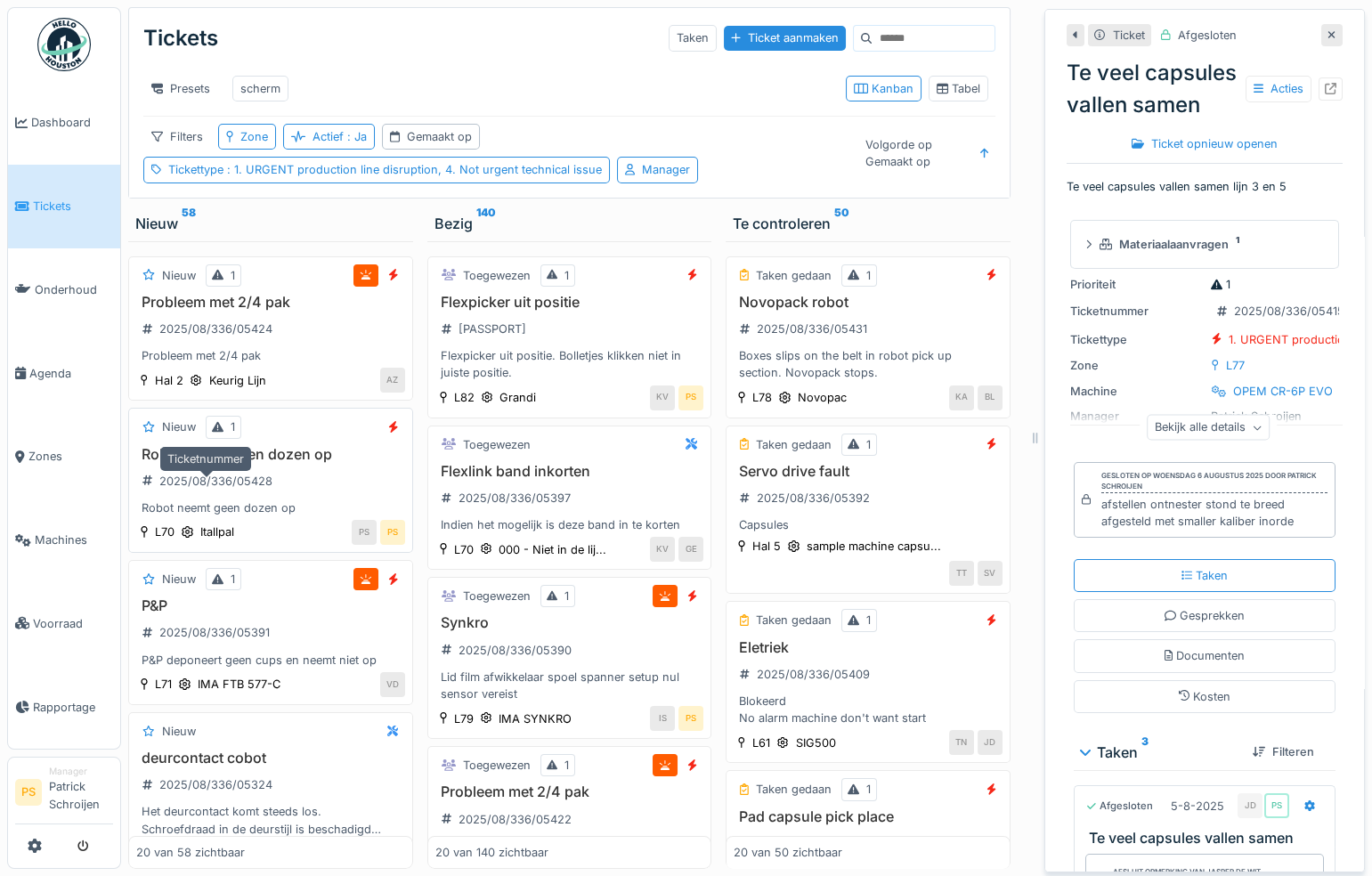 click on "2025/08/336/05428" at bounding box center (215, 481) 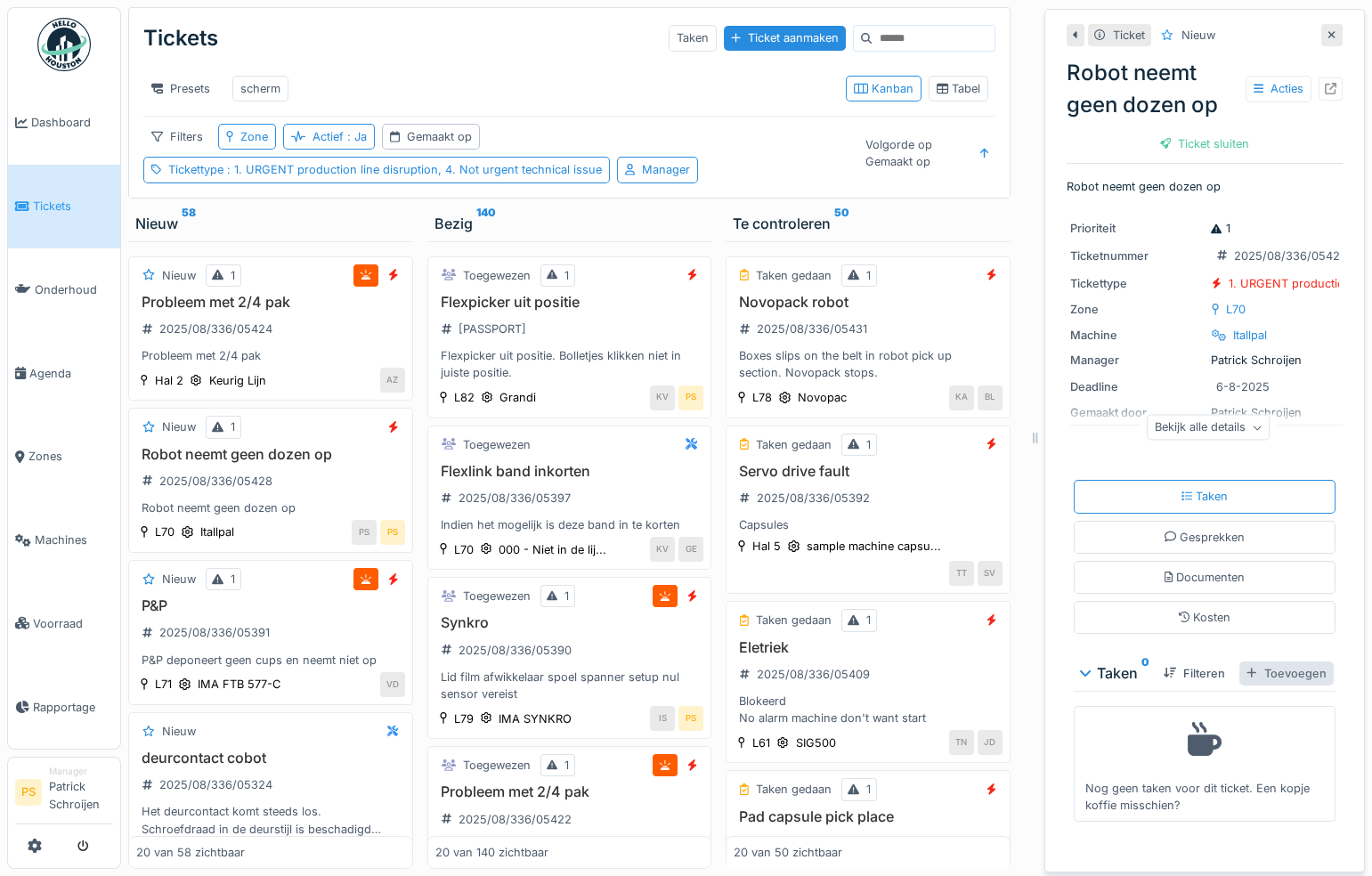 click on "Toevoegen" at bounding box center (1286, 673) 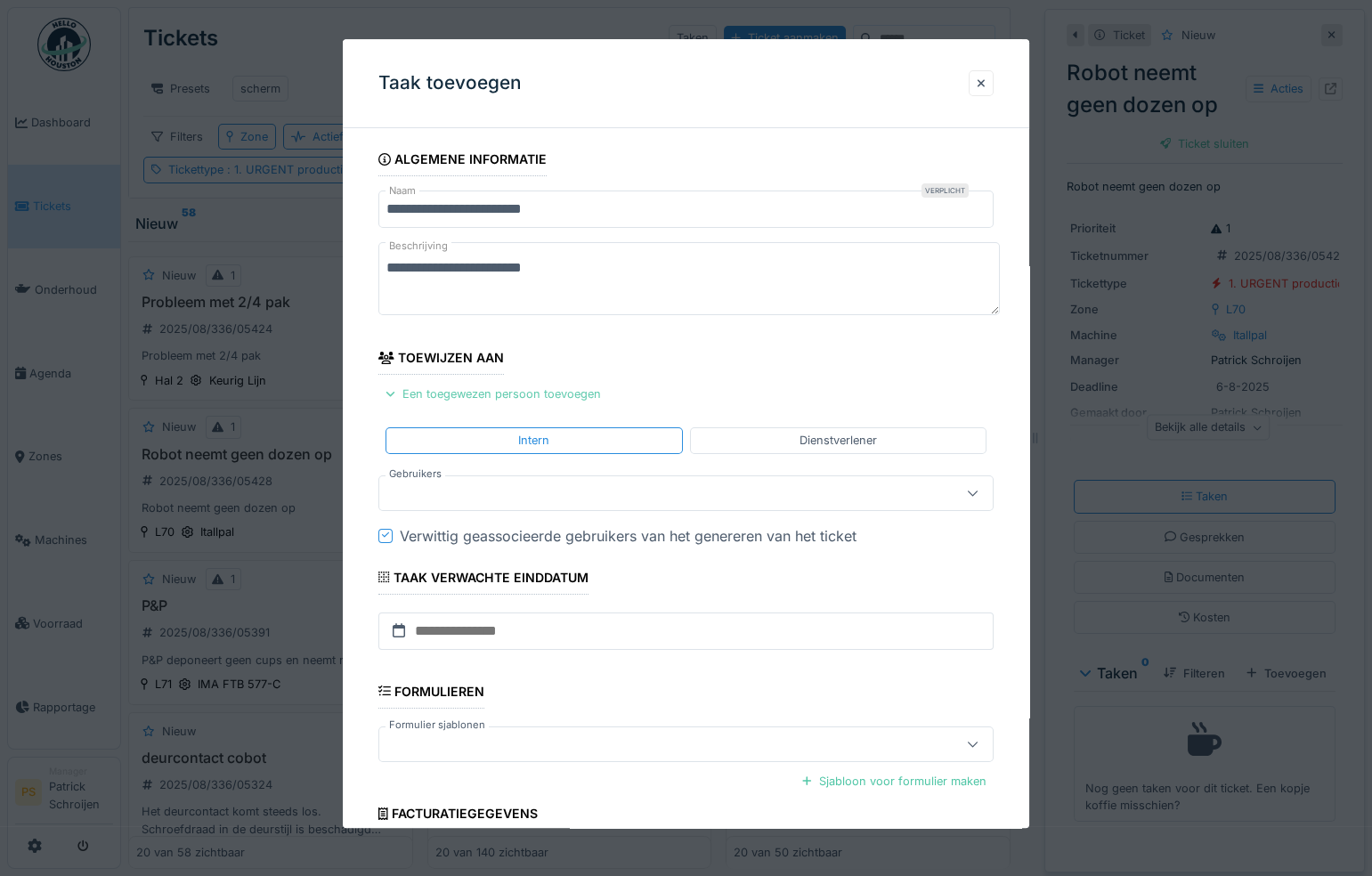 click on "Een toegewezen persoon toevoegen" at bounding box center [493, 393] 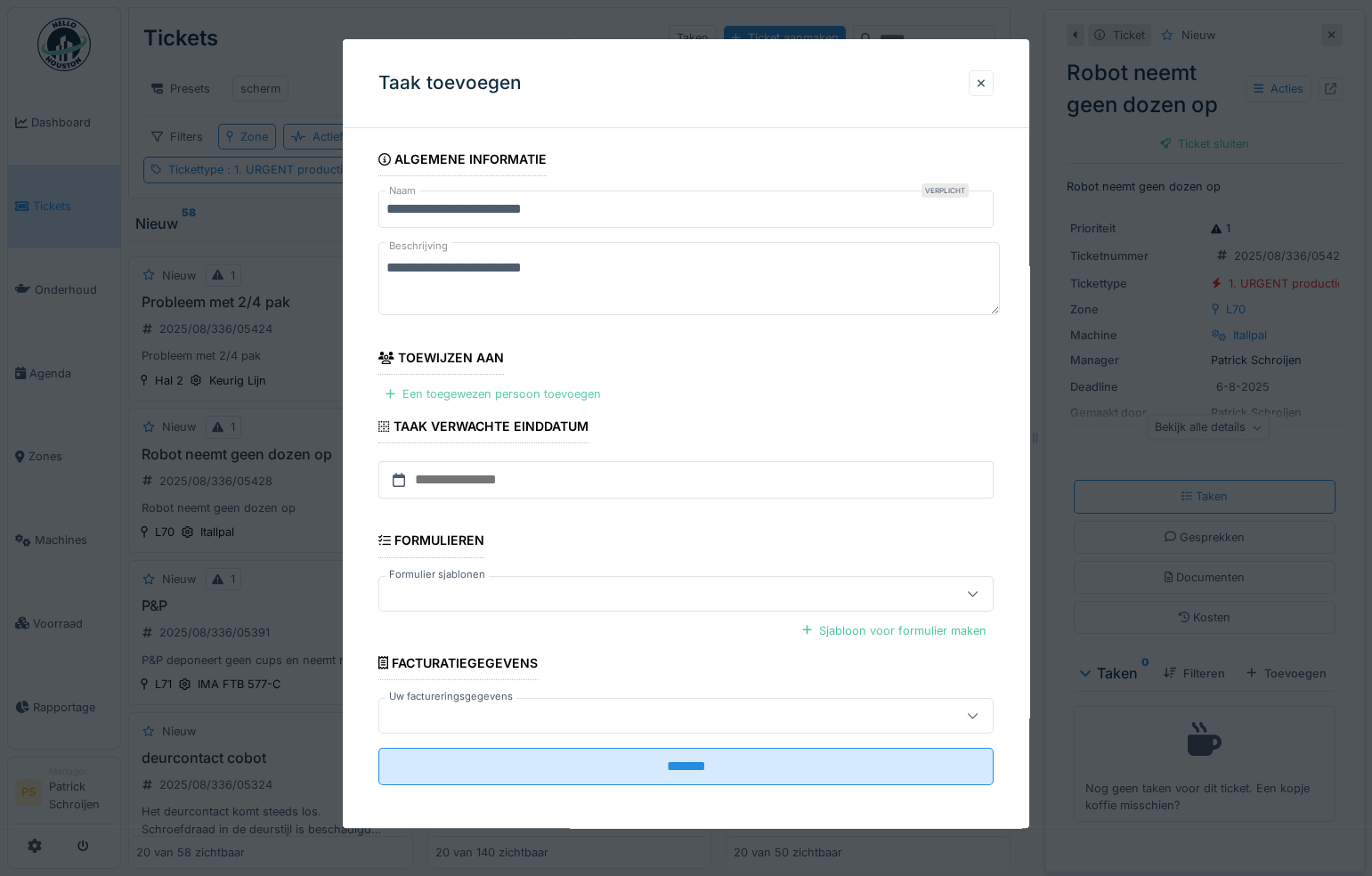 click on "Een toegewezen persoon toevoegen" at bounding box center (493, 393) 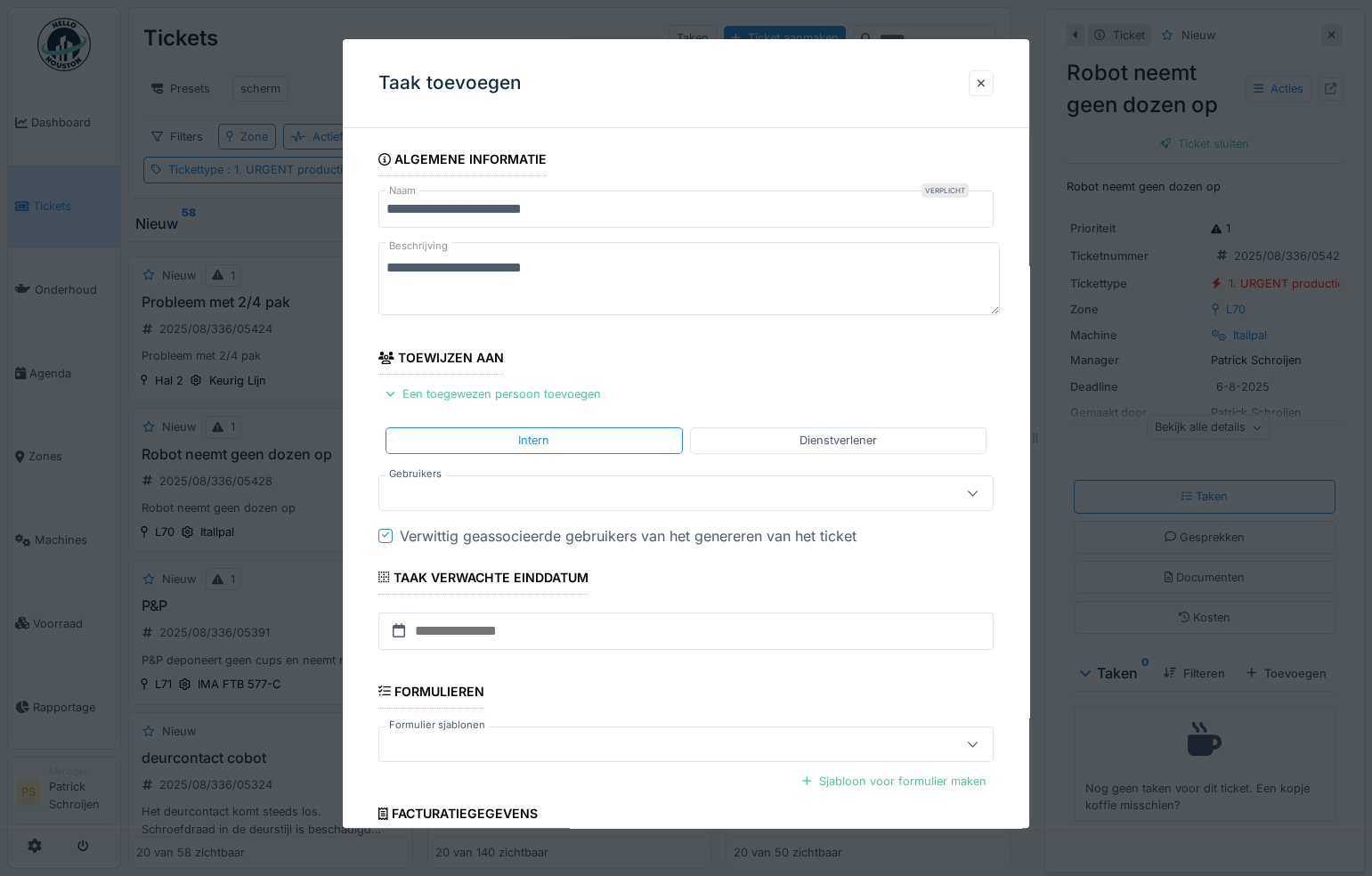 click at bounding box center (655, 493) 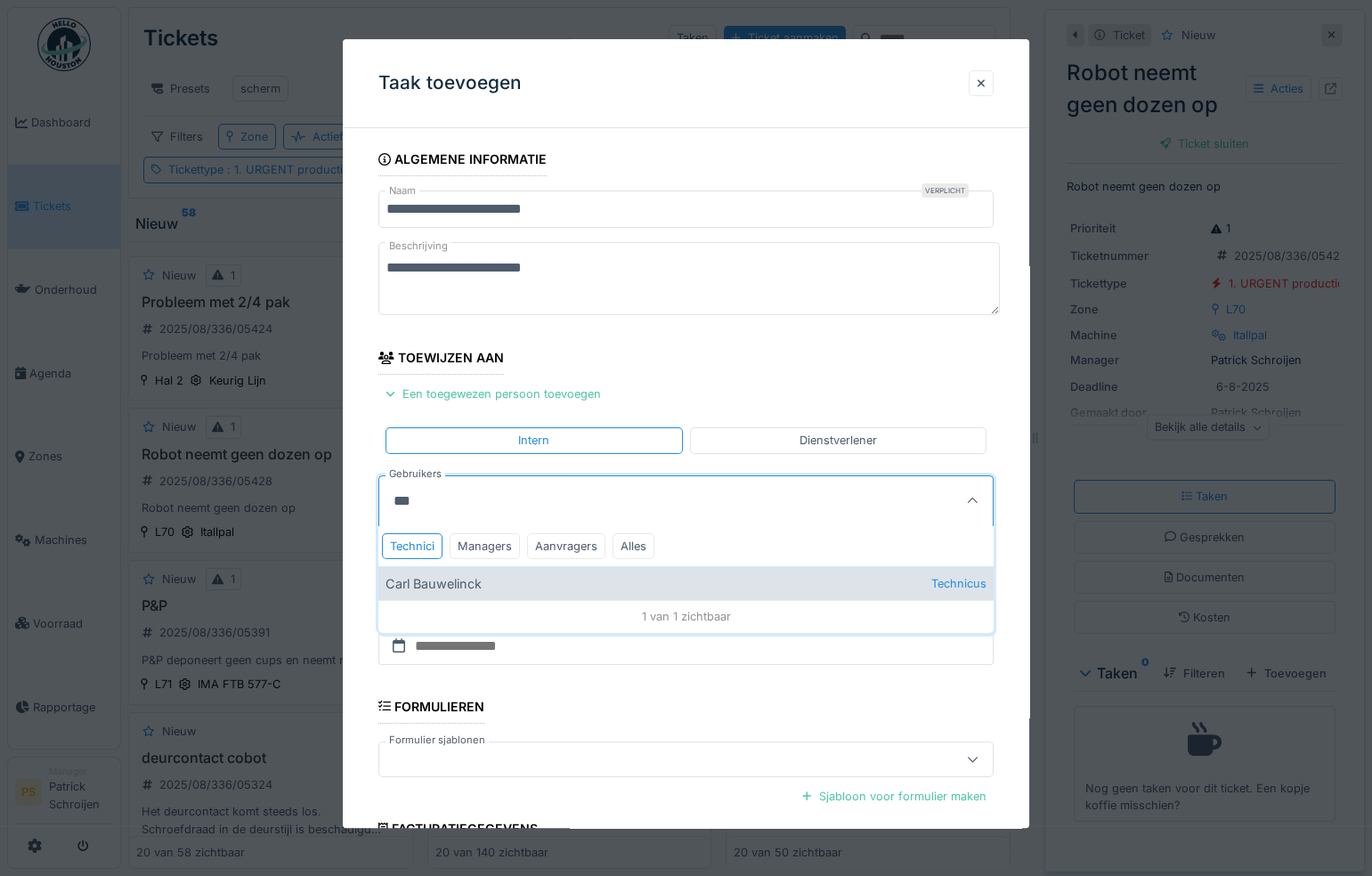 type on "***" 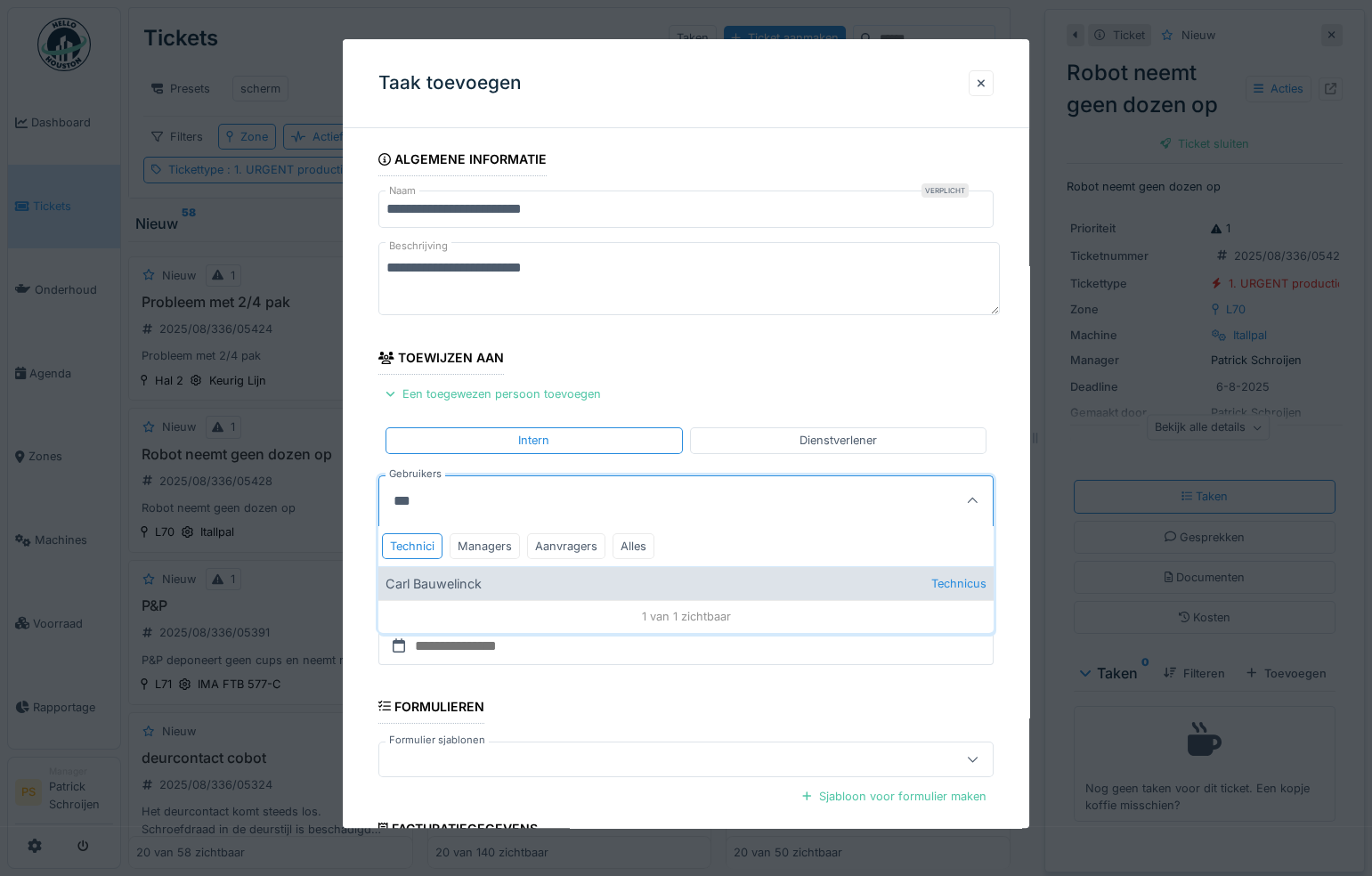 type on "****" 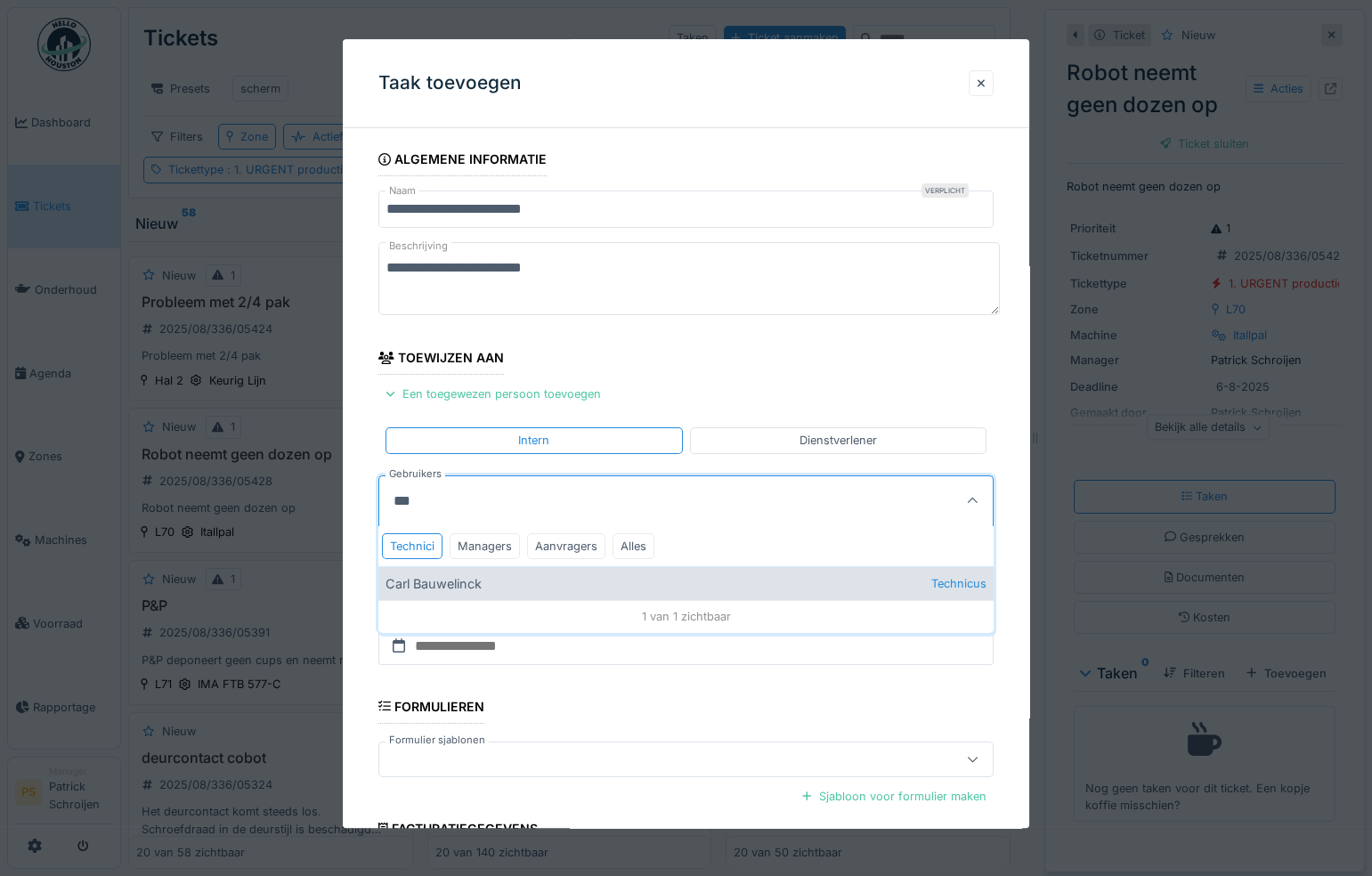 type 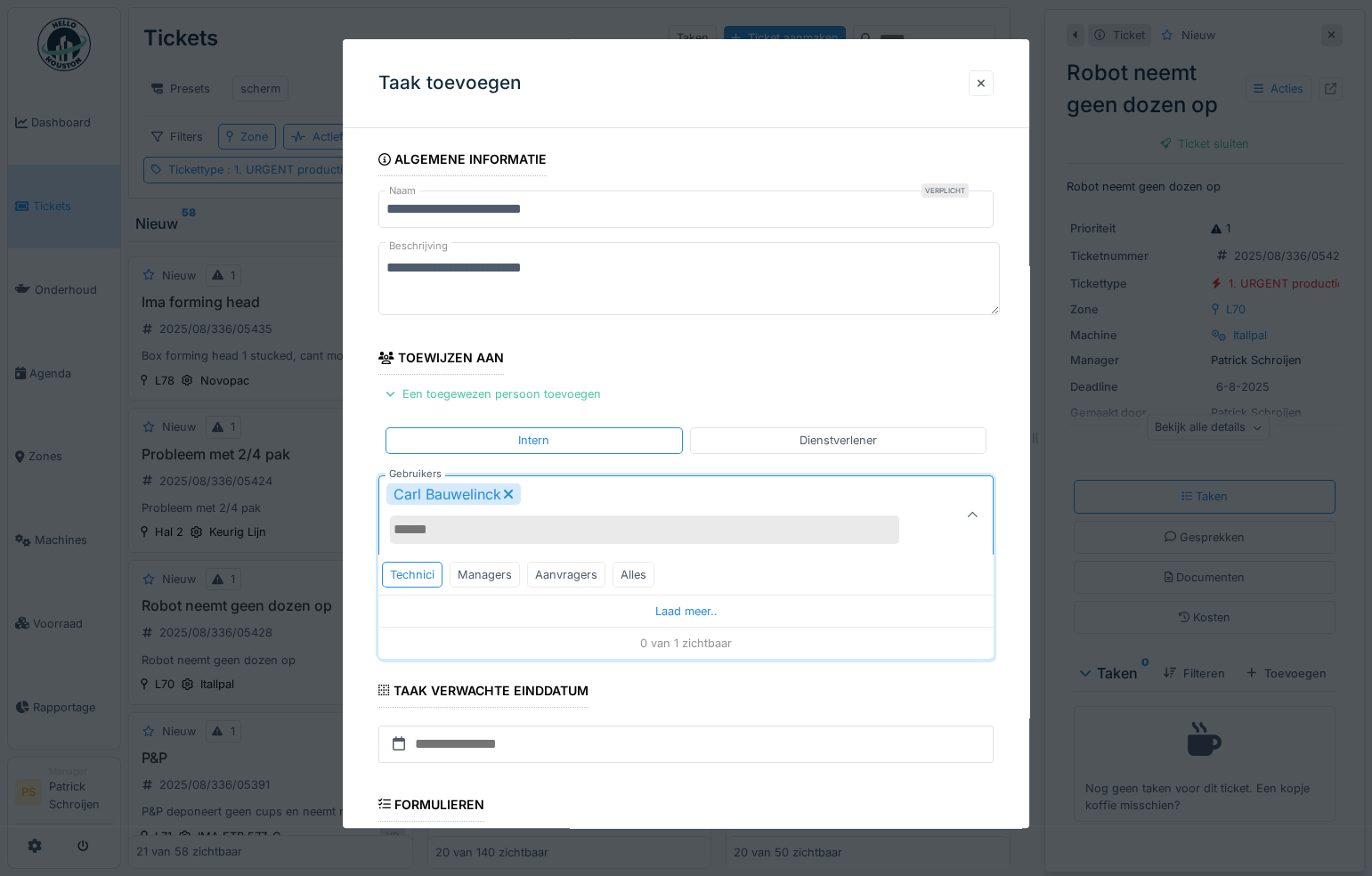 click on "**********" at bounding box center (686, 603) 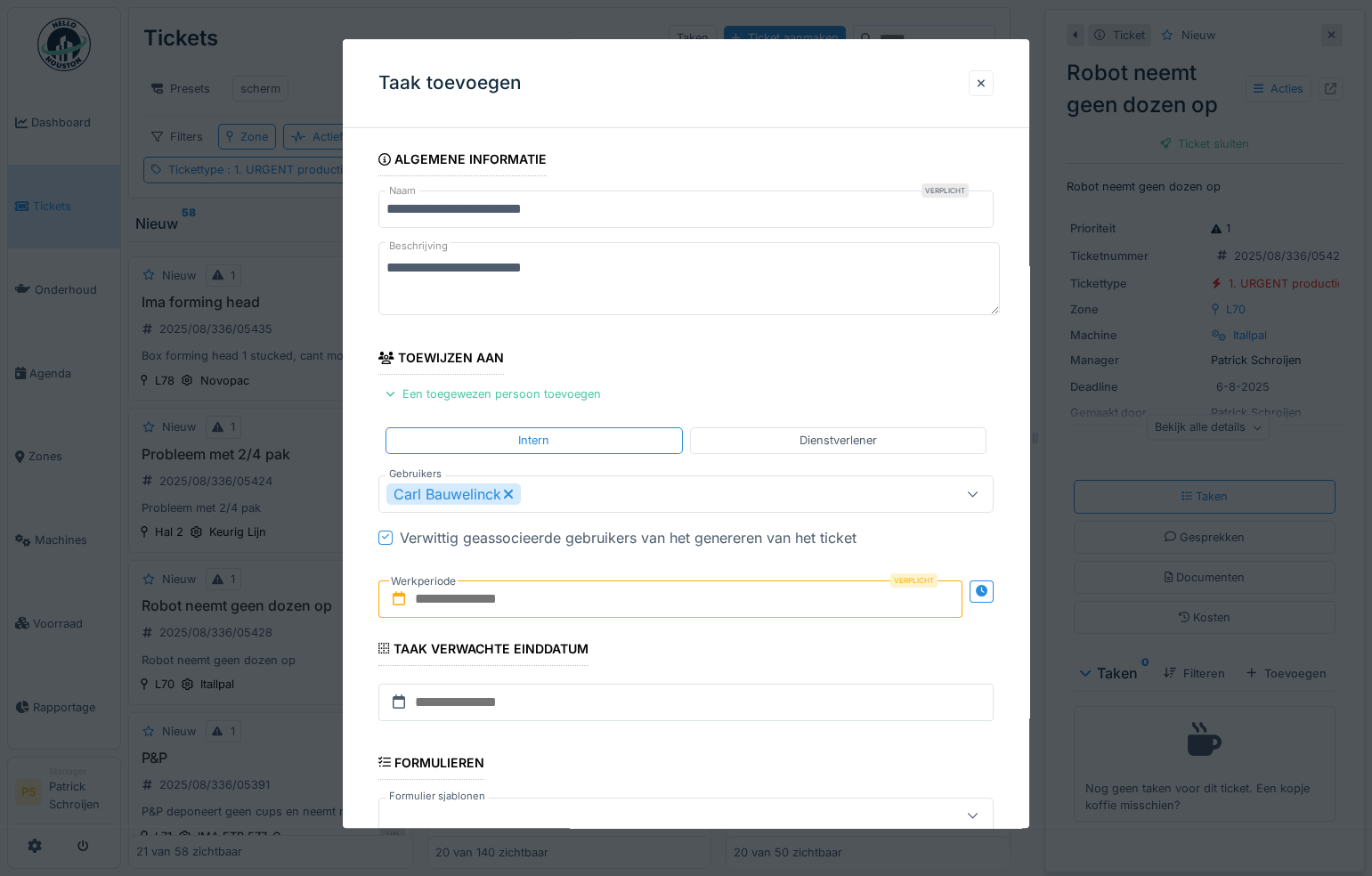 click at bounding box center (670, 599) 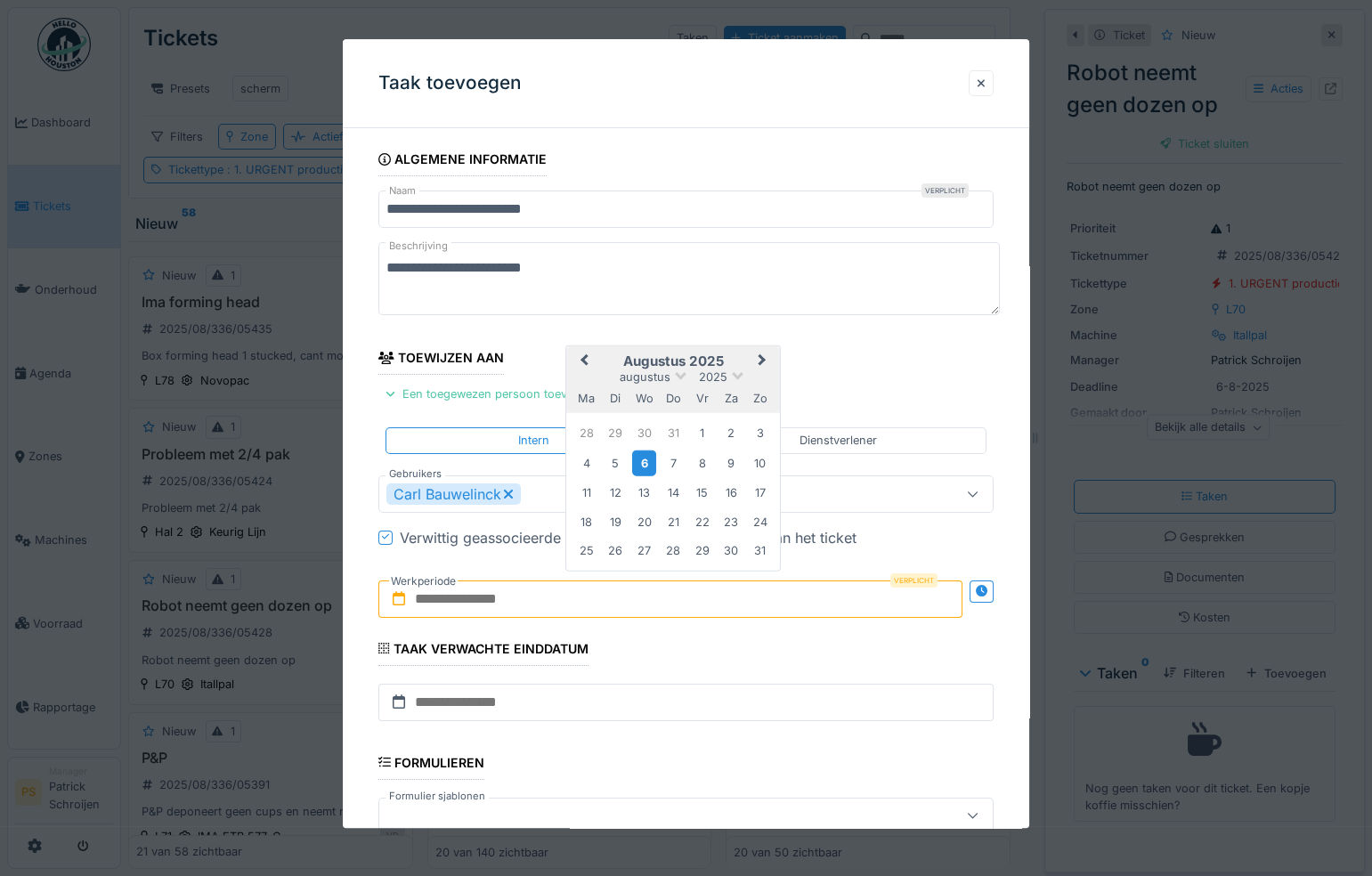click on "6" at bounding box center (644, 463) 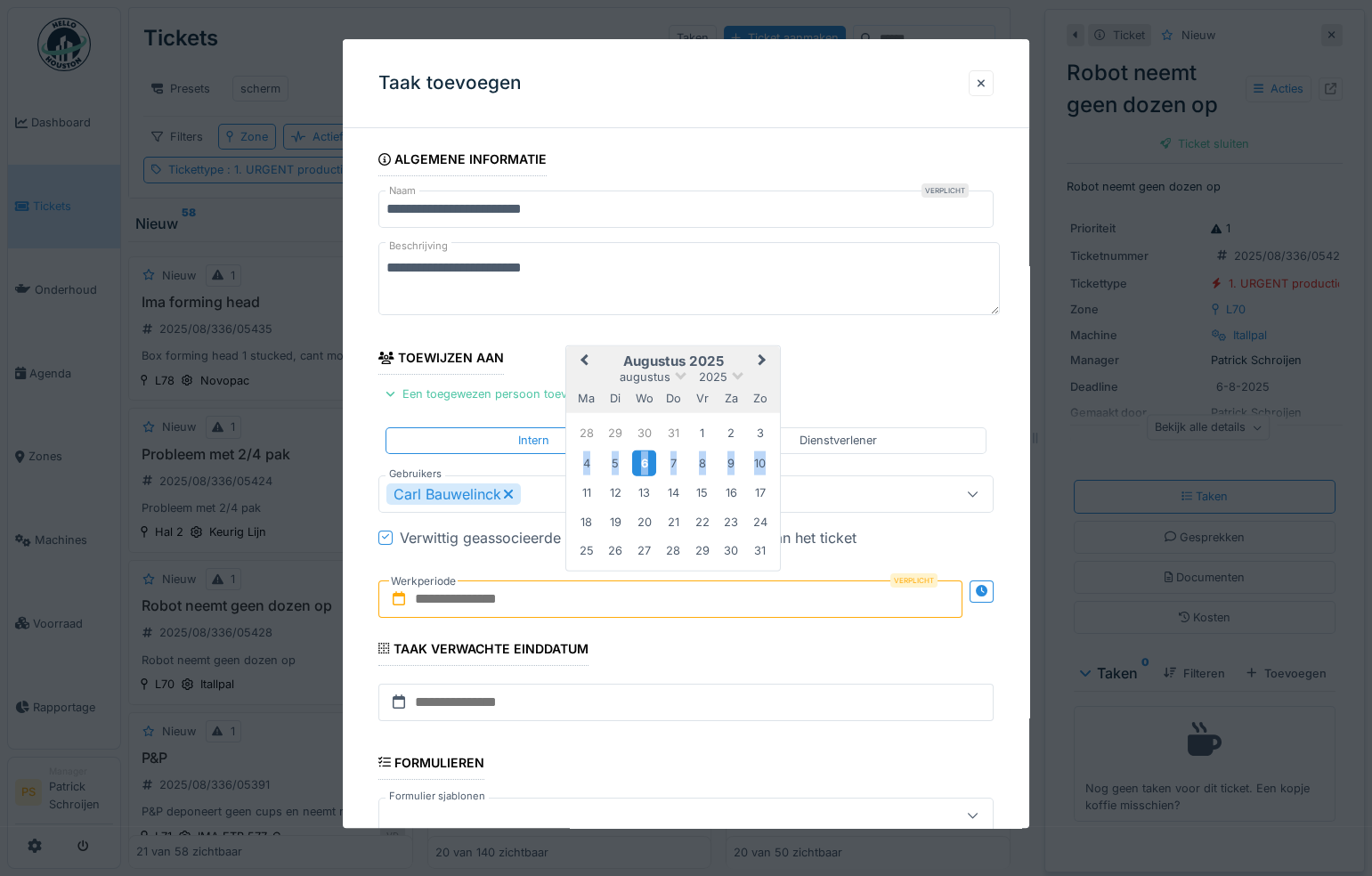 click on "6" at bounding box center [644, 463] 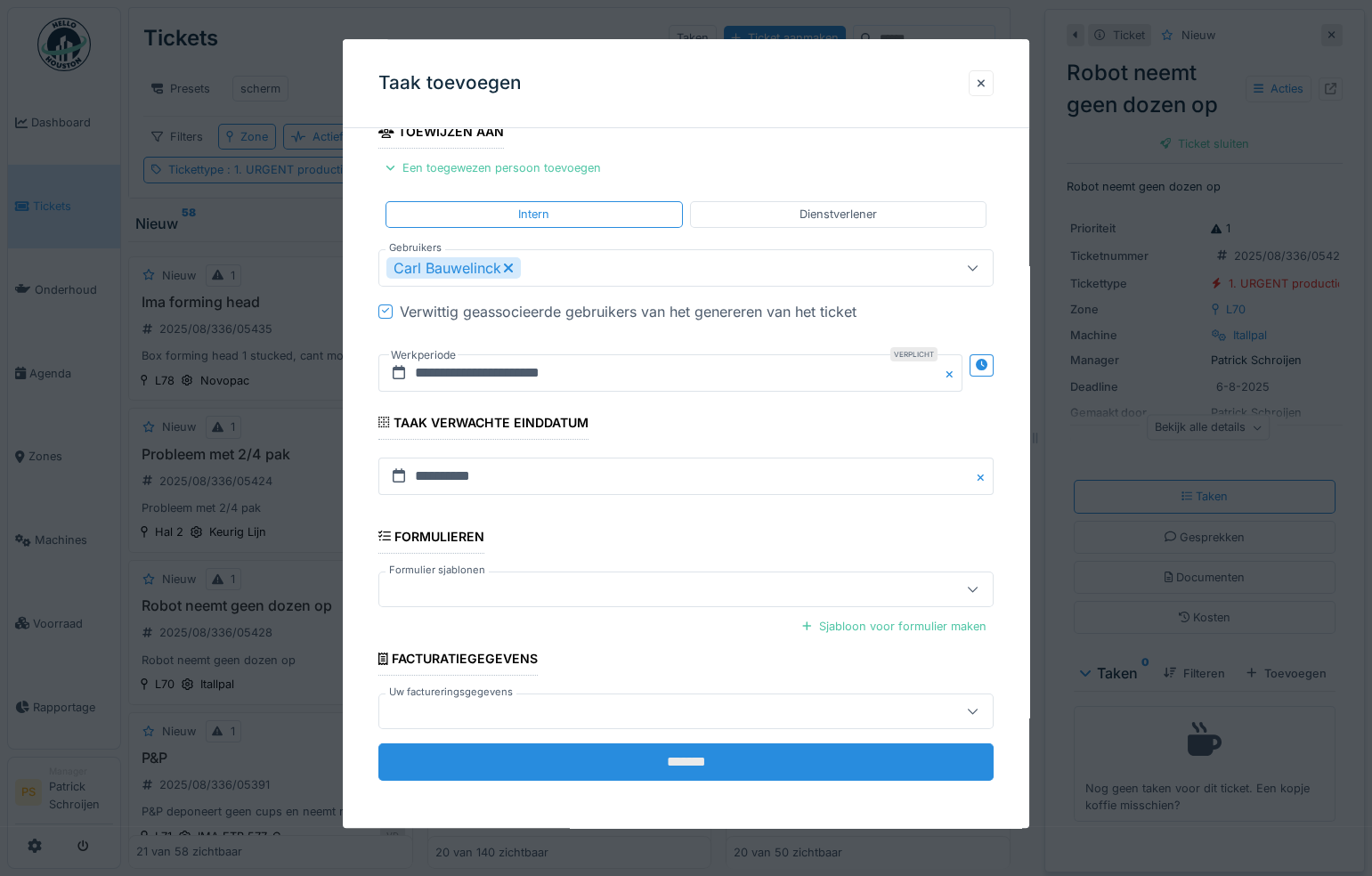 scroll, scrollTop: 227, scrollLeft: 0, axis: vertical 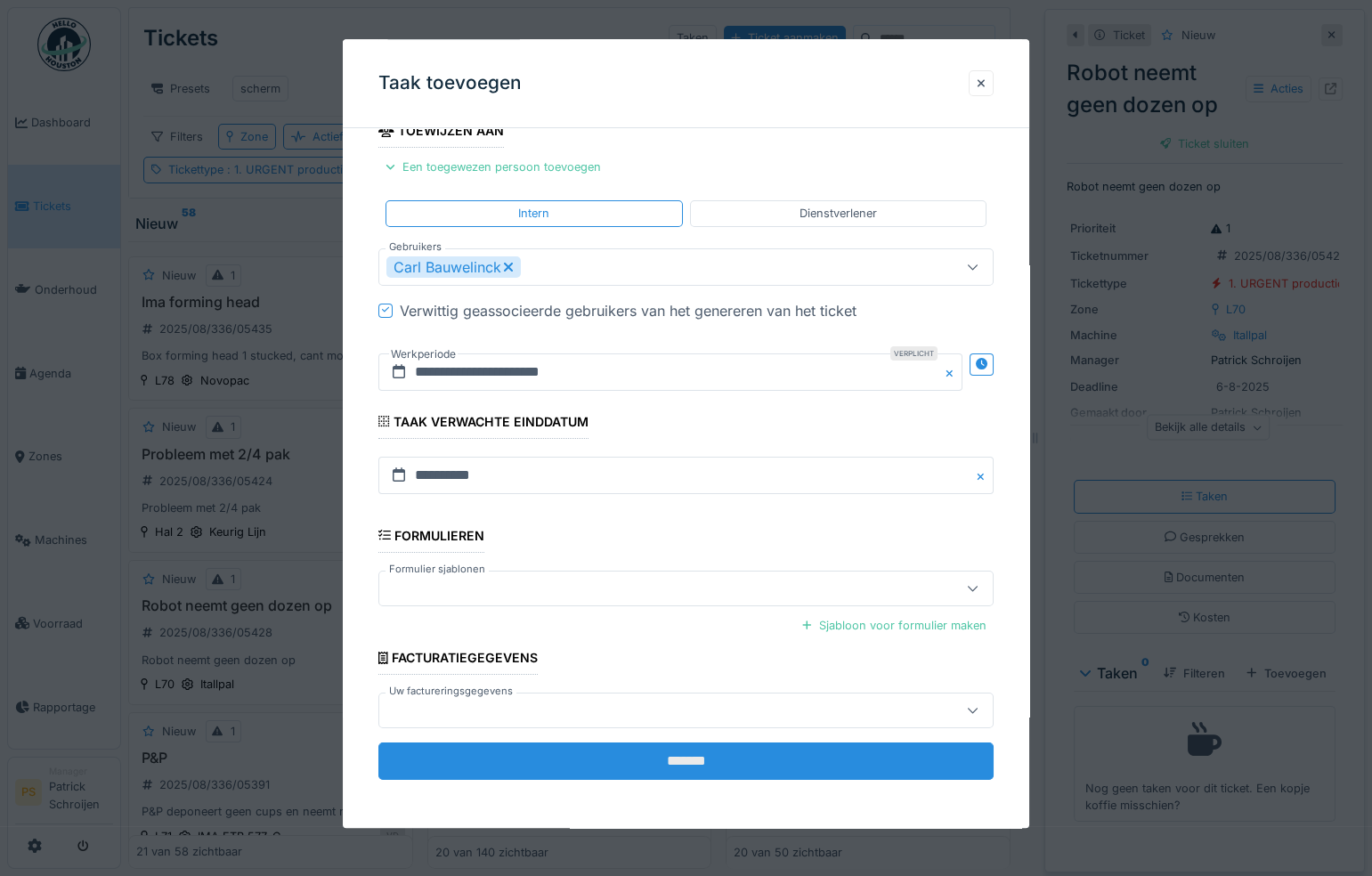 click on "*******" at bounding box center [686, 761] 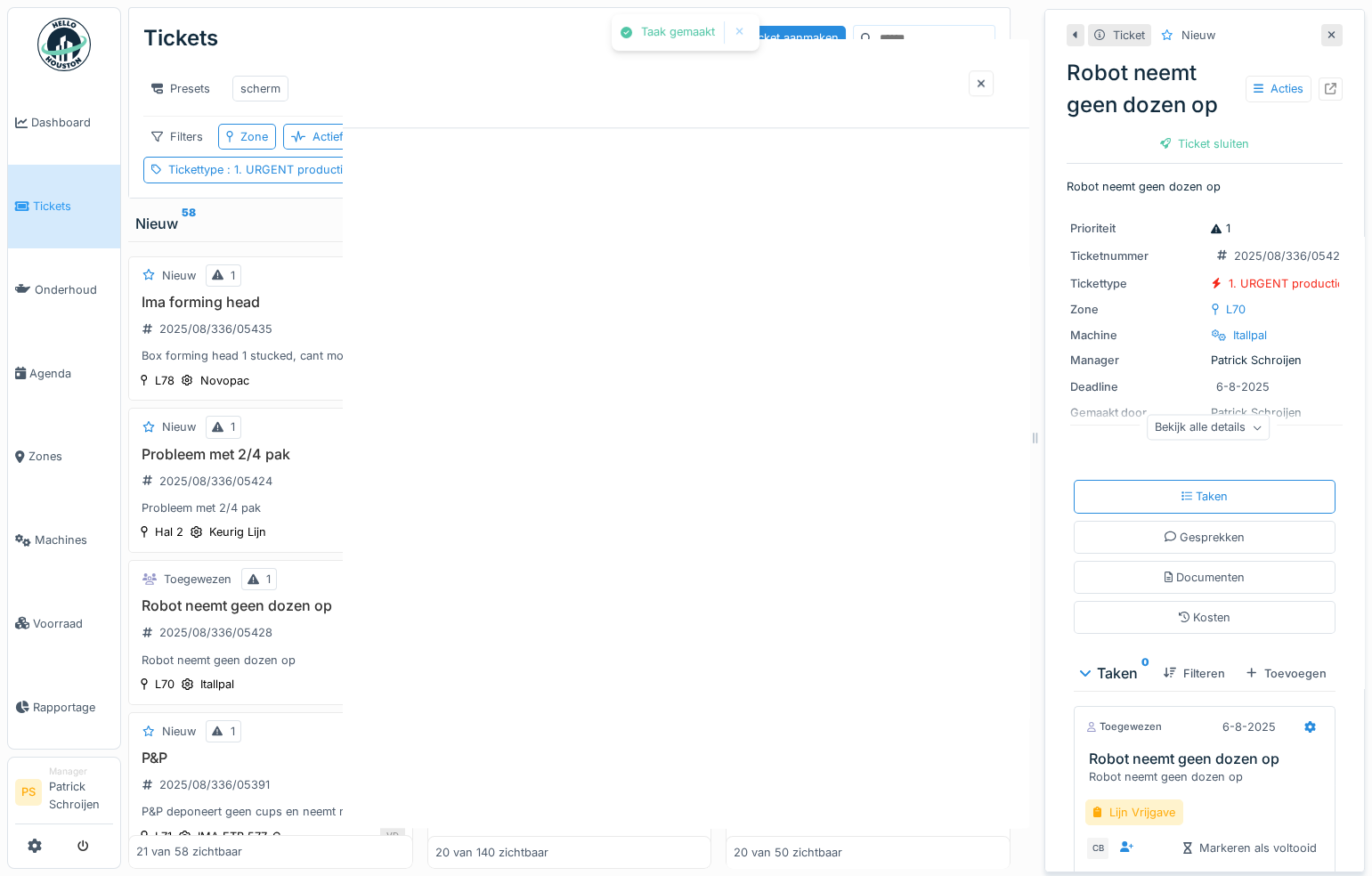 scroll, scrollTop: 0, scrollLeft: 0, axis: both 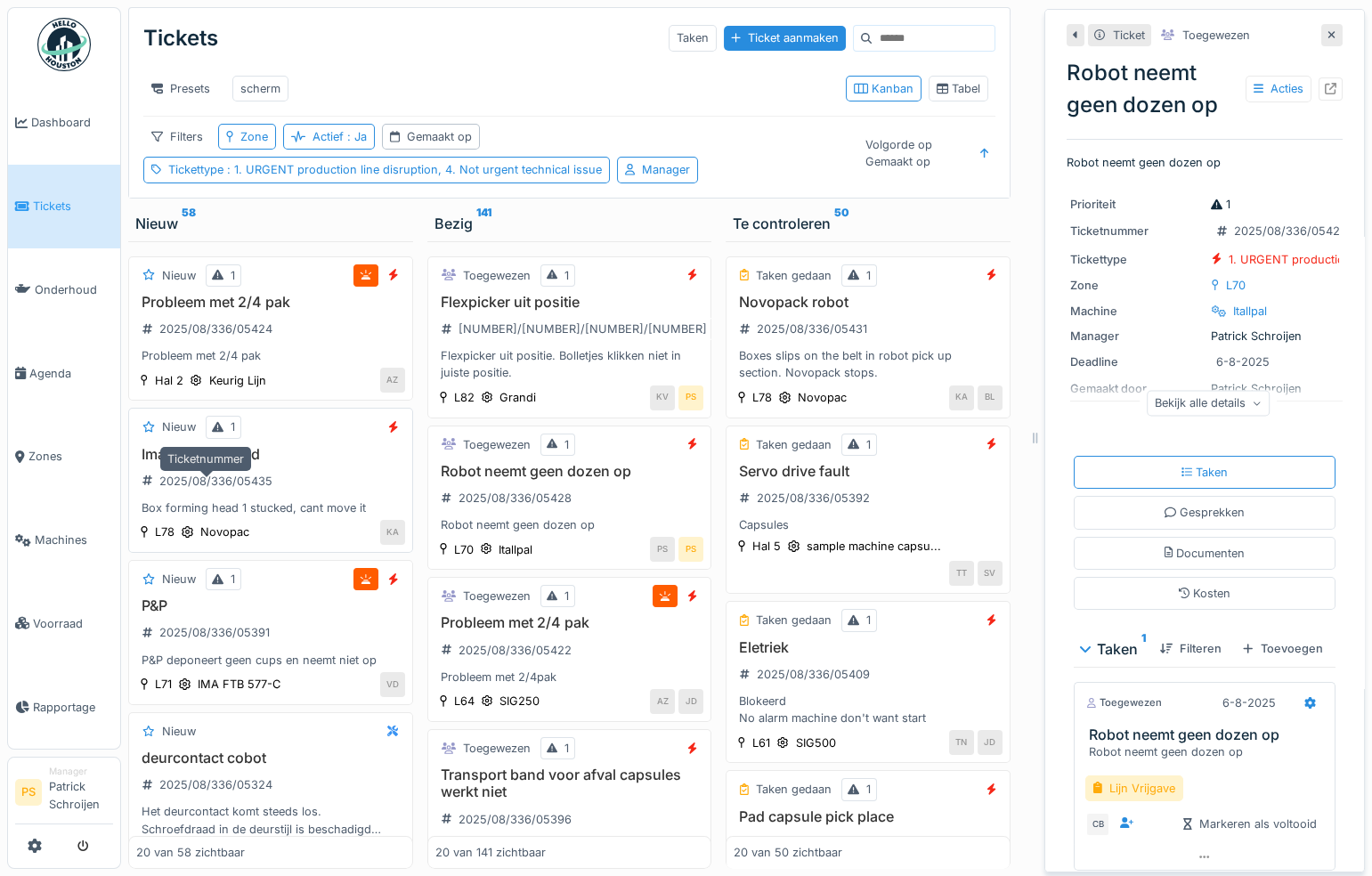 click on "2025/08/336/05435" at bounding box center [215, 481] 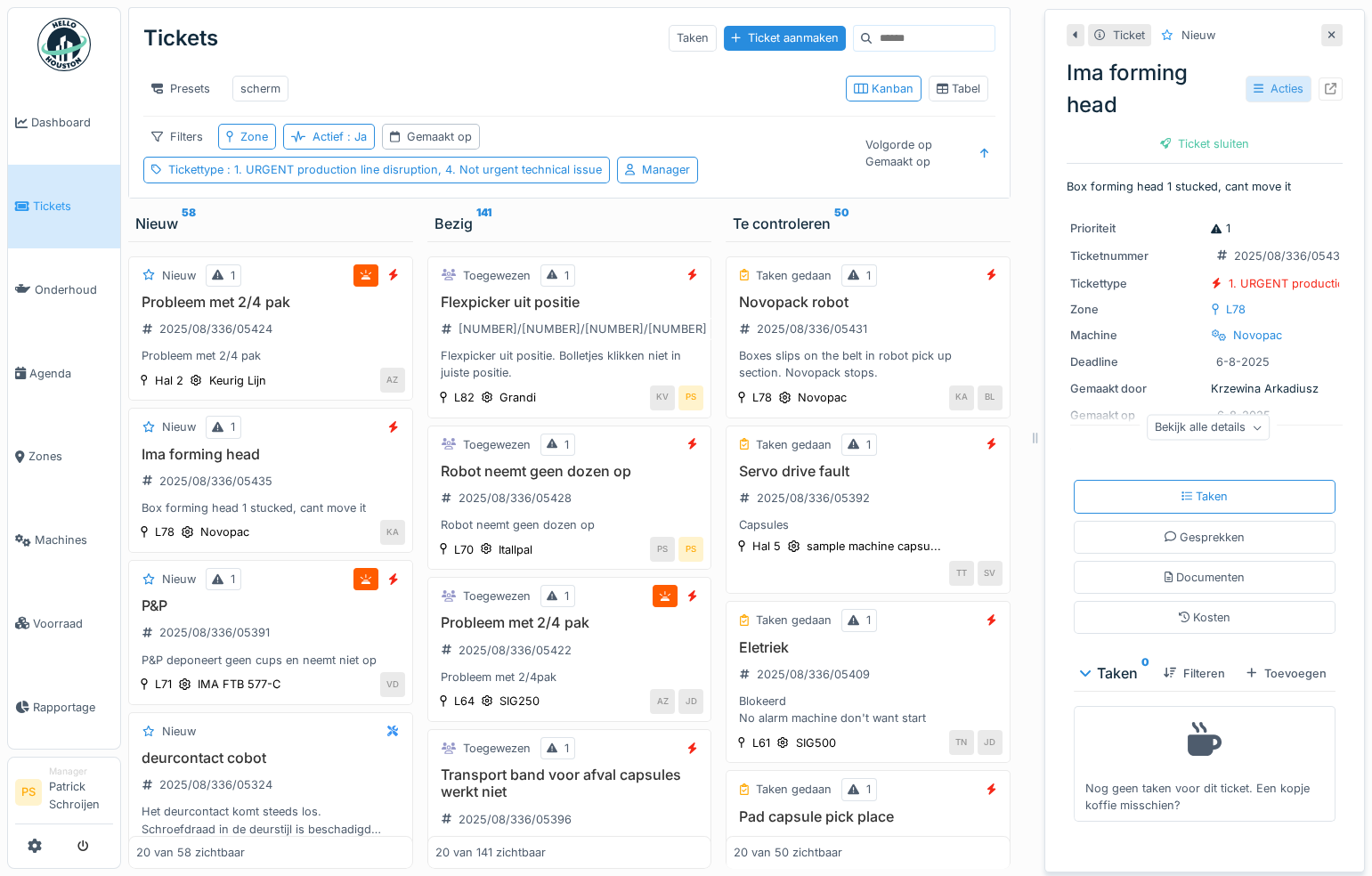click on "Acties" at bounding box center (1279, 88) 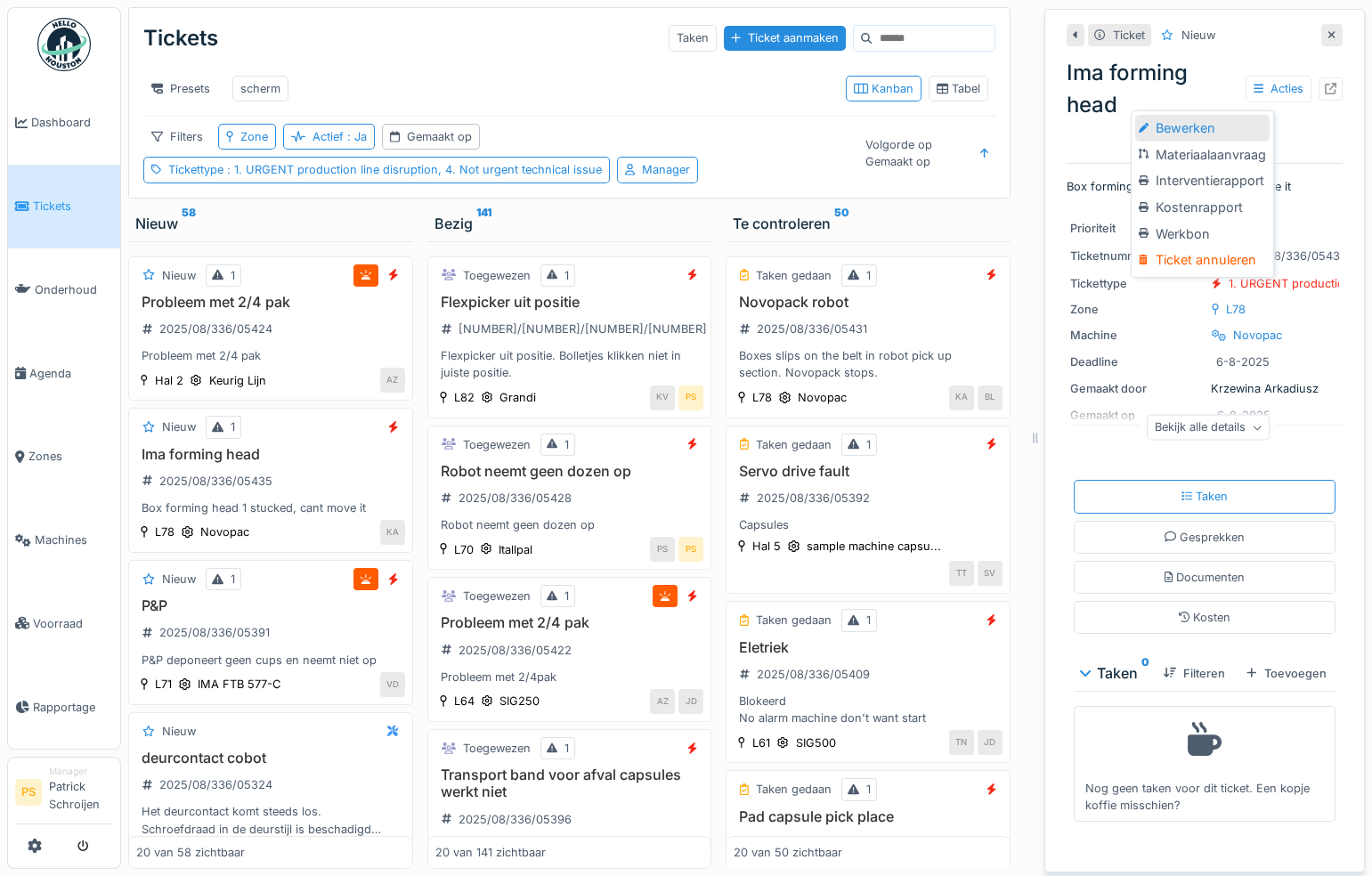 click on "Bewerken" at bounding box center [1202, 128] 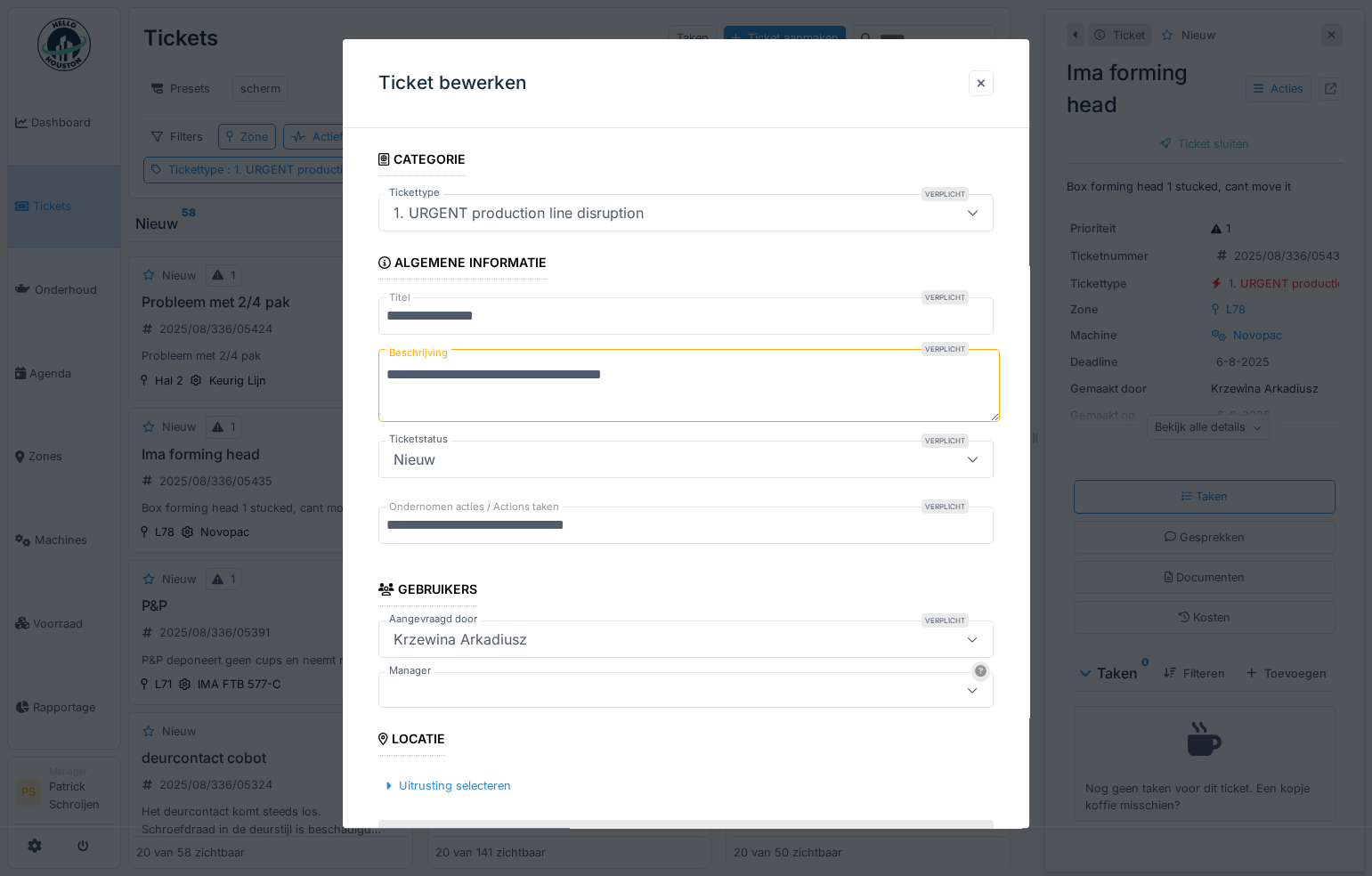 click at bounding box center (655, 691) 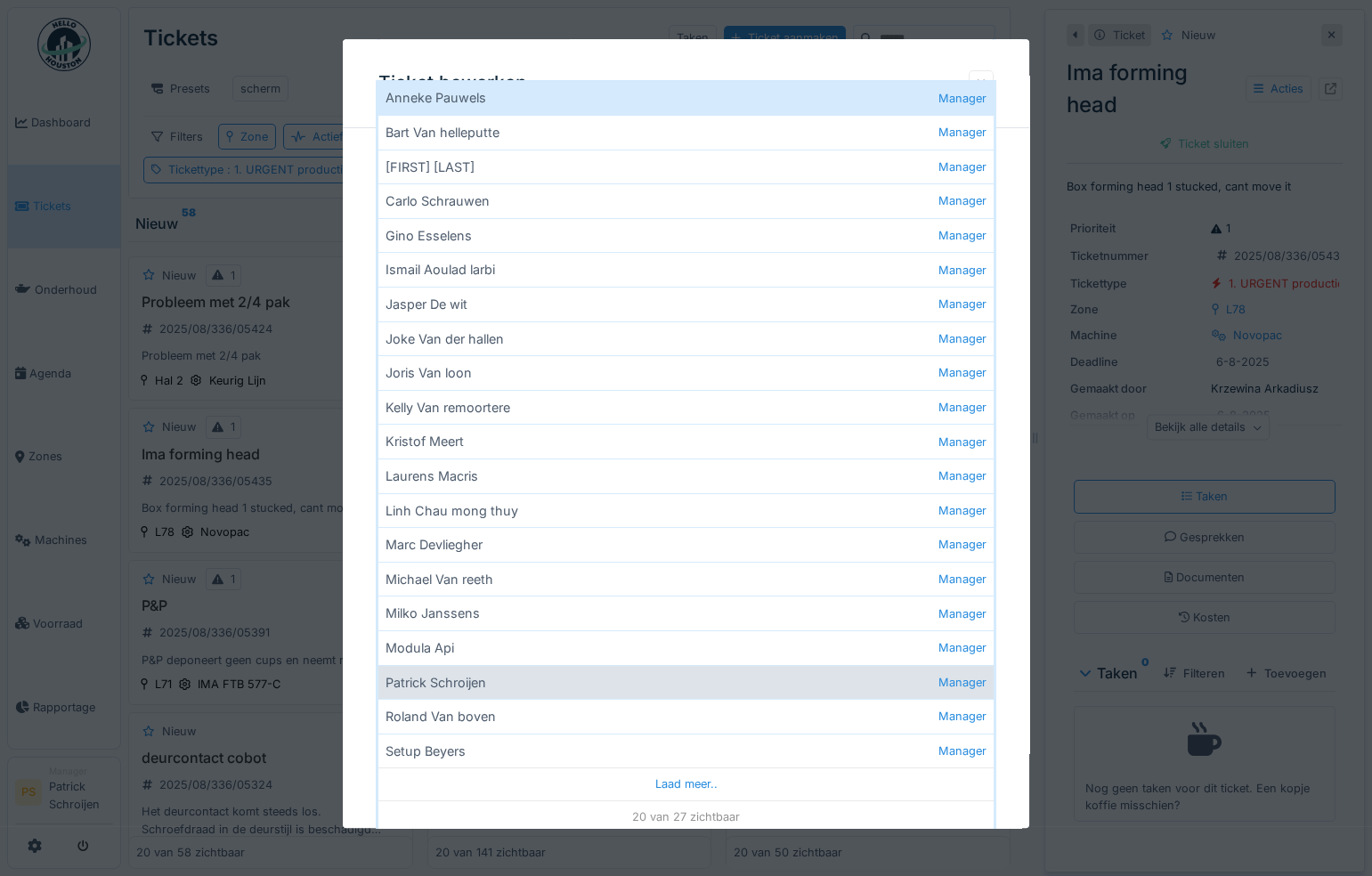 click on "Patrick Schroijen   Manager" at bounding box center (686, 682) 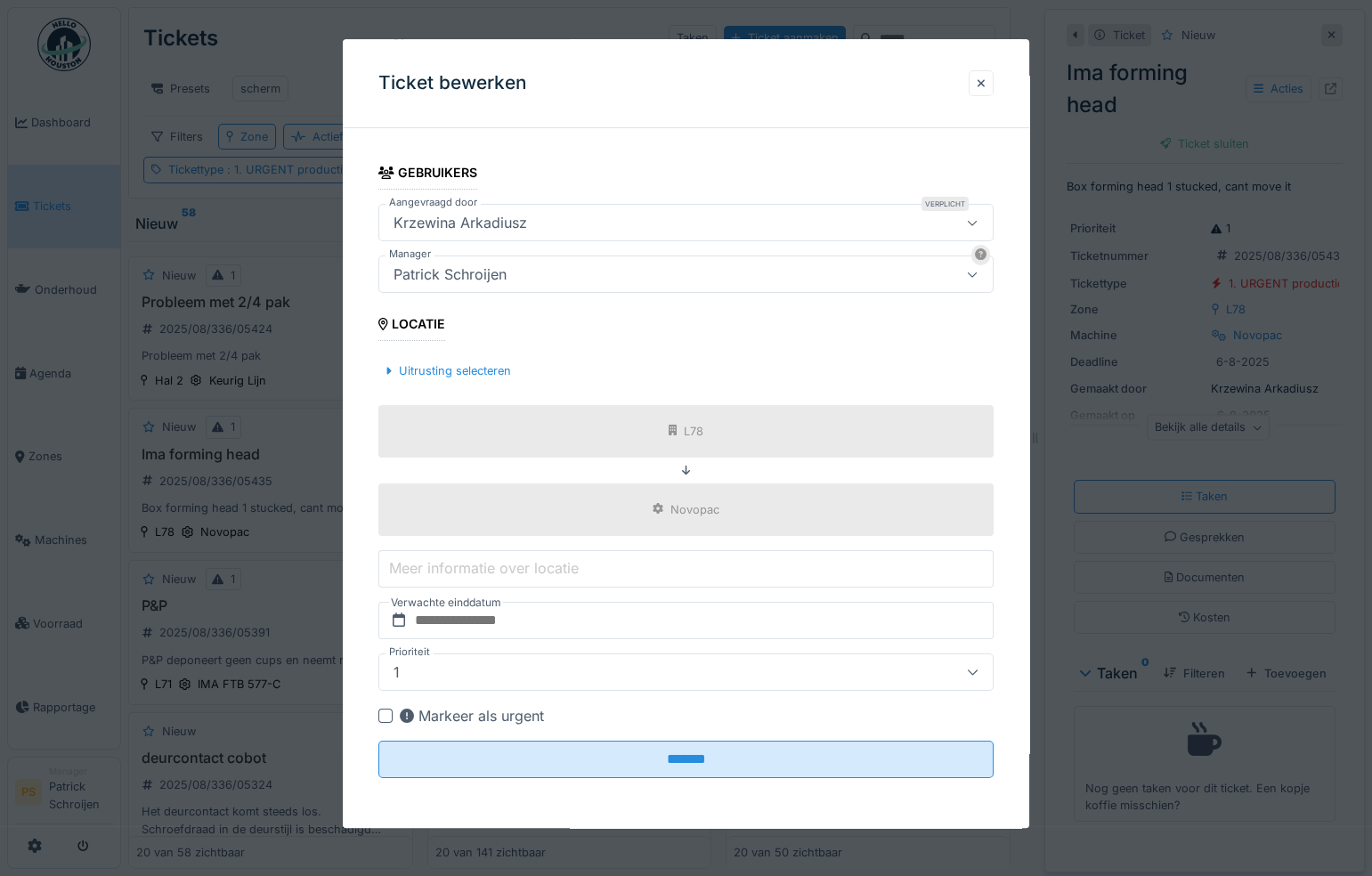 scroll, scrollTop: 413, scrollLeft: 0, axis: vertical 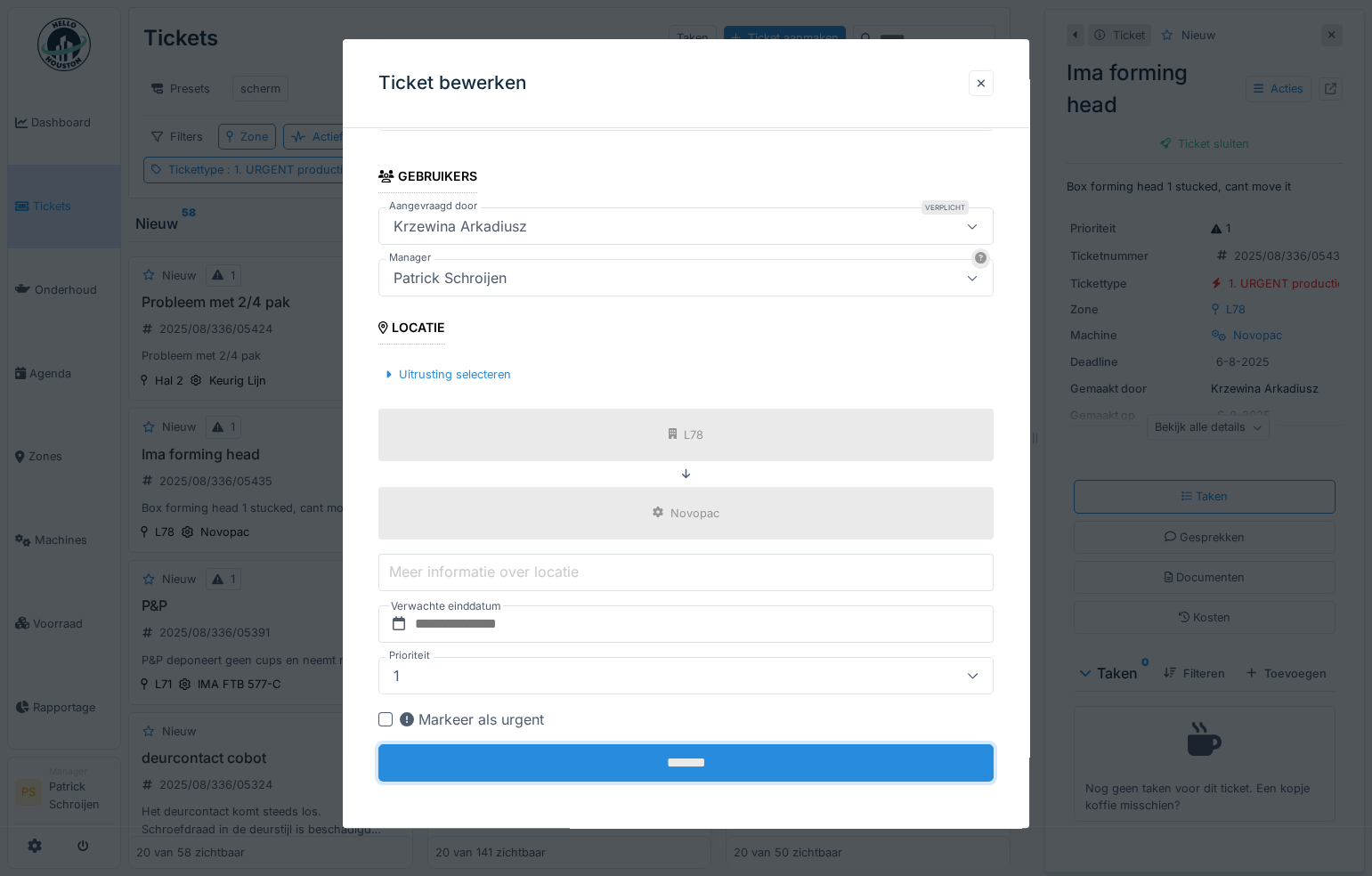 click on "*******" at bounding box center [686, 763] 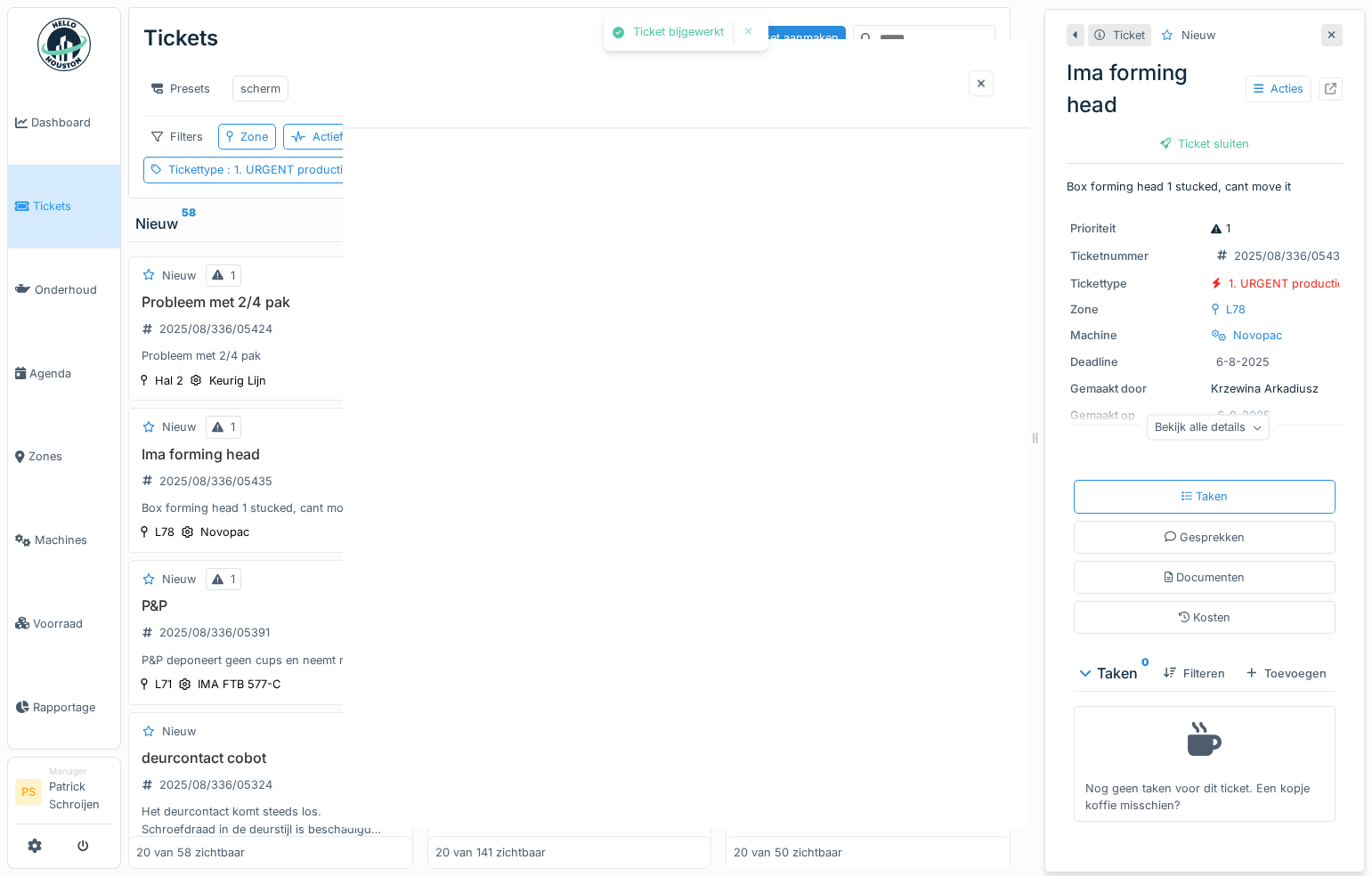 scroll, scrollTop: 0, scrollLeft: 0, axis: both 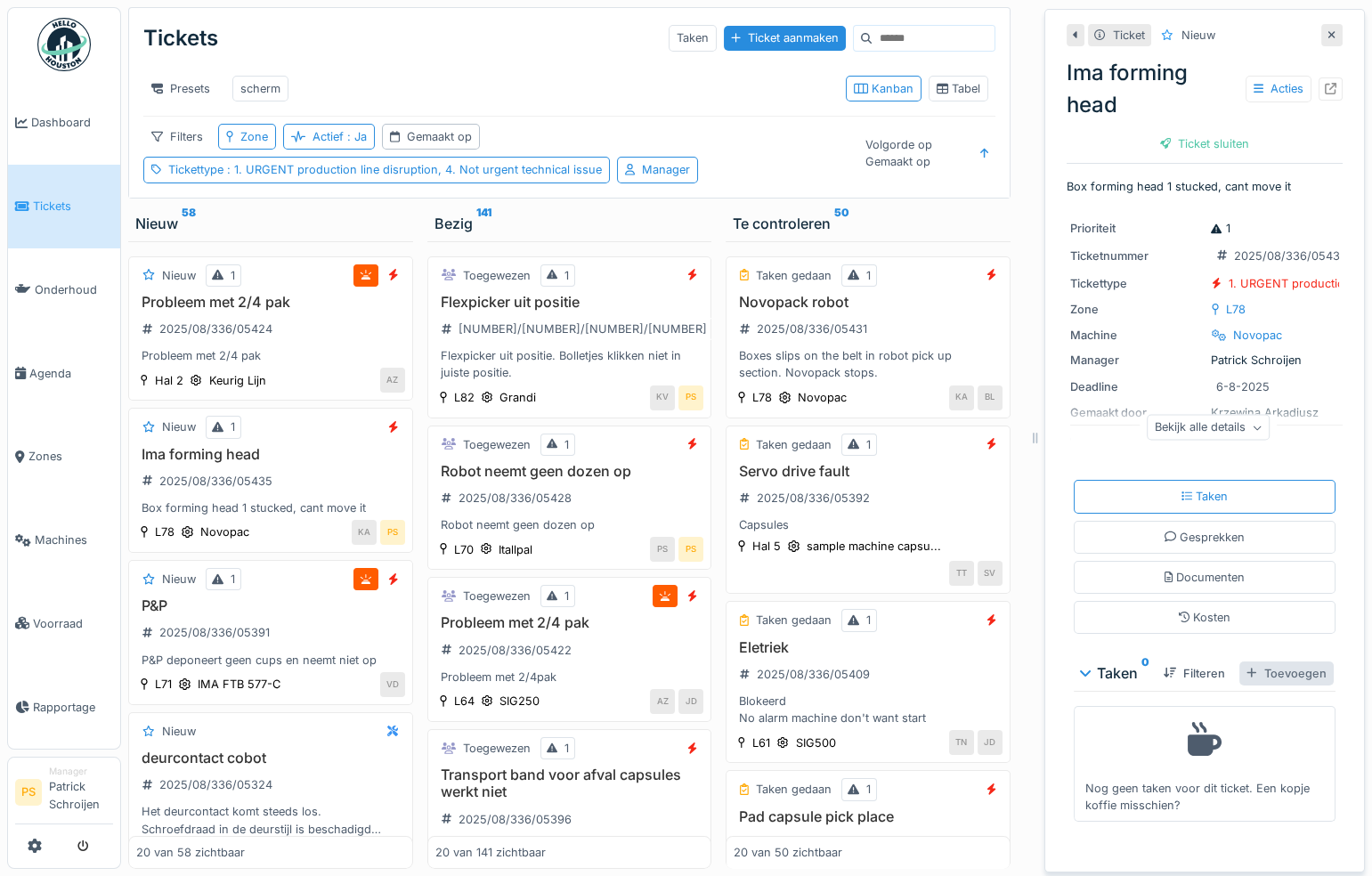 click on "Toevoegen" at bounding box center (1286, 673) 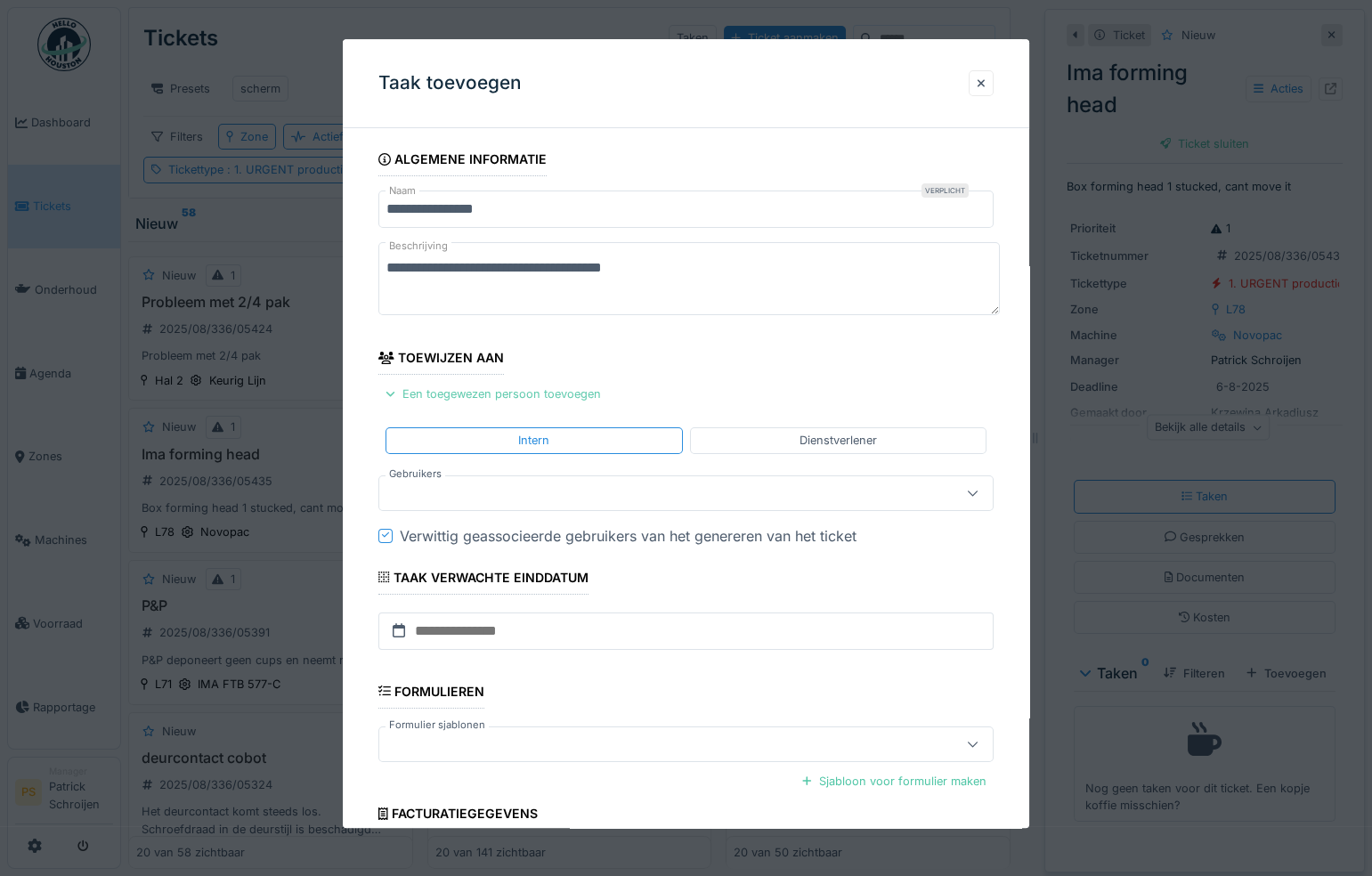 click on "Een toegewezen persoon toevoegen" at bounding box center [493, 393] 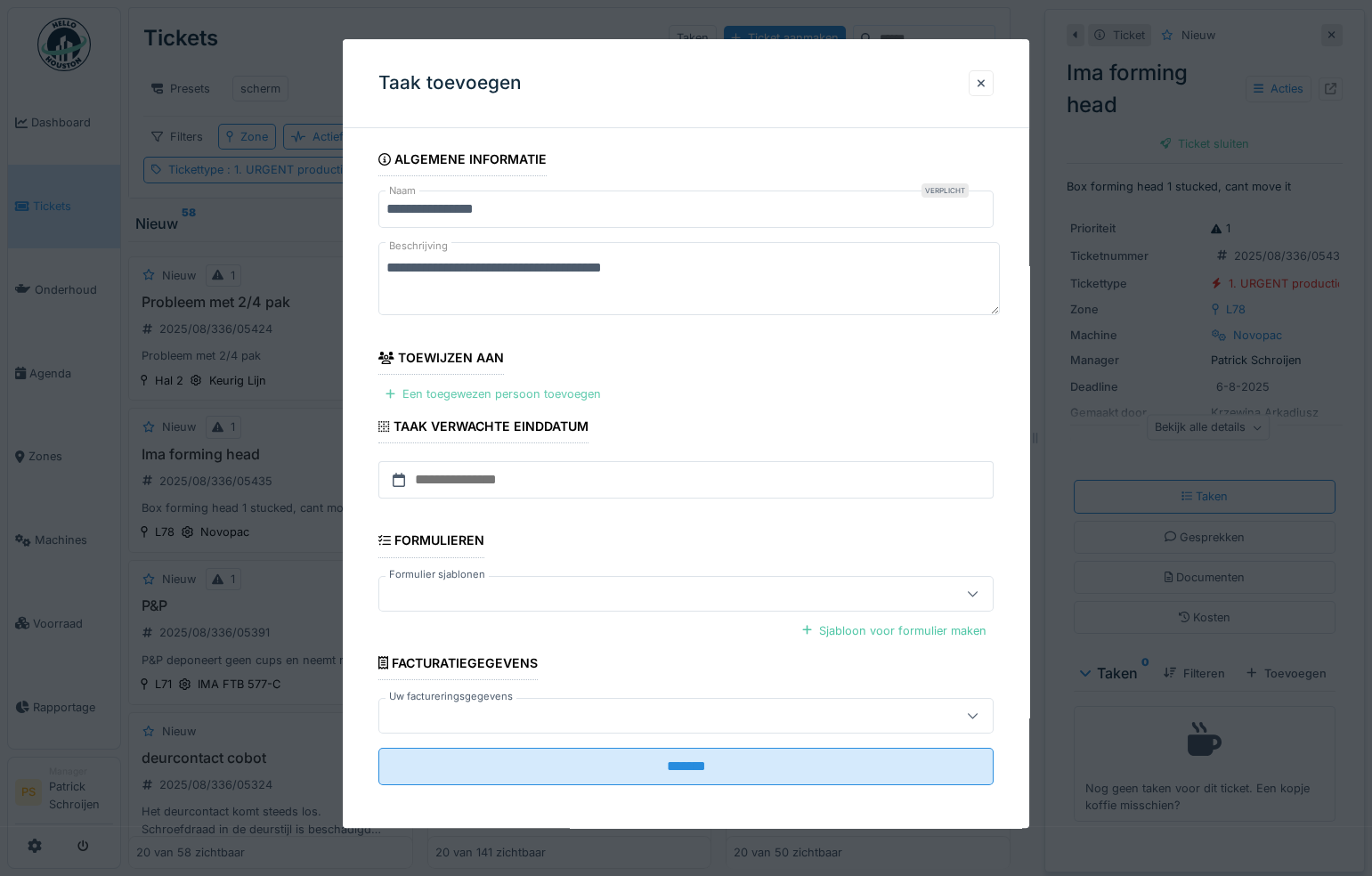 click on "Een toegewezen persoon toevoegen" at bounding box center [493, 393] 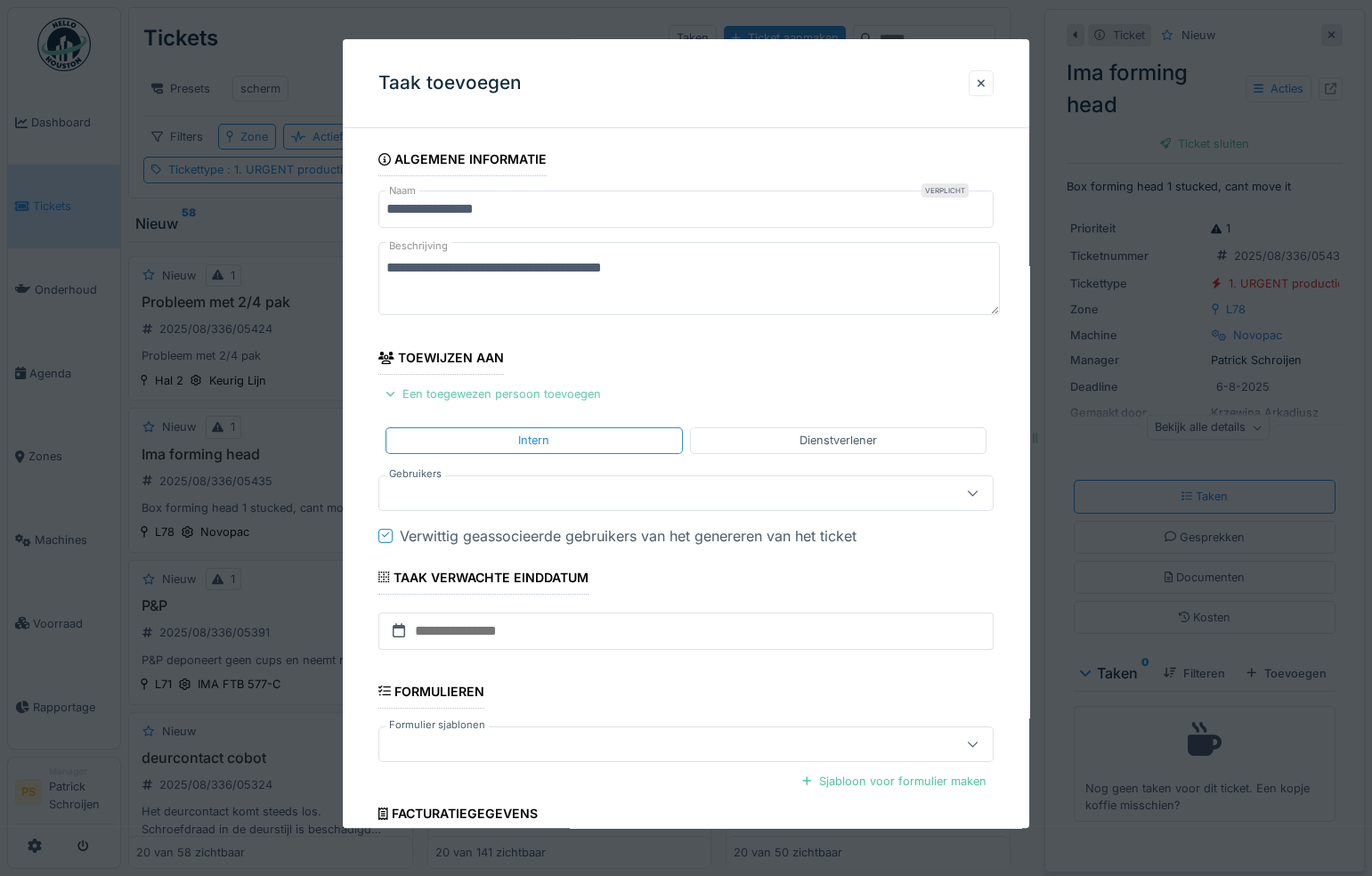 click on "Een toegewezen persoon toevoegen" at bounding box center [493, 393] 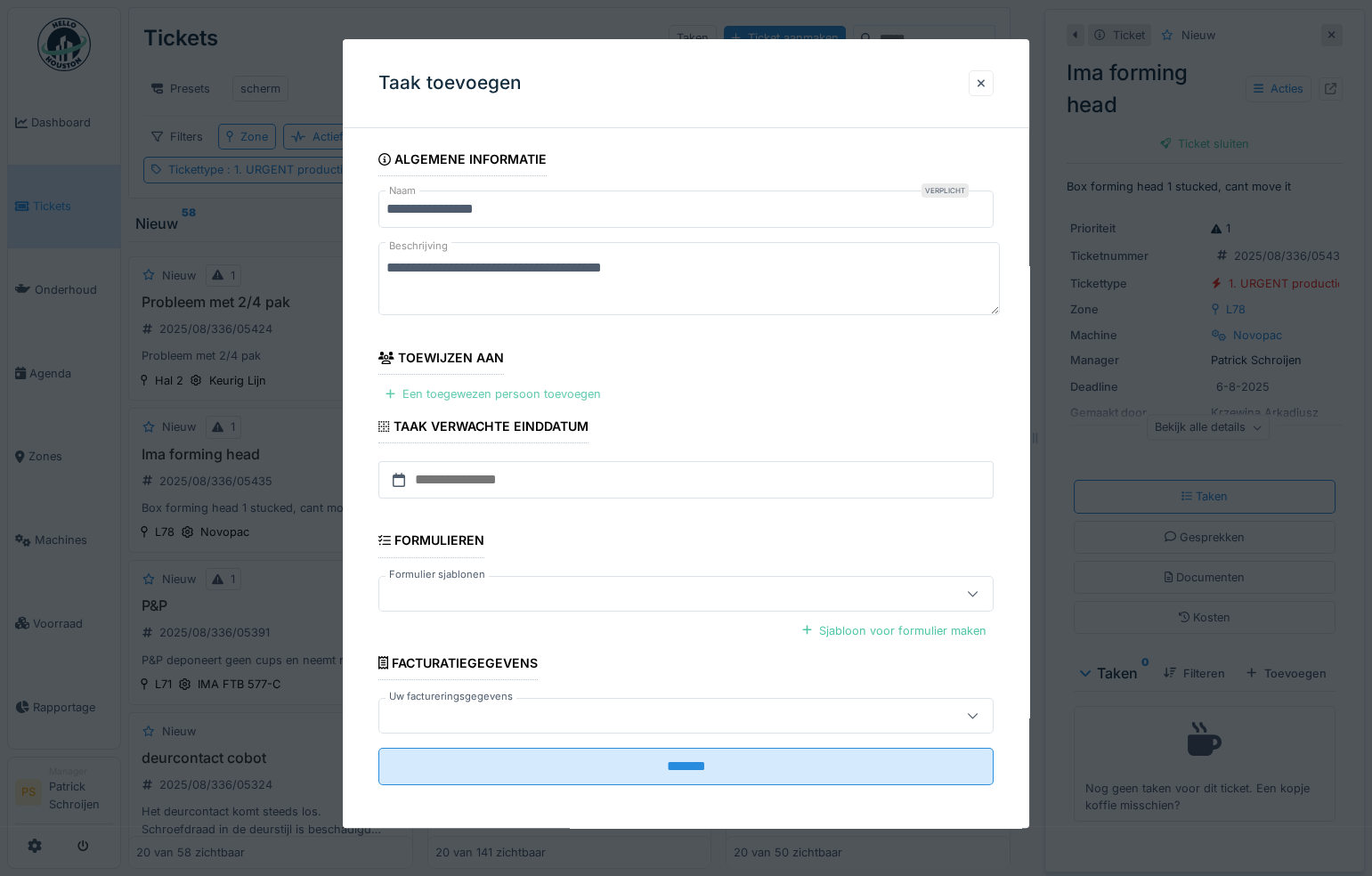 click on "Een toegewezen persoon toevoegen" at bounding box center (493, 393) 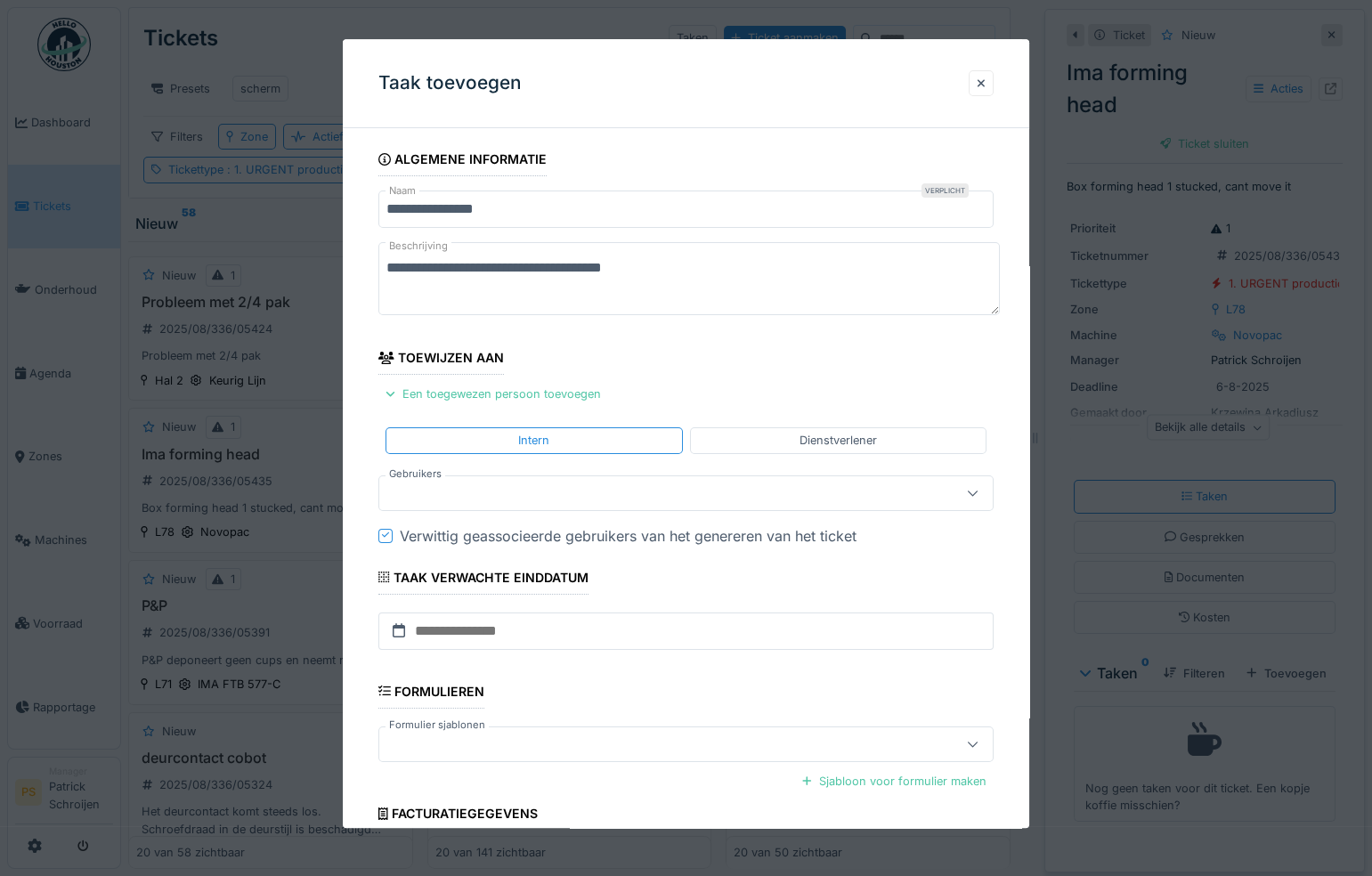 click at bounding box center [655, 493] 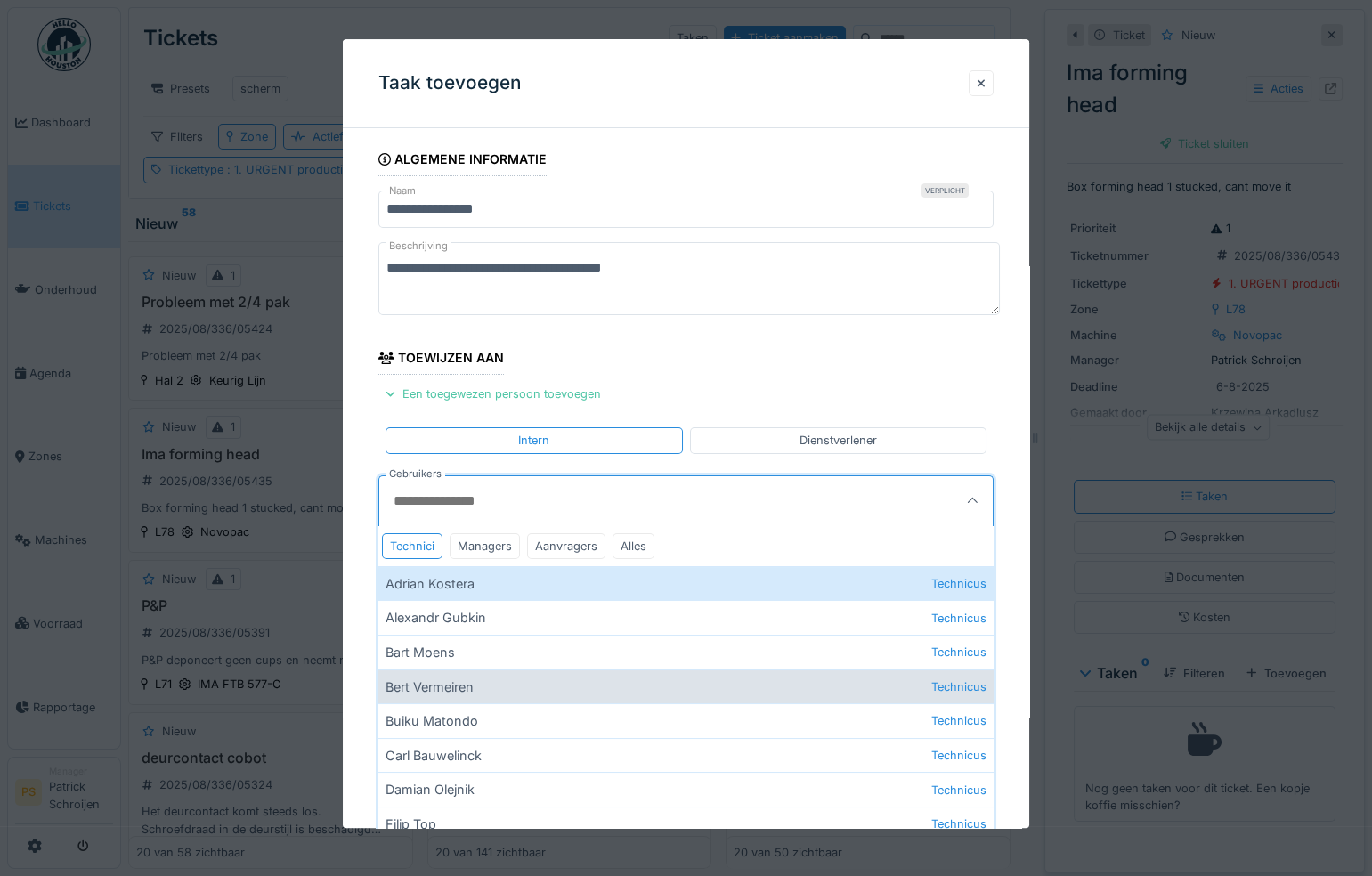 click on "Bert Vermeiren   Technicus" at bounding box center [686, 686] 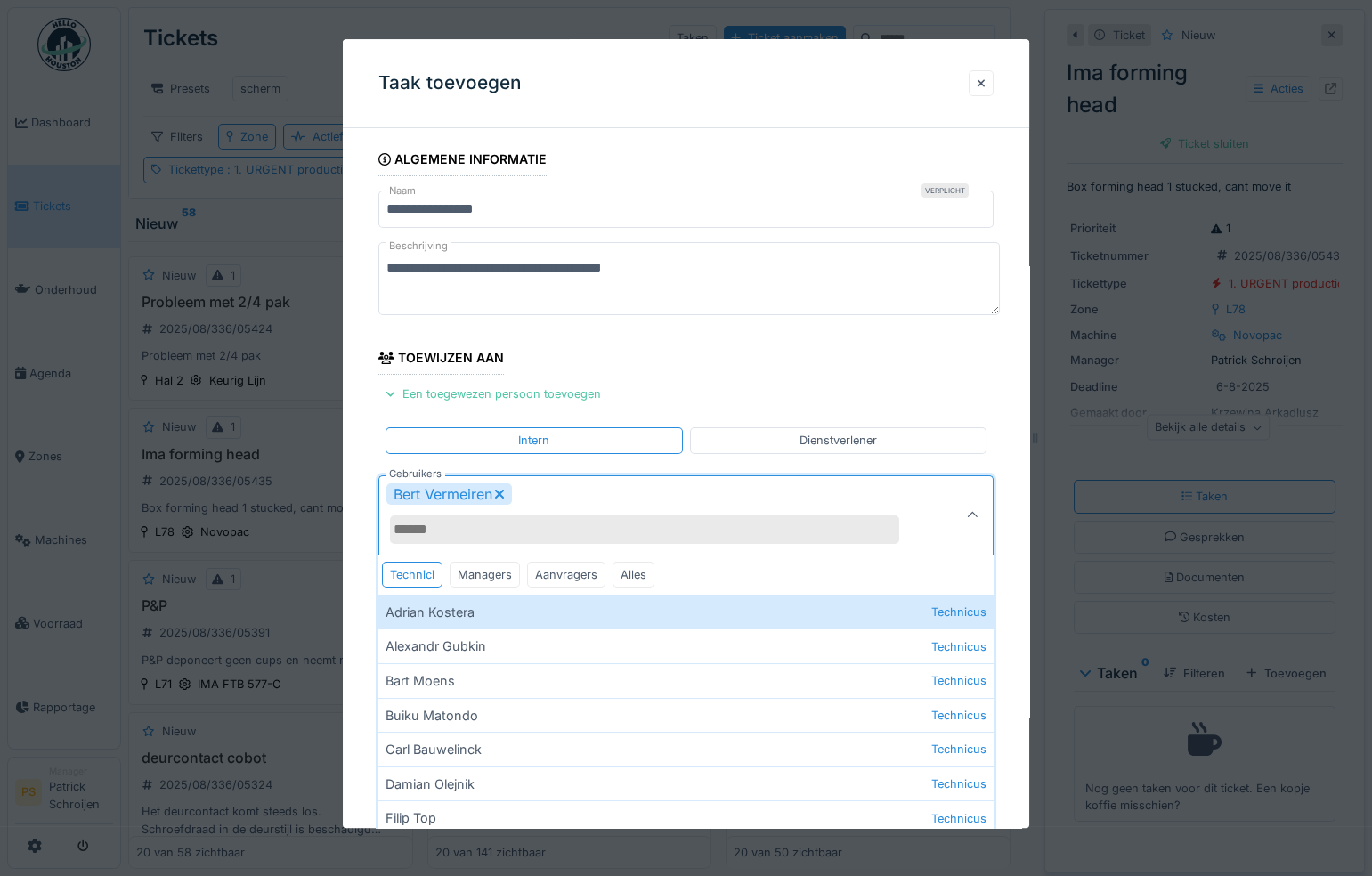 click on "**********" at bounding box center [686, 620] 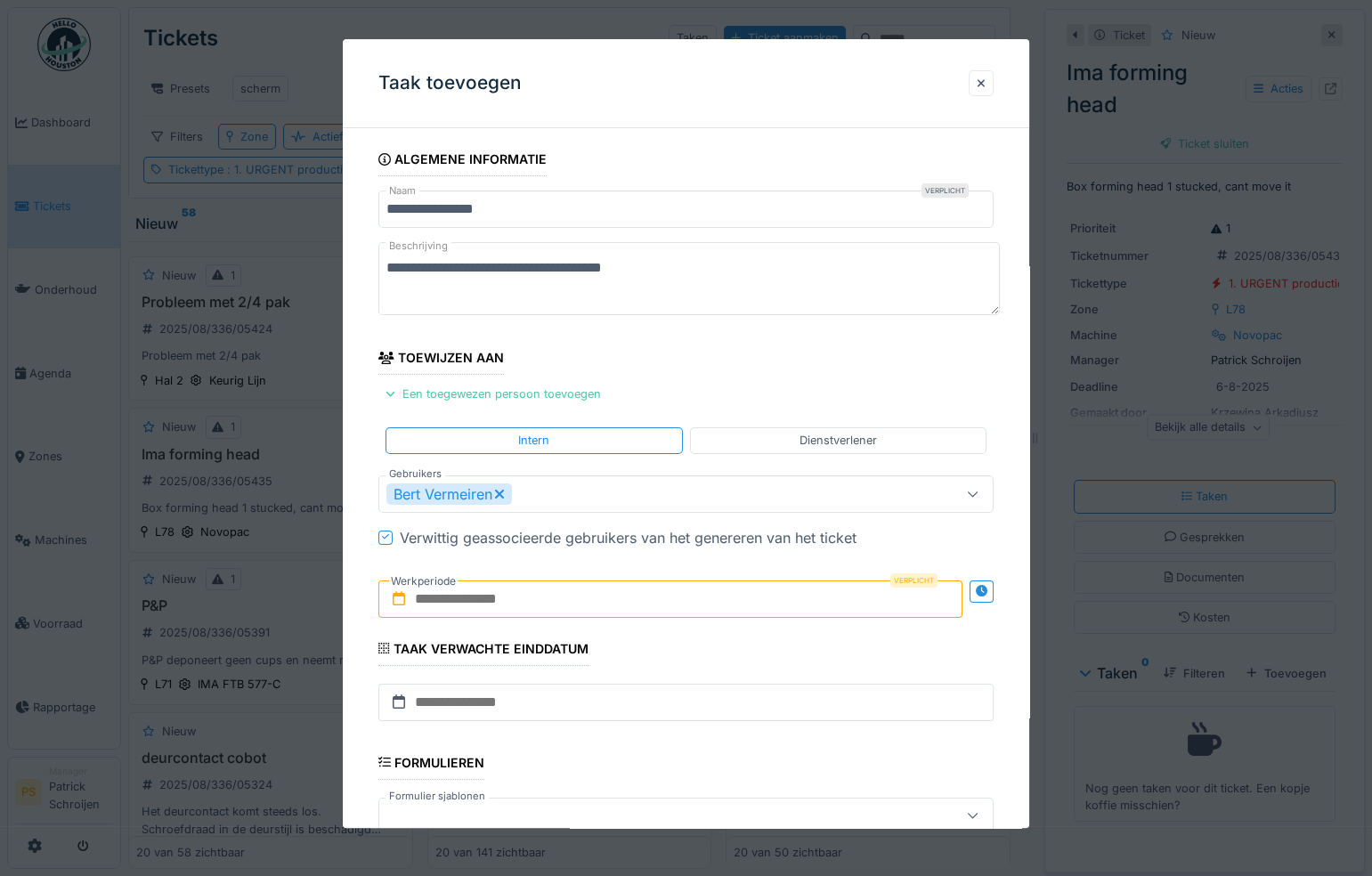 click at bounding box center [670, 599] 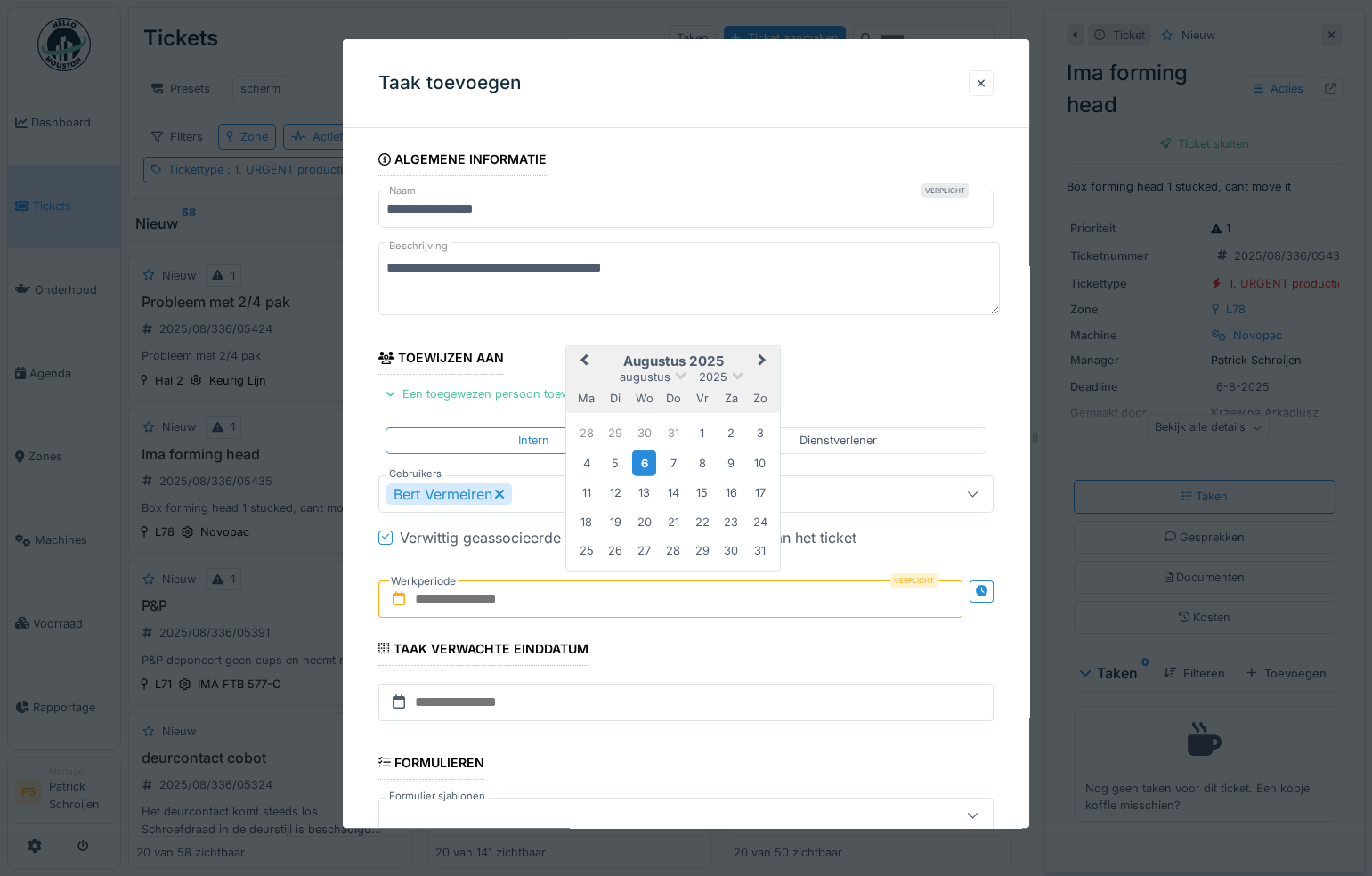click on "6" at bounding box center (644, 463) 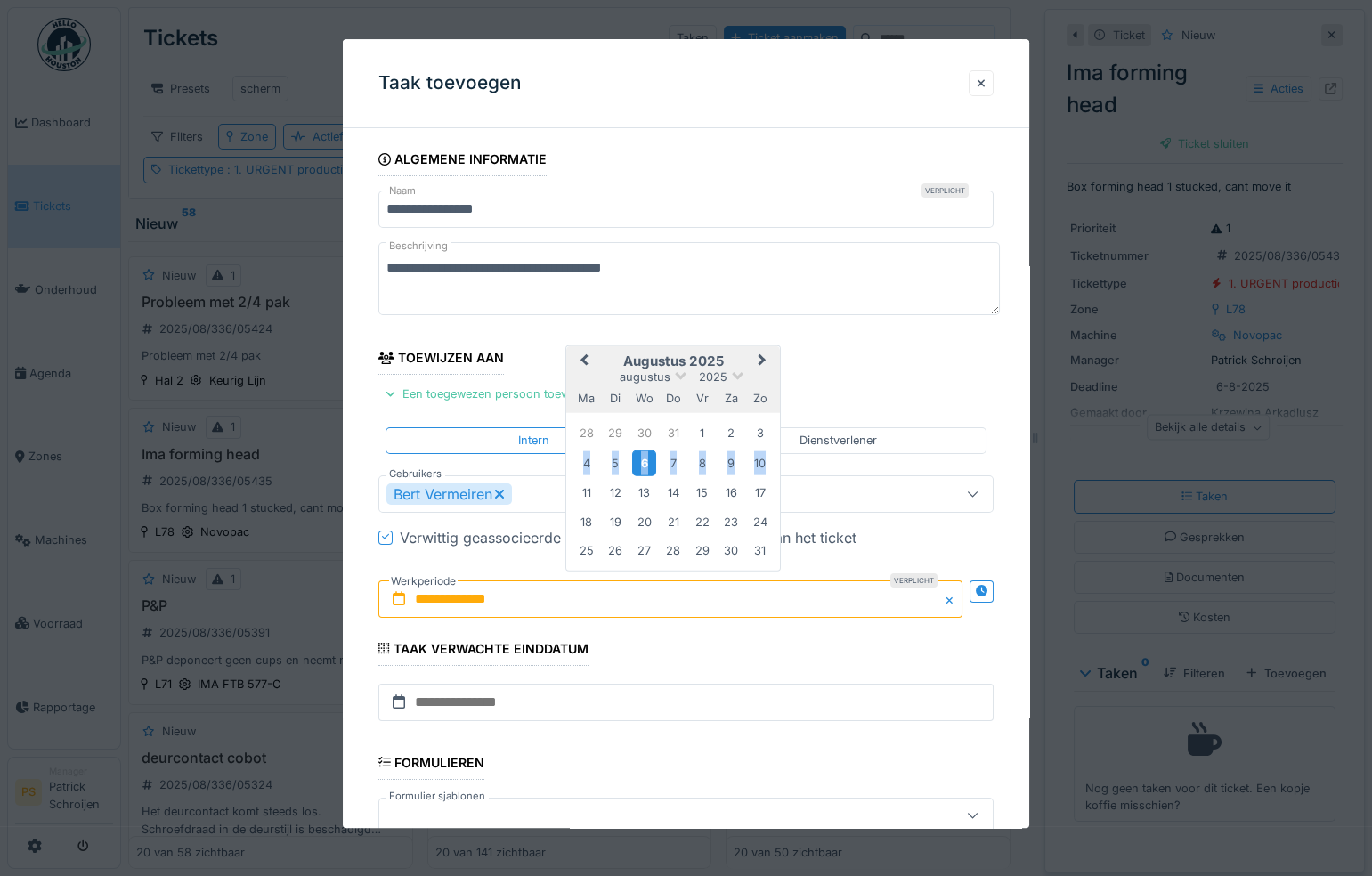 click on "6" at bounding box center [644, 463] 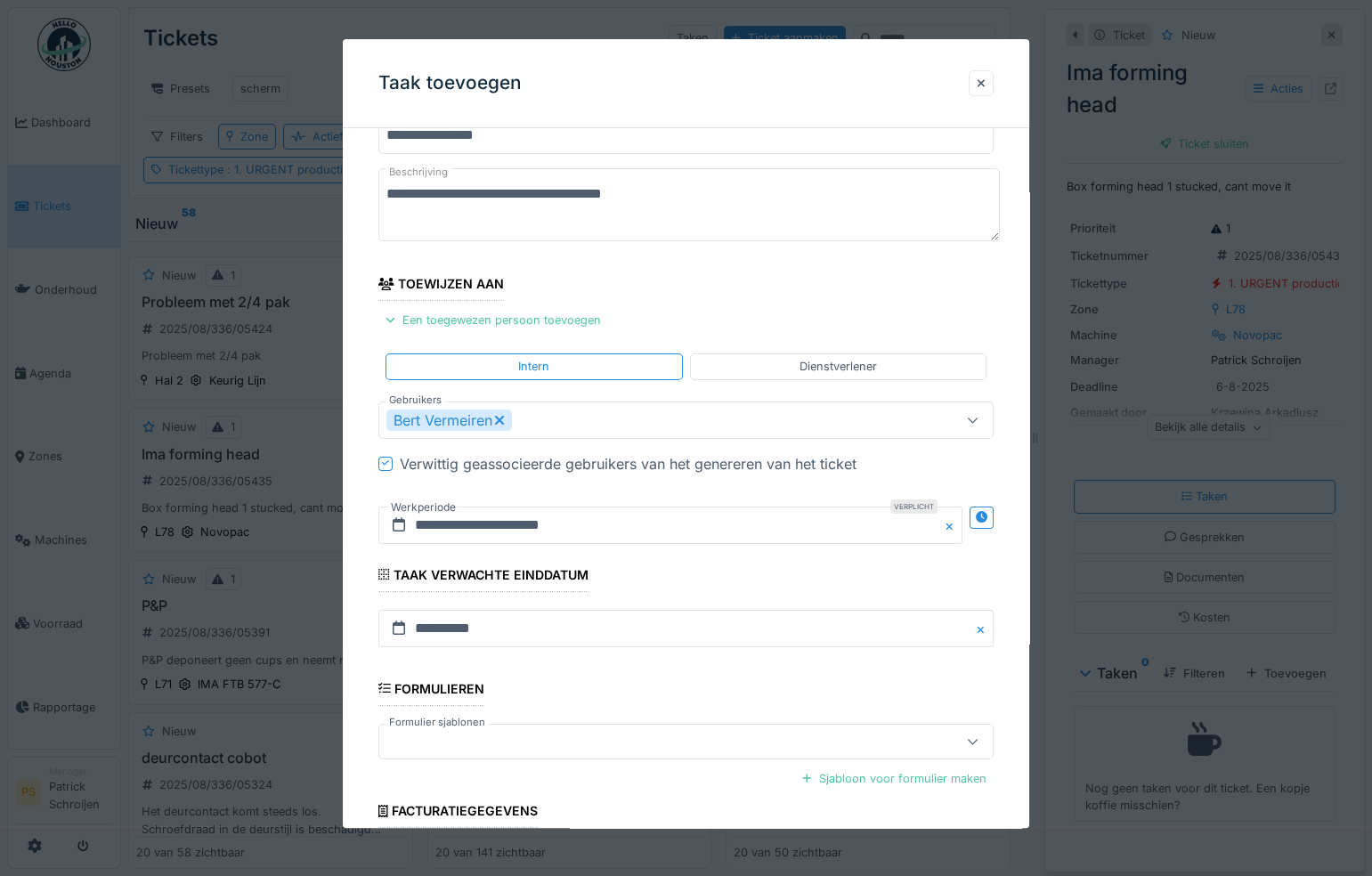 scroll, scrollTop: 227, scrollLeft: 0, axis: vertical 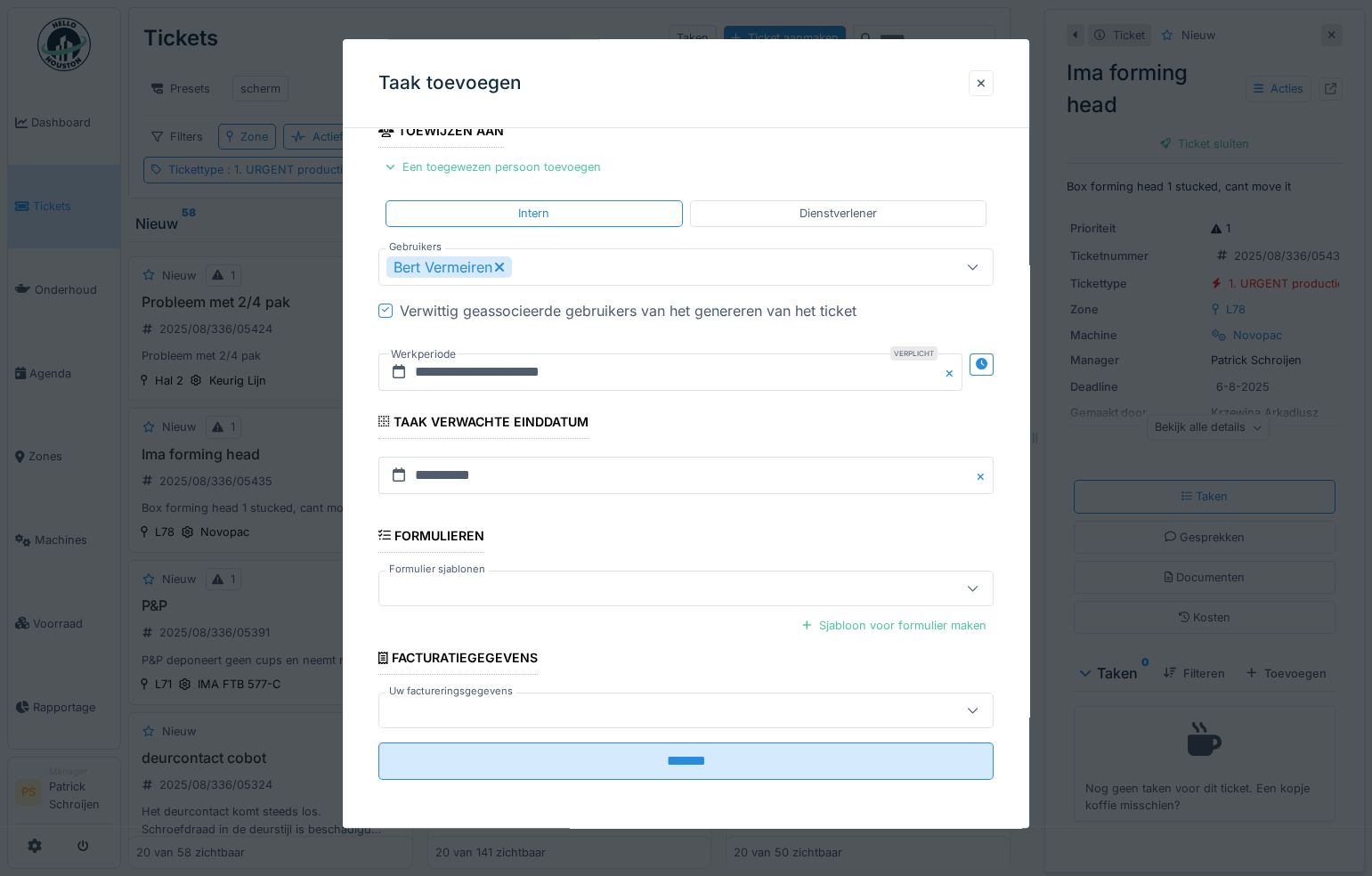 click on "**********" at bounding box center (686, 354) 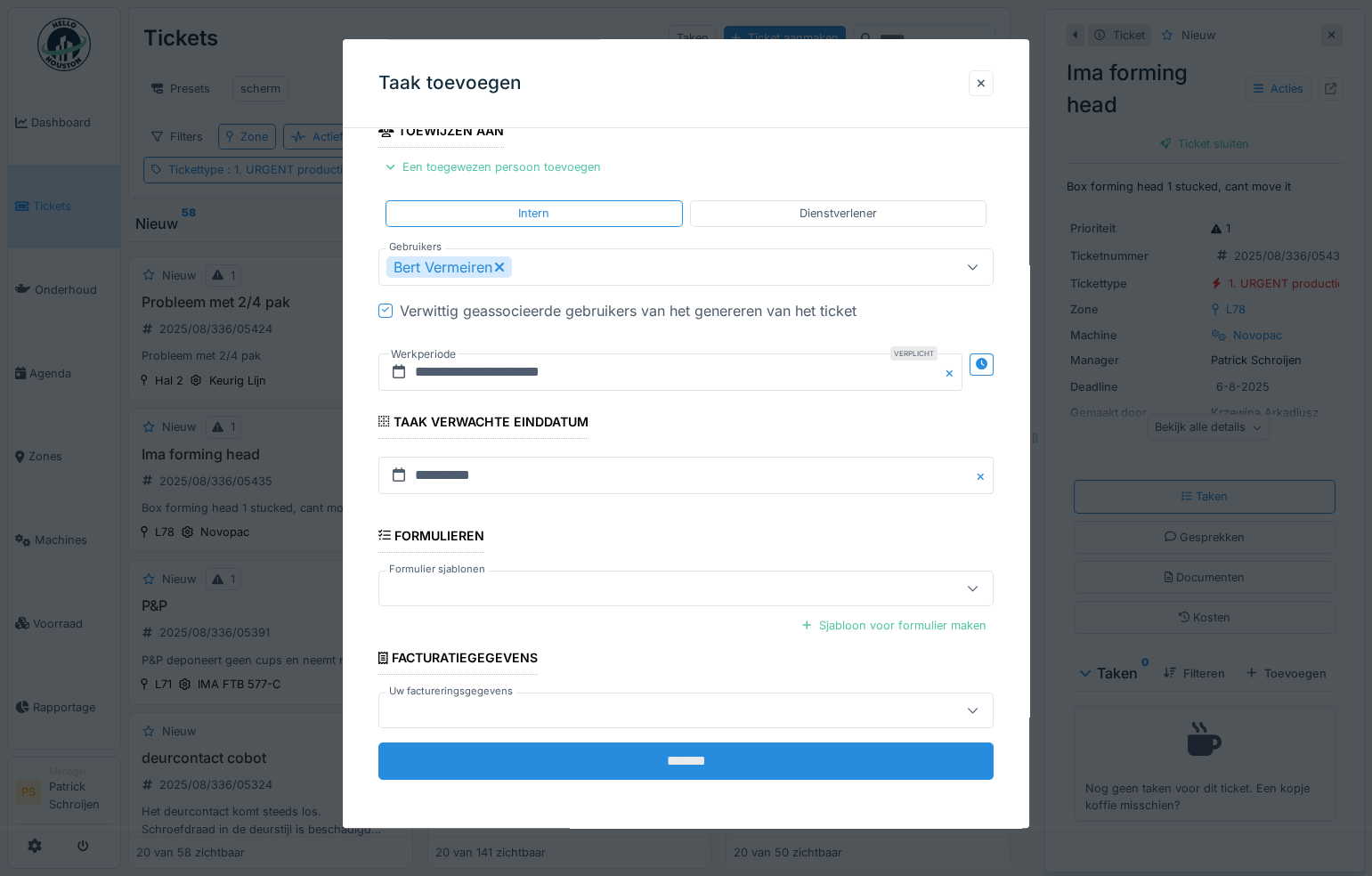 click on "*******" at bounding box center [686, 761] 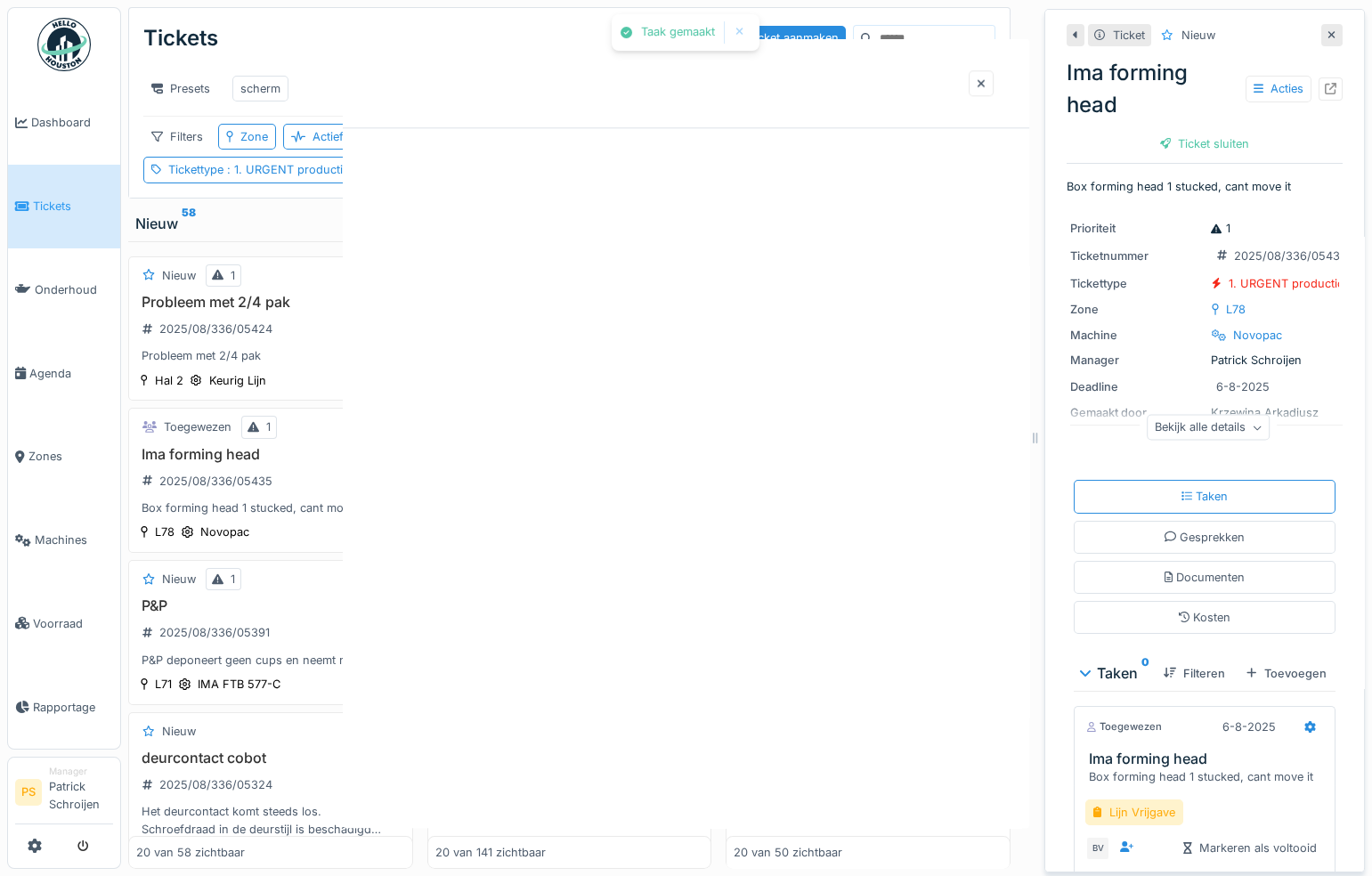 scroll, scrollTop: 0, scrollLeft: 0, axis: both 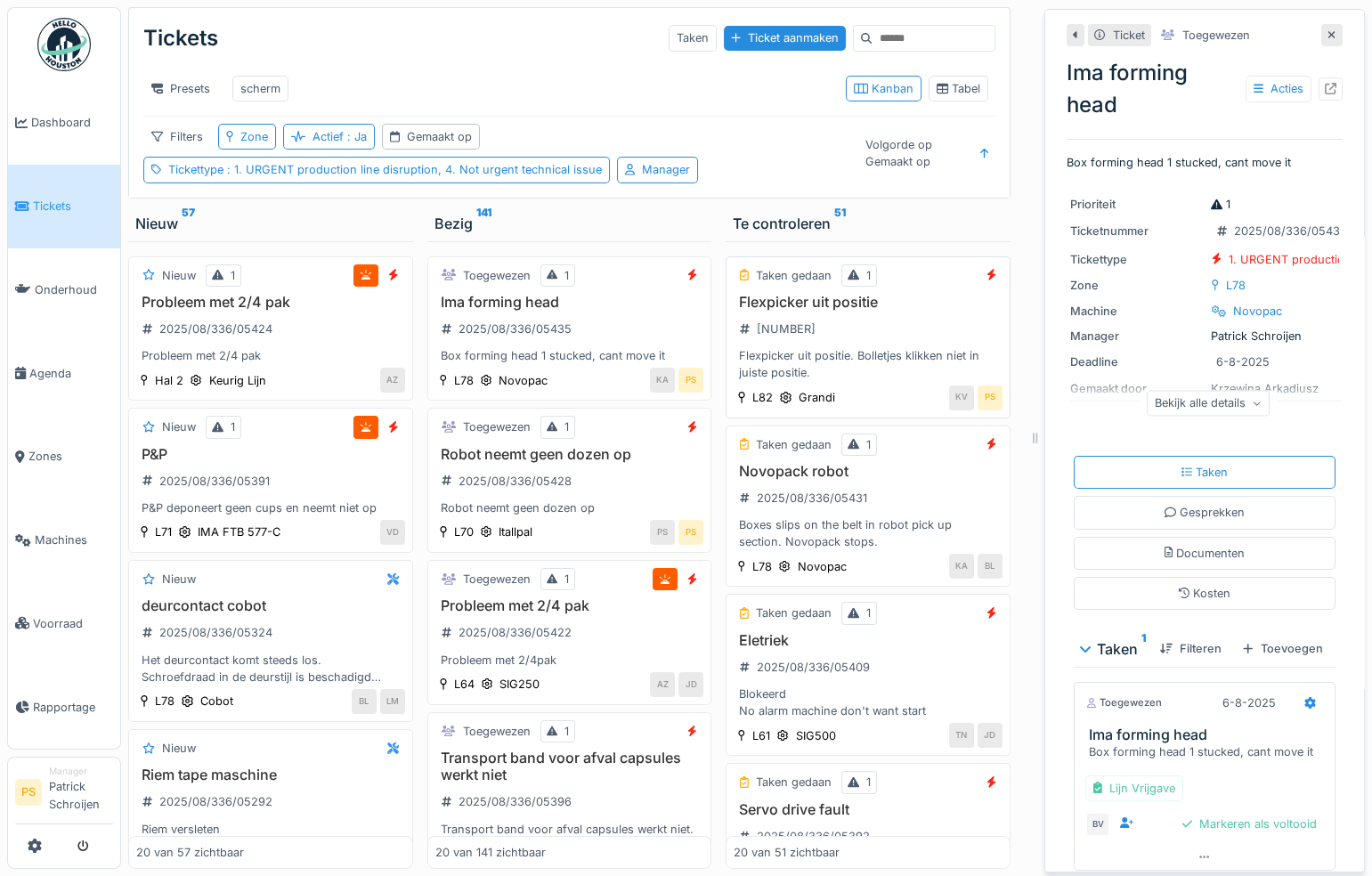 click on "Flexpicker uit positie. Bolletjes klikken niet in juiste positie." at bounding box center (868, 364) 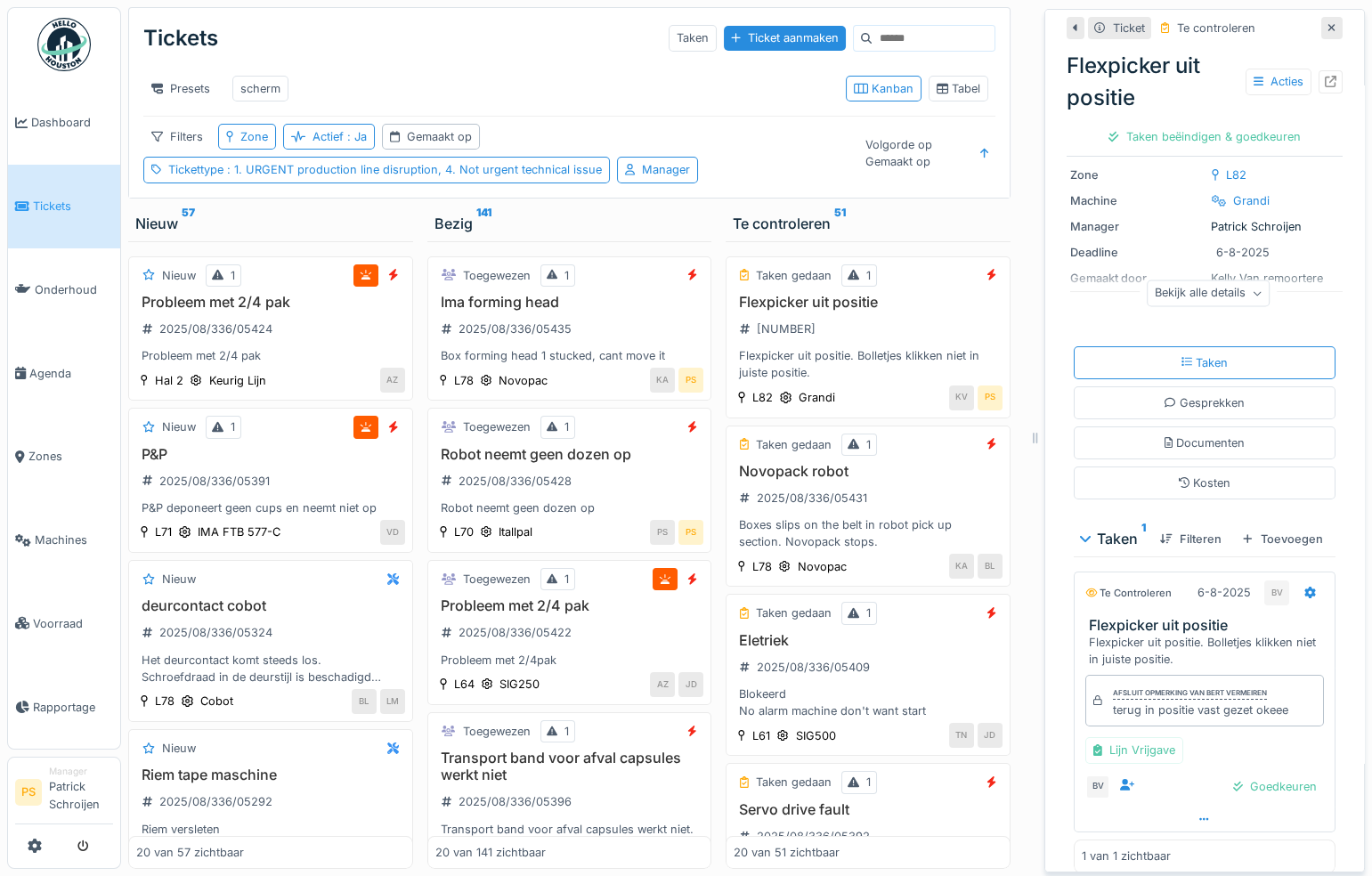 scroll, scrollTop: 179, scrollLeft: 0, axis: vertical 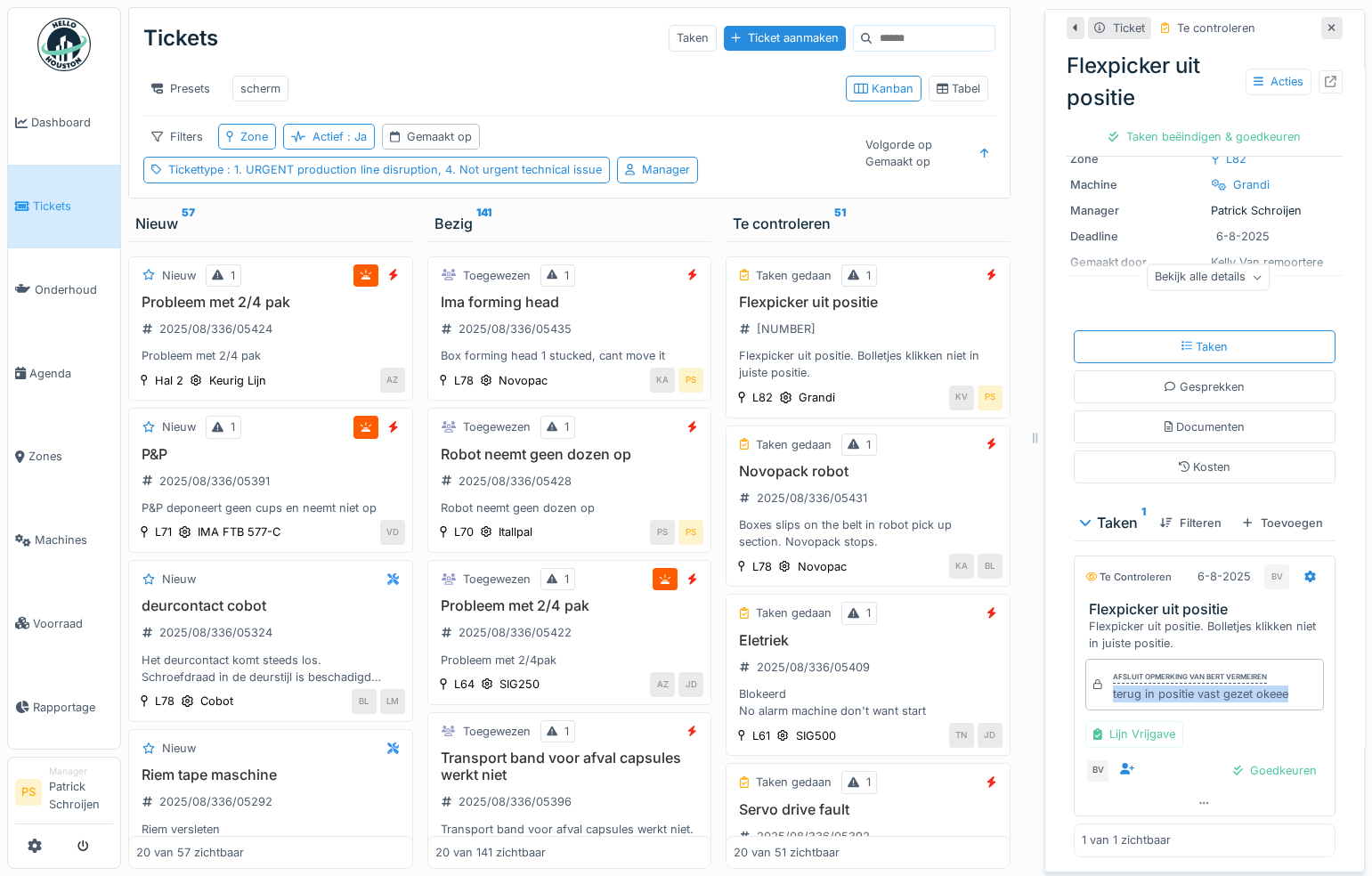 drag, startPoint x: 1284, startPoint y: 677, endPoint x: 1095, endPoint y: 677, distance: 189 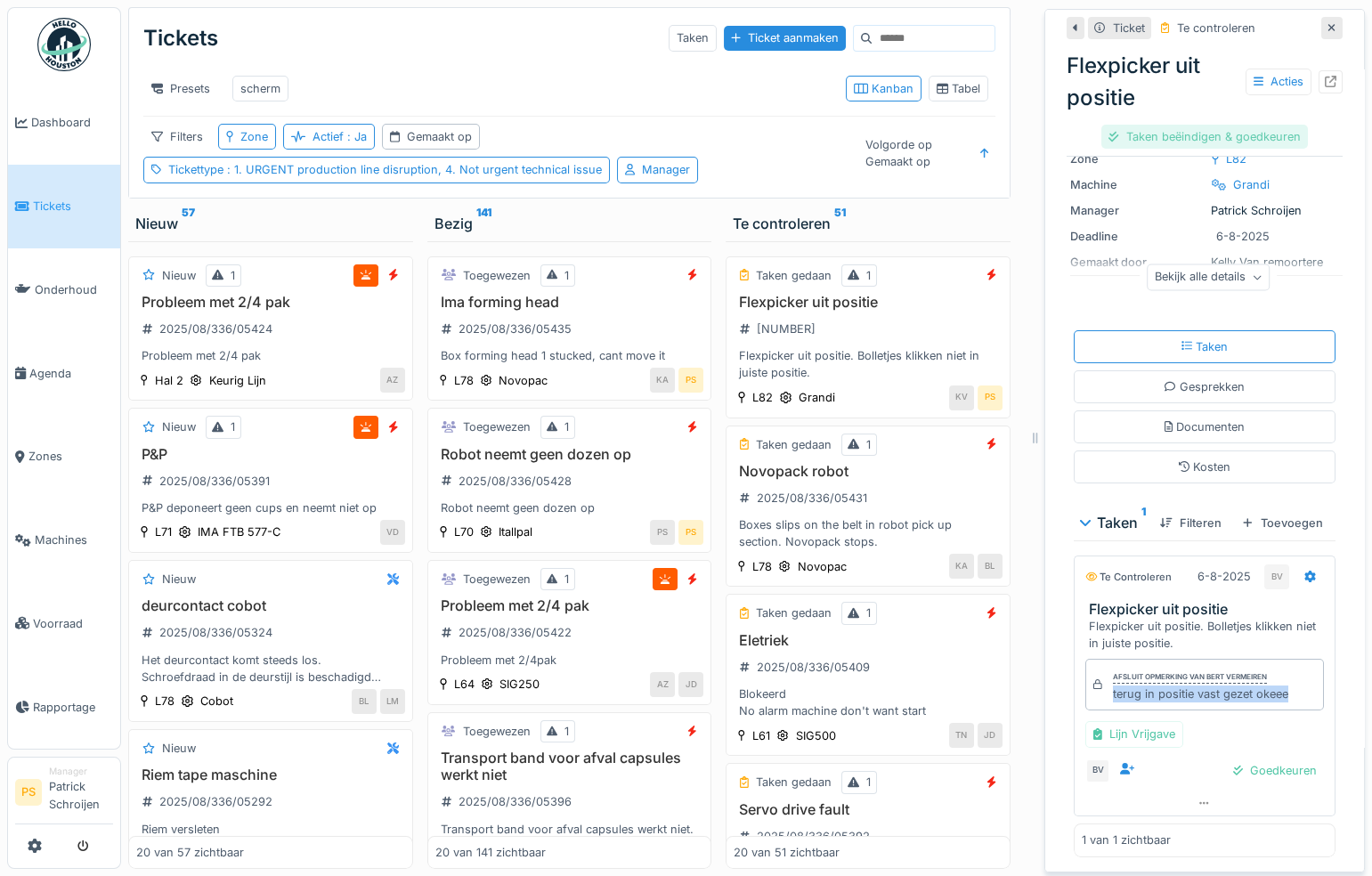 click on "Taken beëindigen & goedkeuren" at bounding box center [1204, 136] 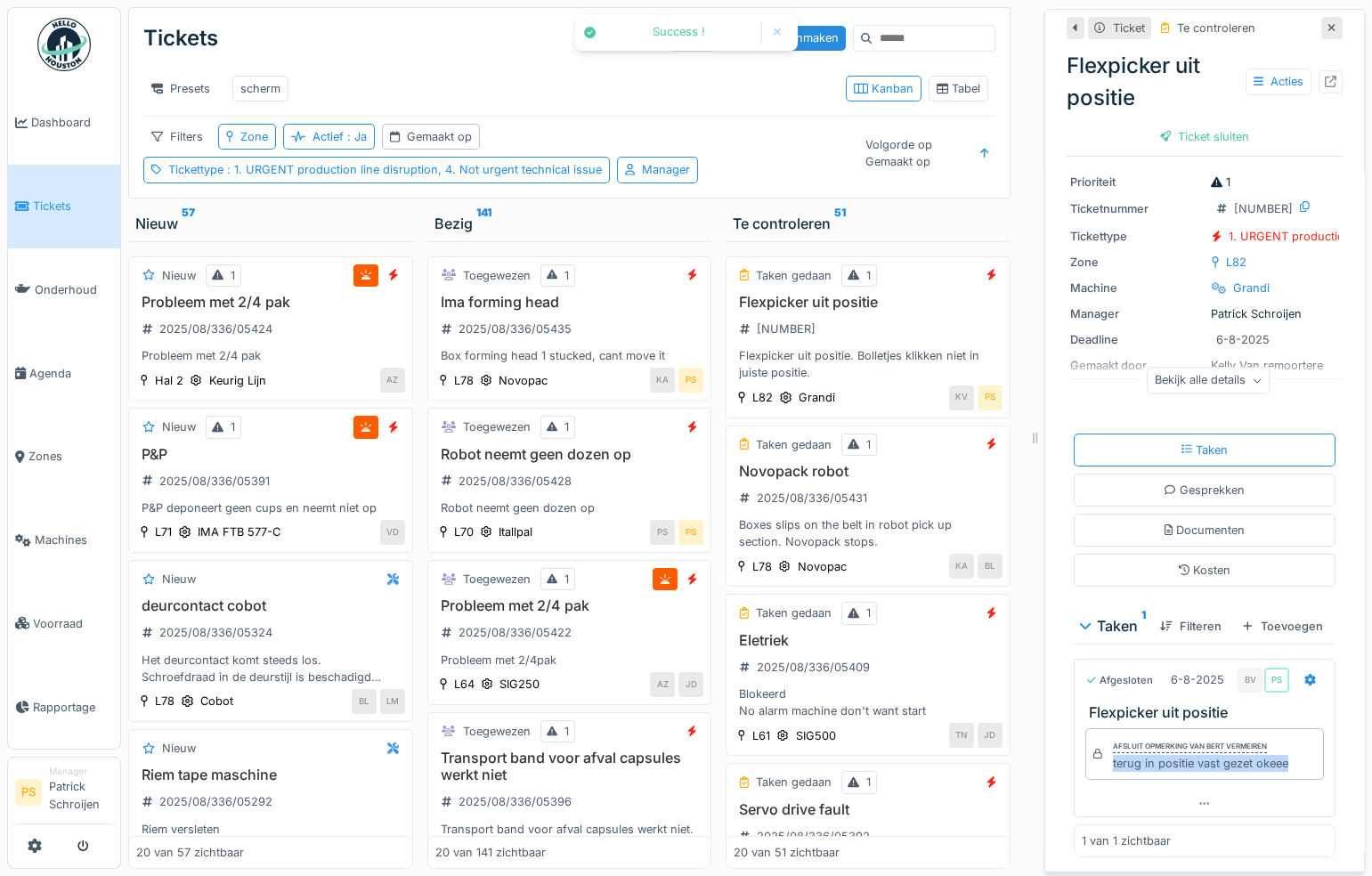 scroll, scrollTop: 98, scrollLeft: 0, axis: vertical 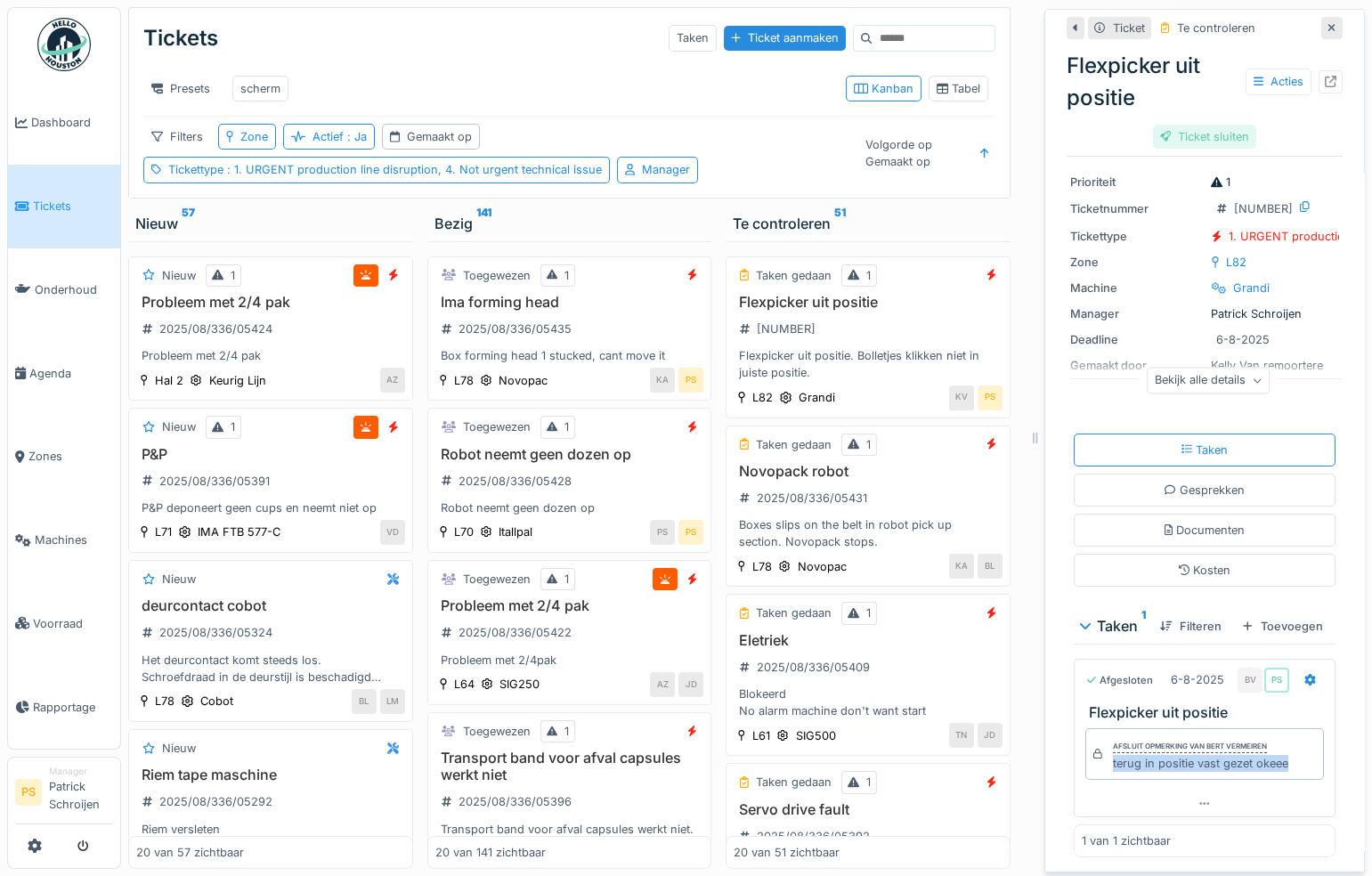 click on "Ticket sluiten" at bounding box center (1205, 136) 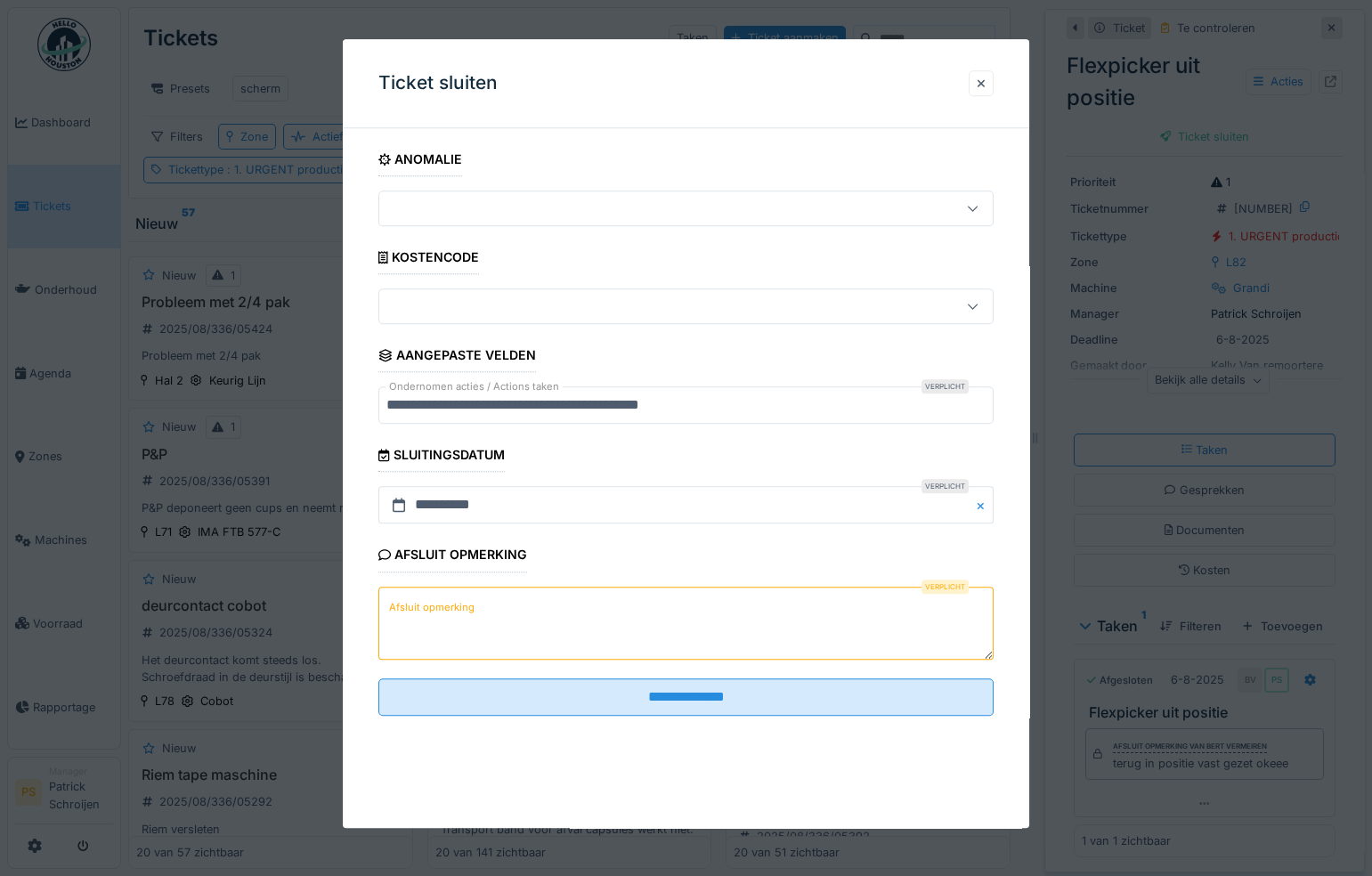 click on "Afsluit opmerking" at bounding box center (686, 623) 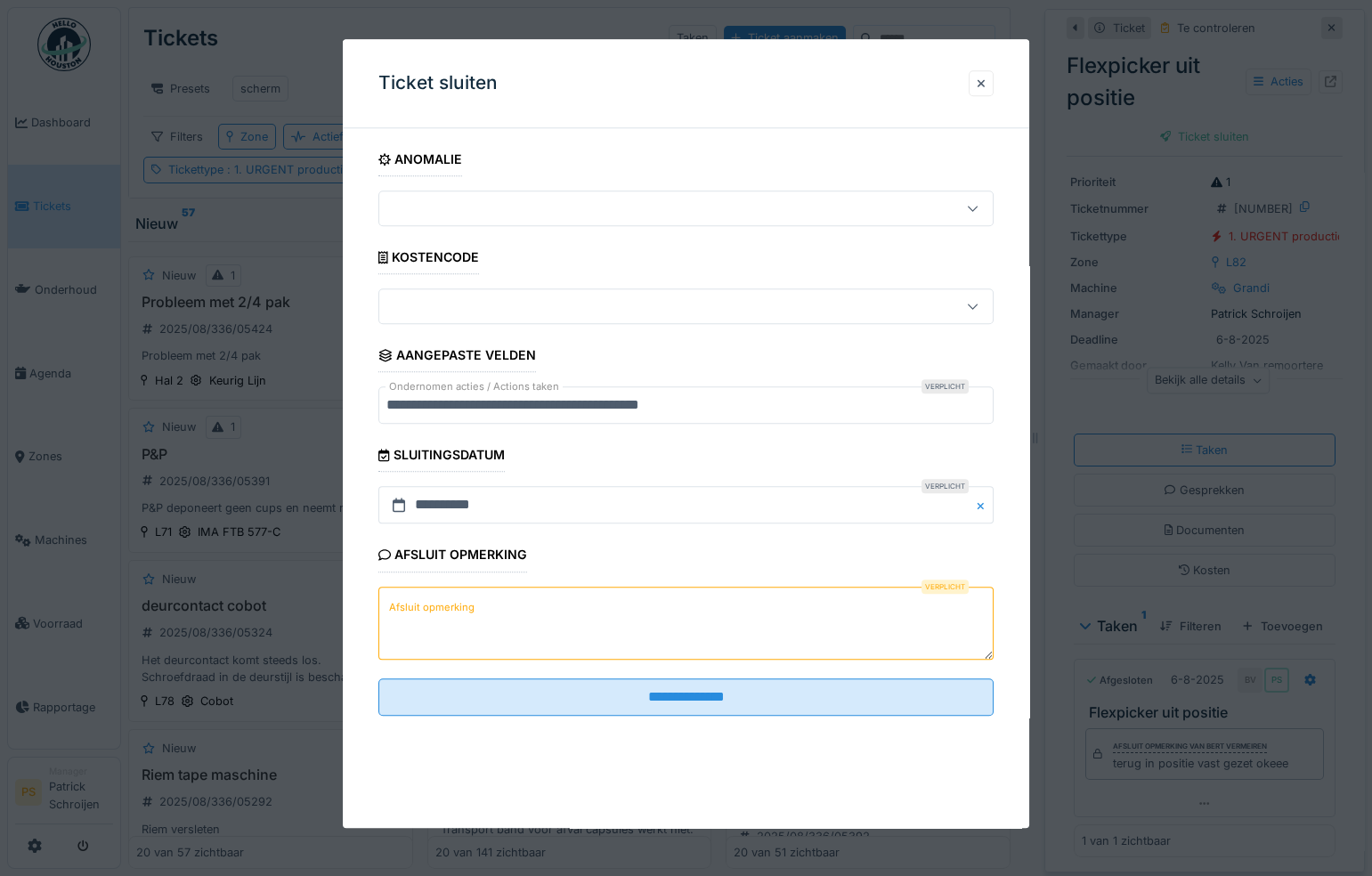 paste on "**********" 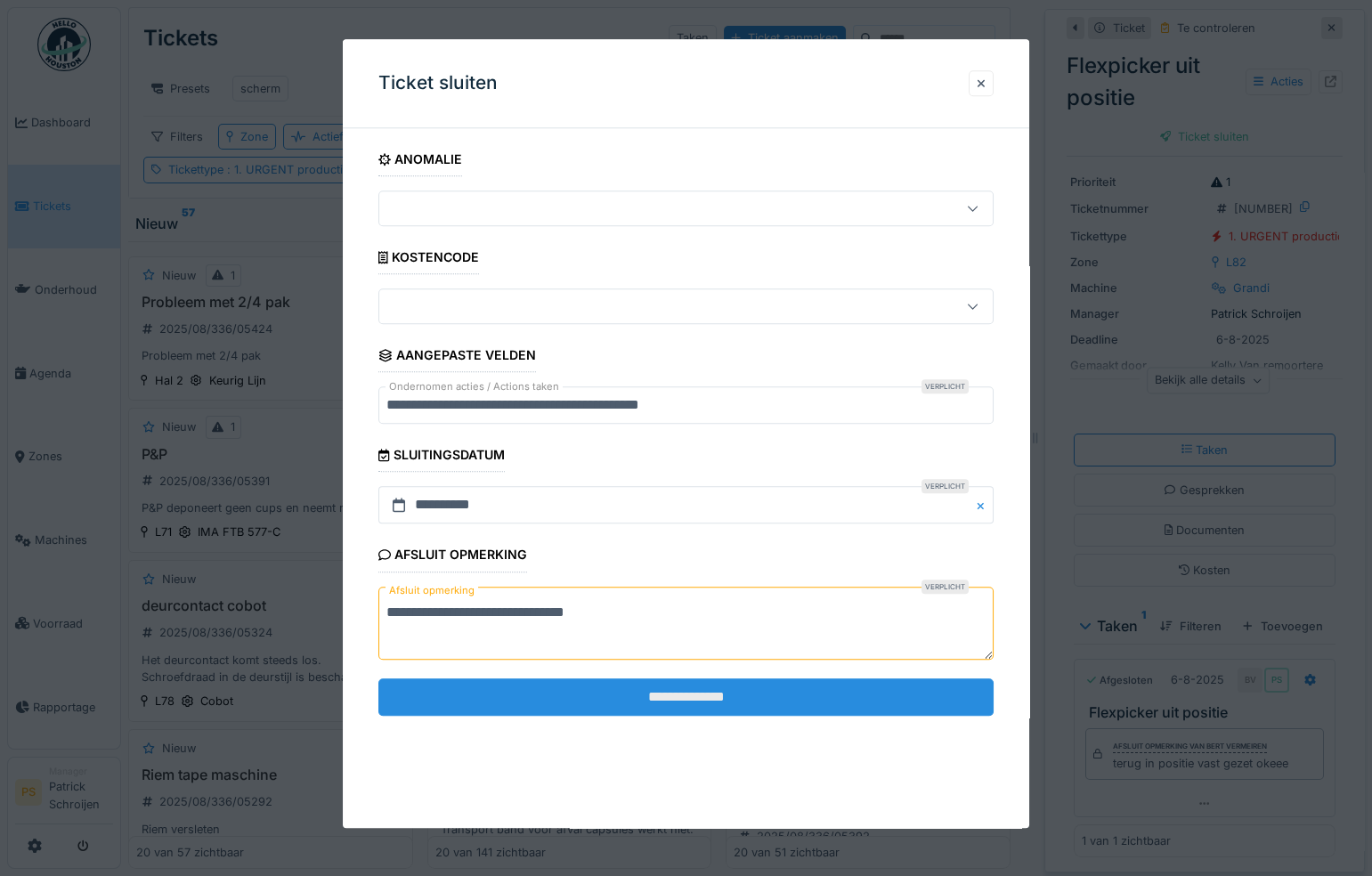 type on "**********" 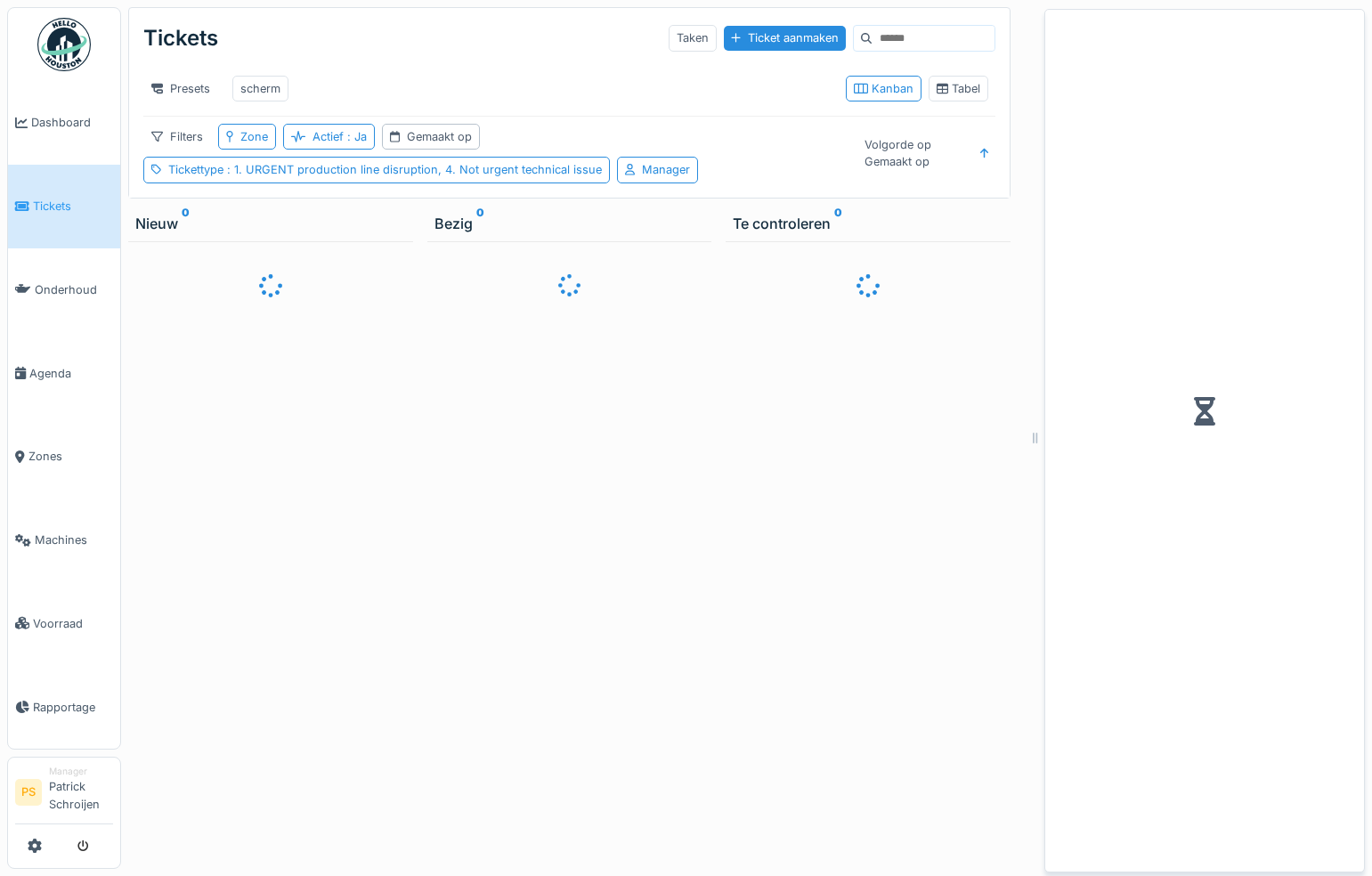 scroll, scrollTop: 12, scrollLeft: 0, axis: vertical 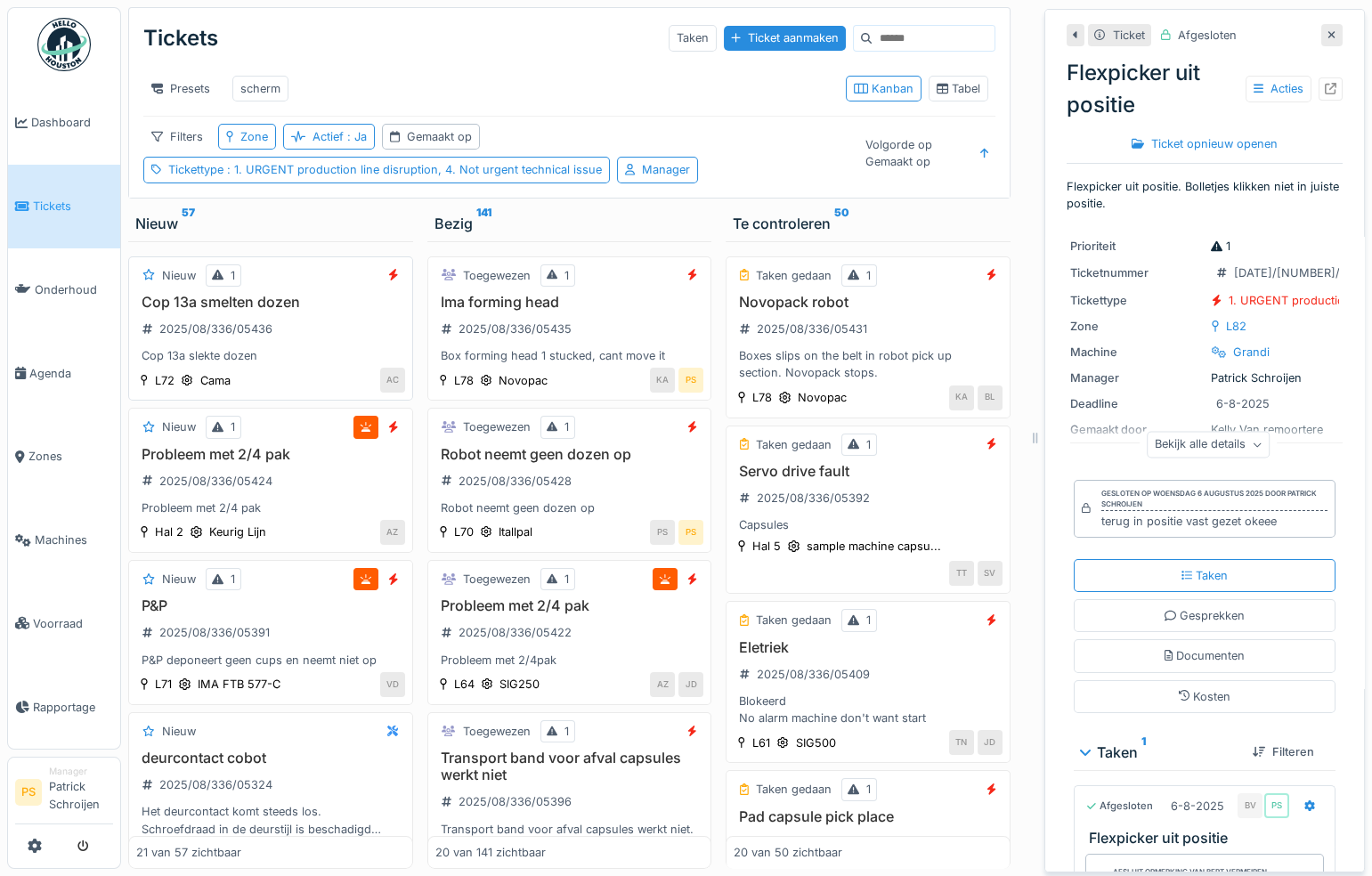 click on "Cop 13a smelten dozen" at bounding box center [271, 302] 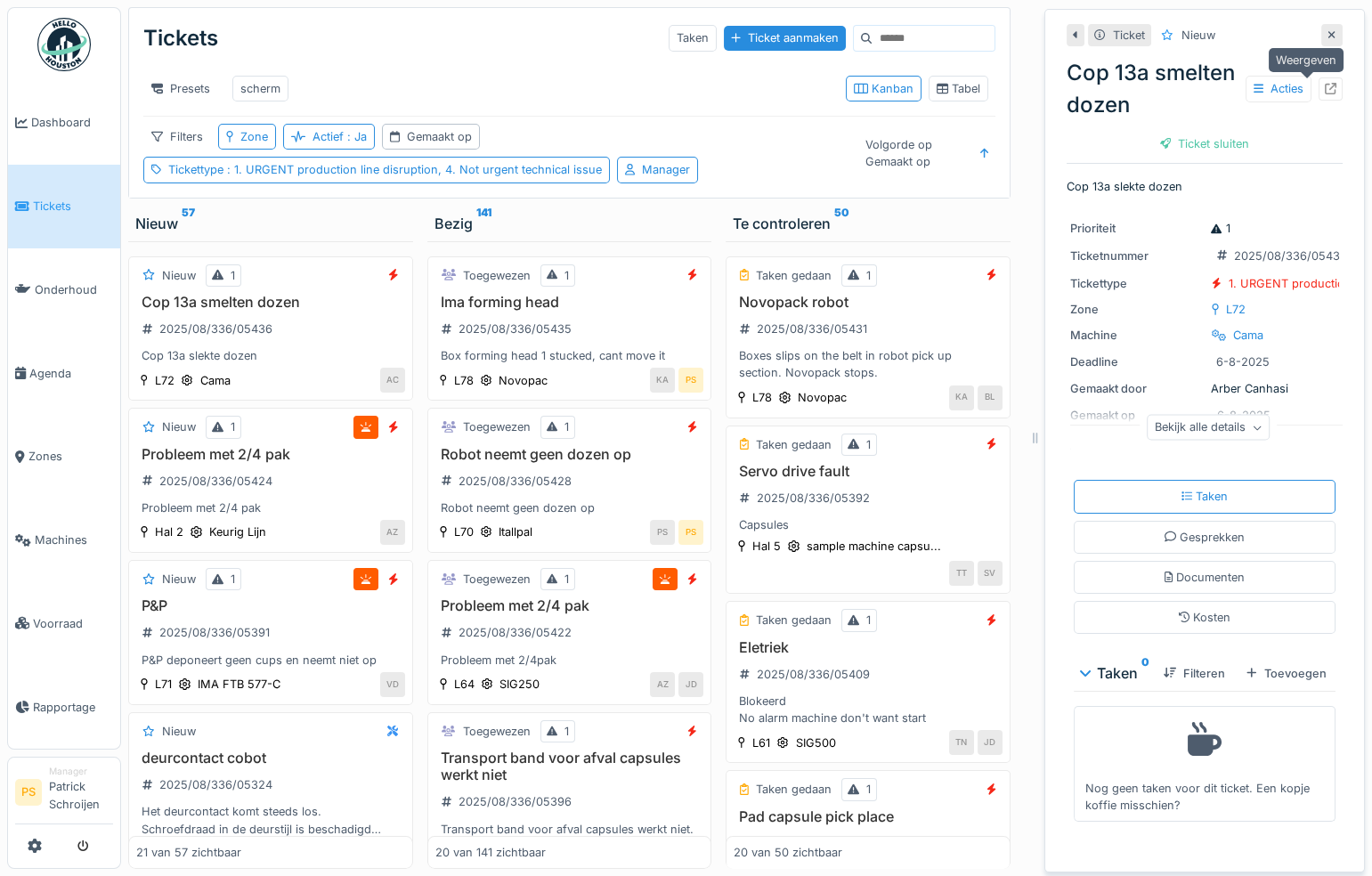 click 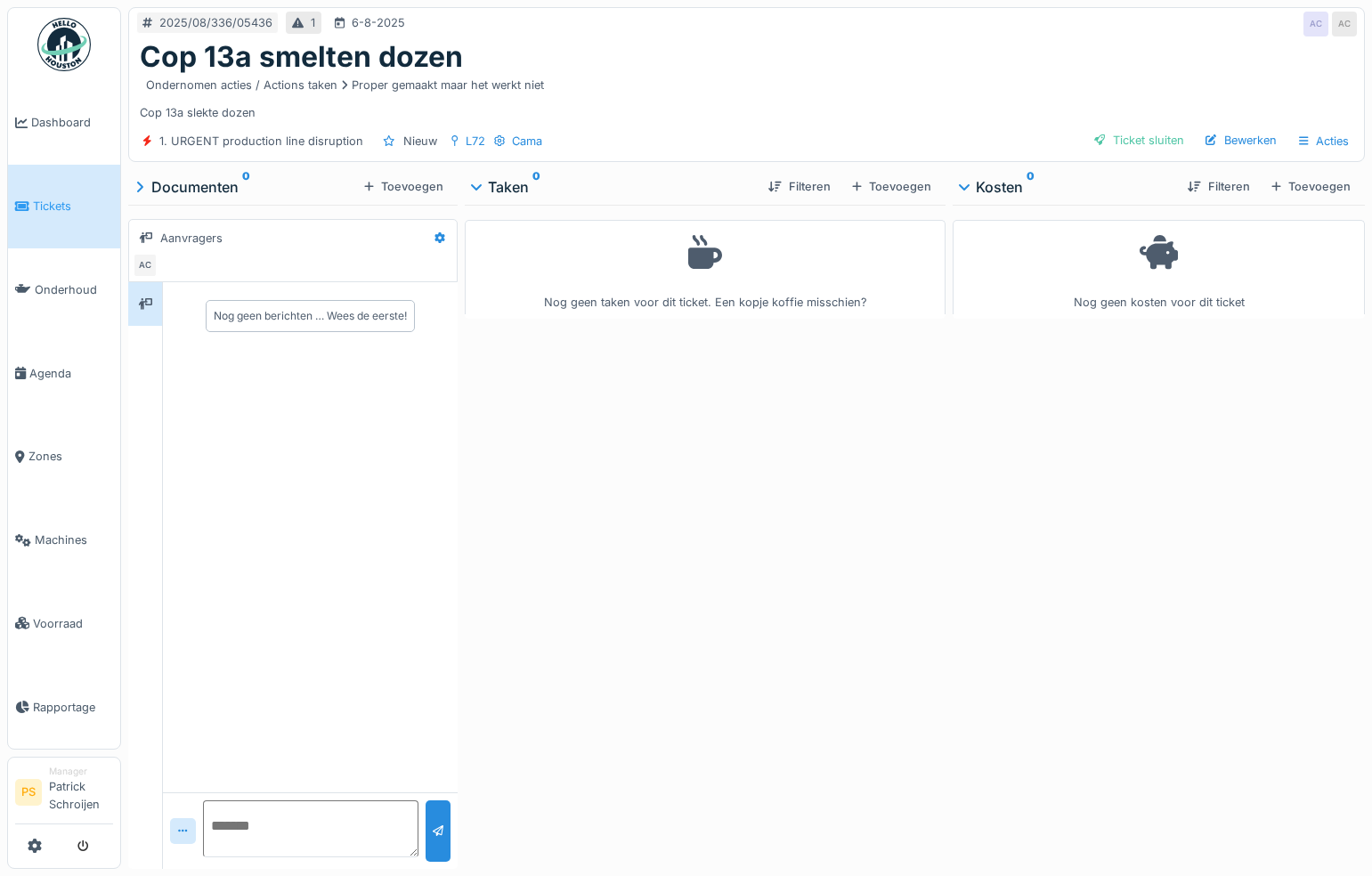 scroll, scrollTop: 0, scrollLeft: 0, axis: both 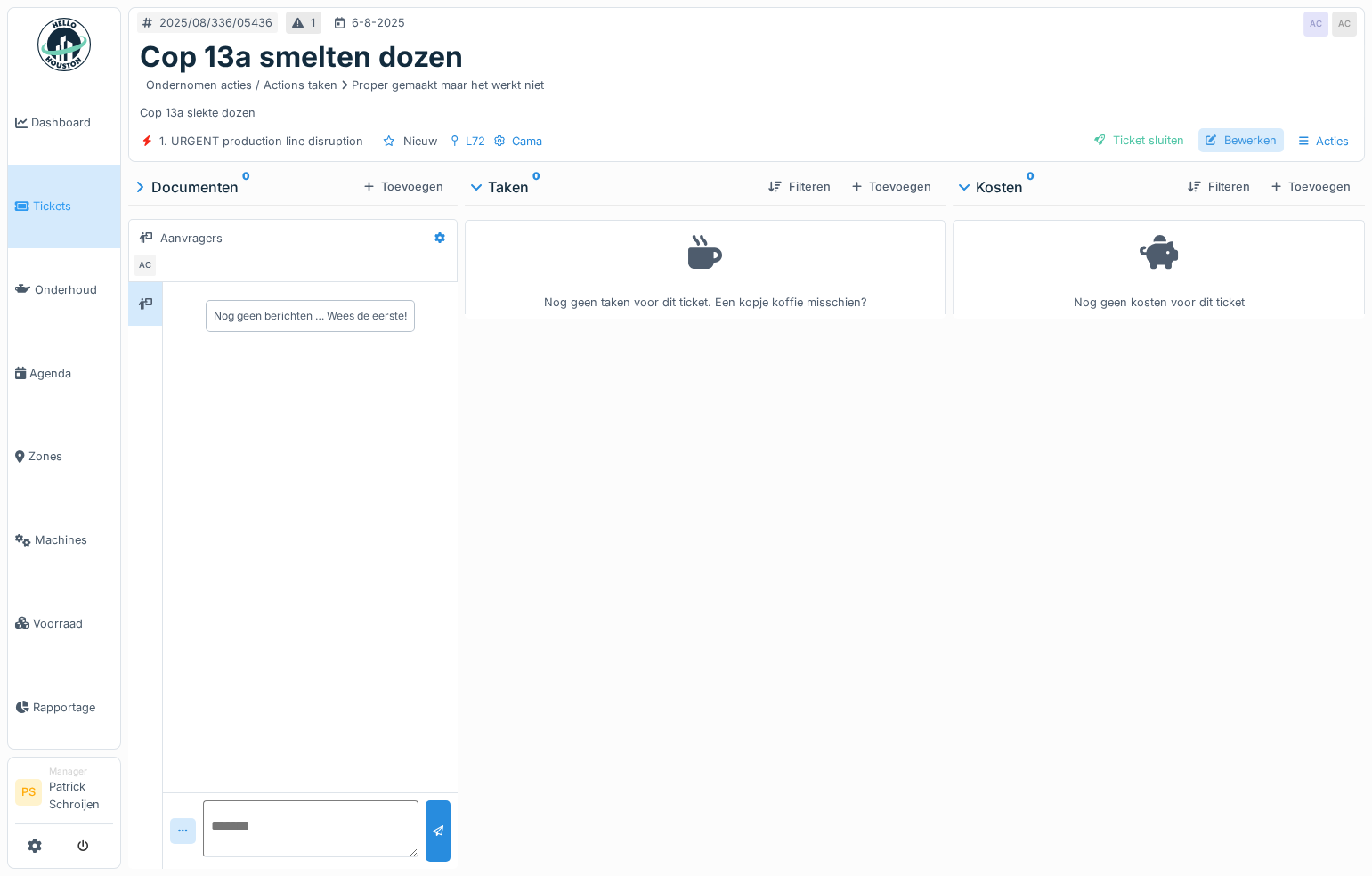 click on "Bewerken" at bounding box center [1241, 140] 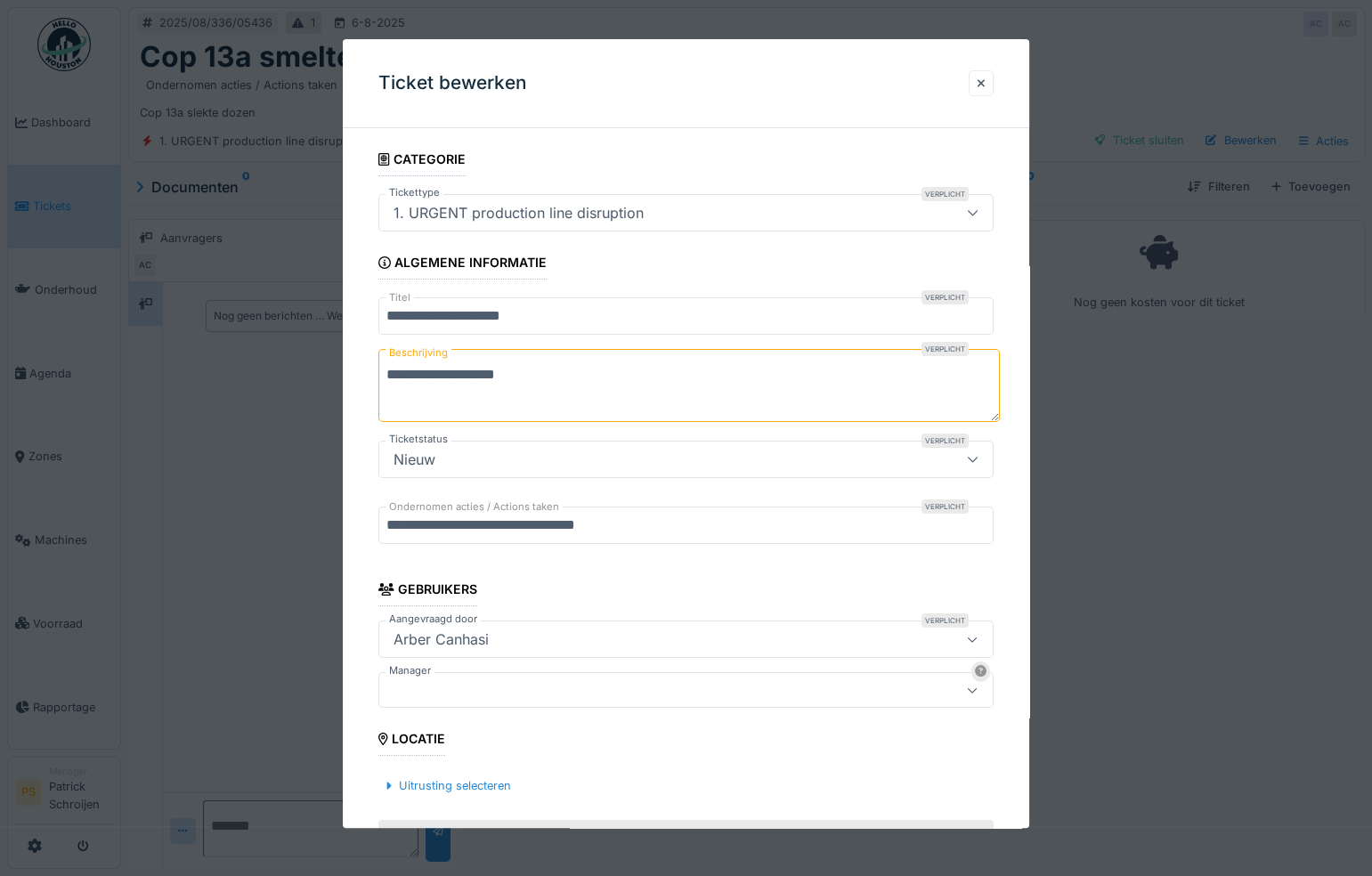 click on "**********" at bounding box center (688, 385) 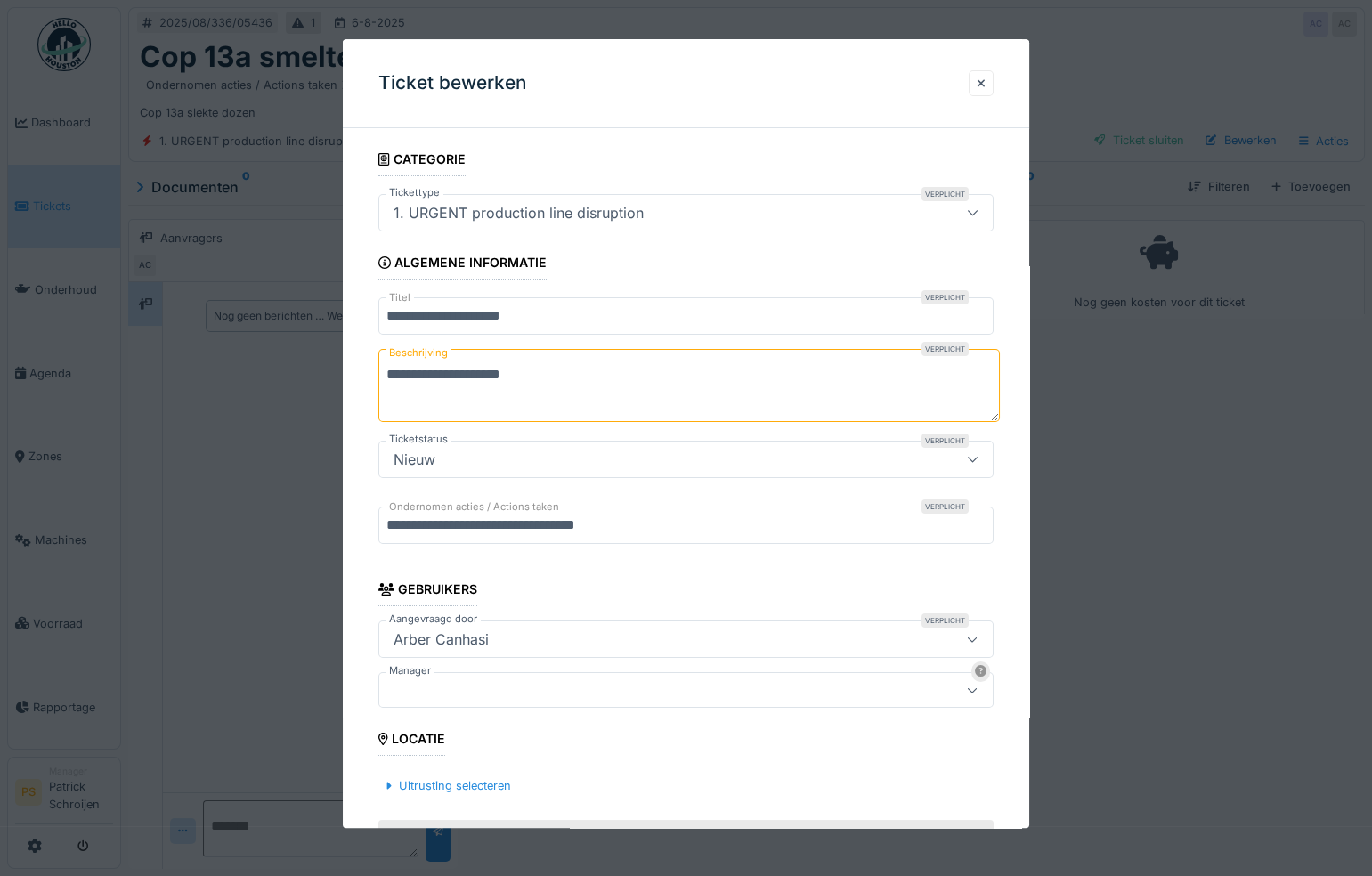 type on "**********" 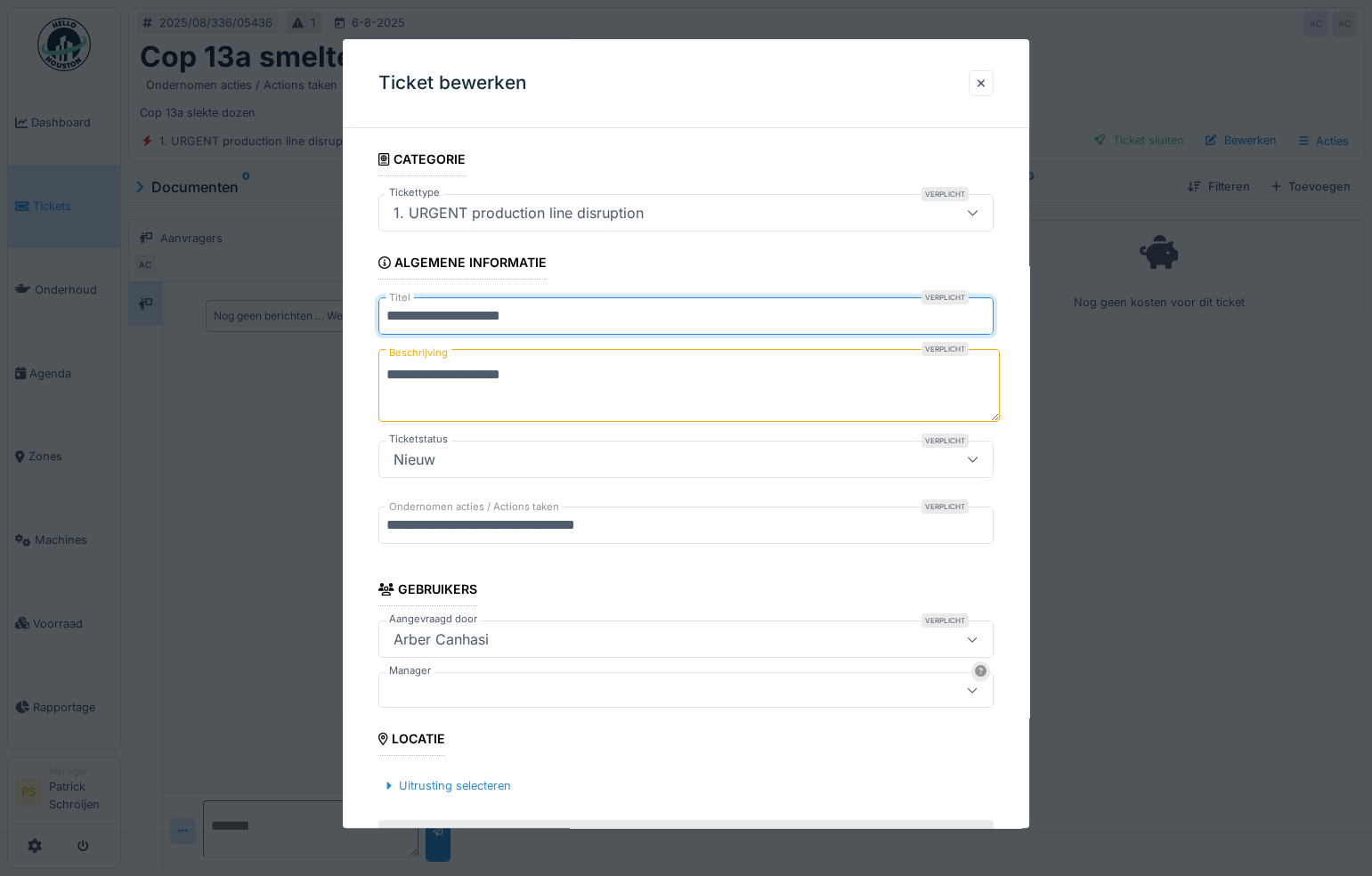 click on "**********" at bounding box center (686, 316) 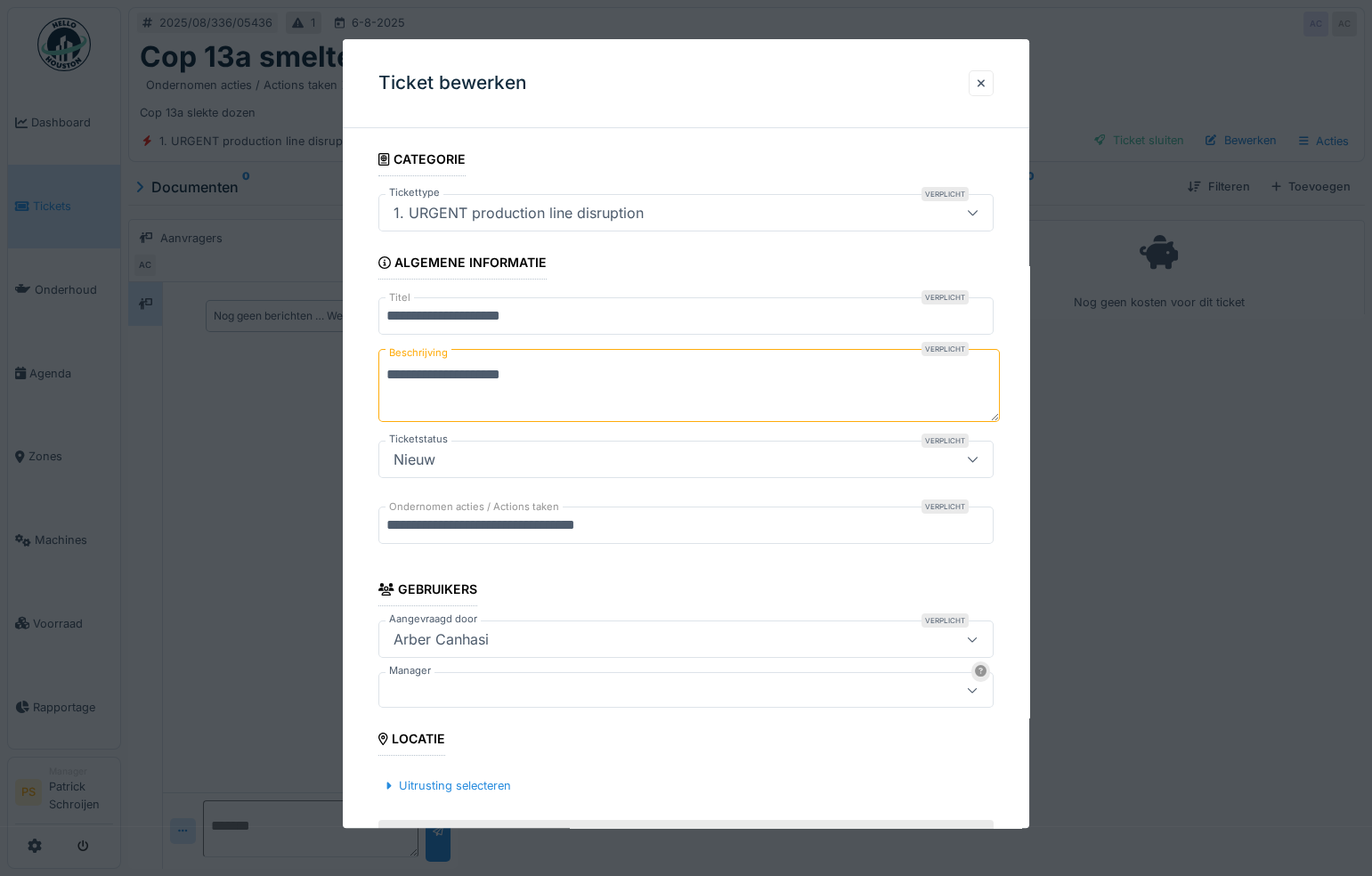 drag, startPoint x: 556, startPoint y: 377, endPoint x: 337, endPoint y: 382, distance: 219.05707 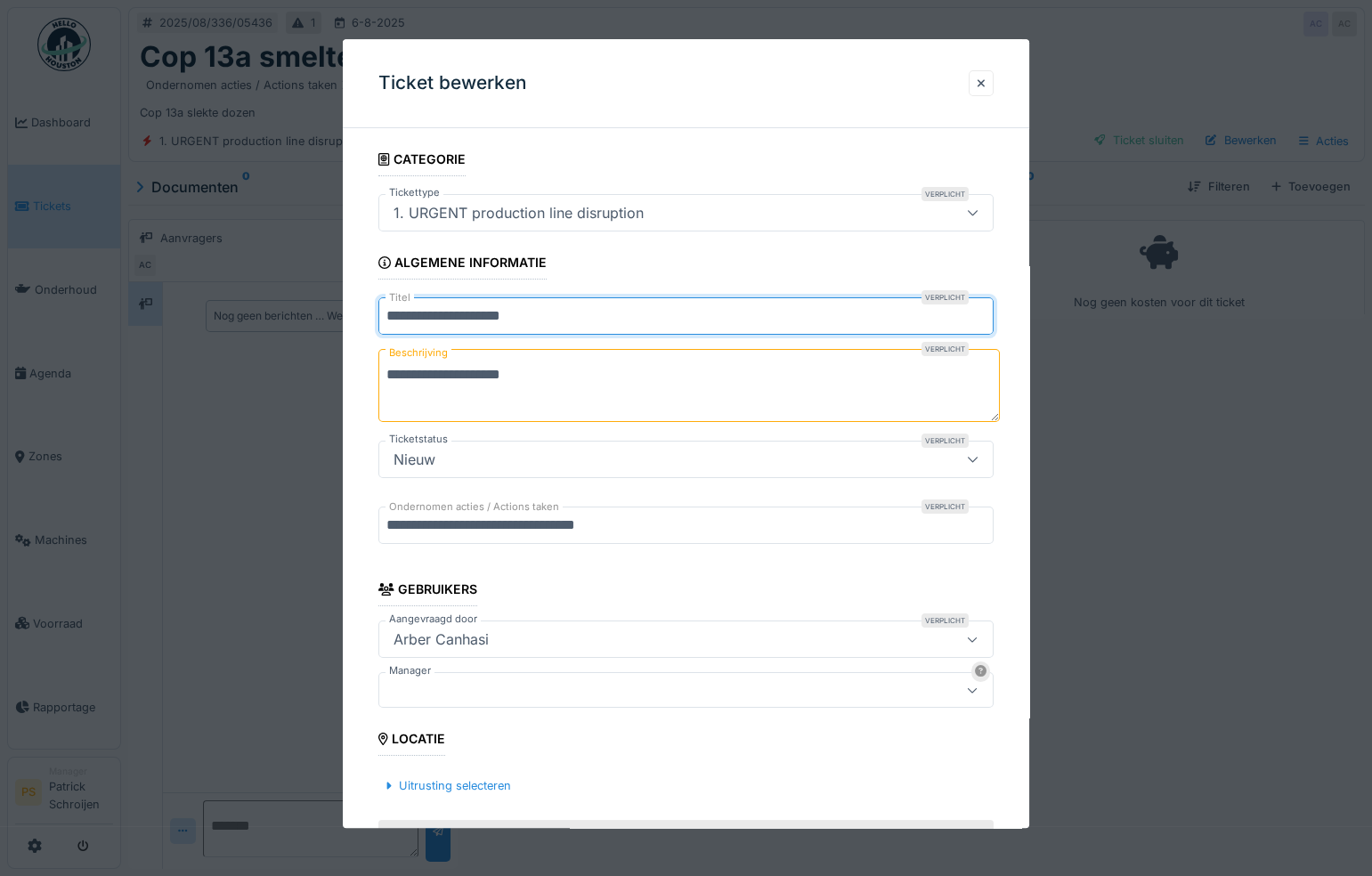 drag, startPoint x: 549, startPoint y: 317, endPoint x: 244, endPoint y: 344, distance: 306.19275 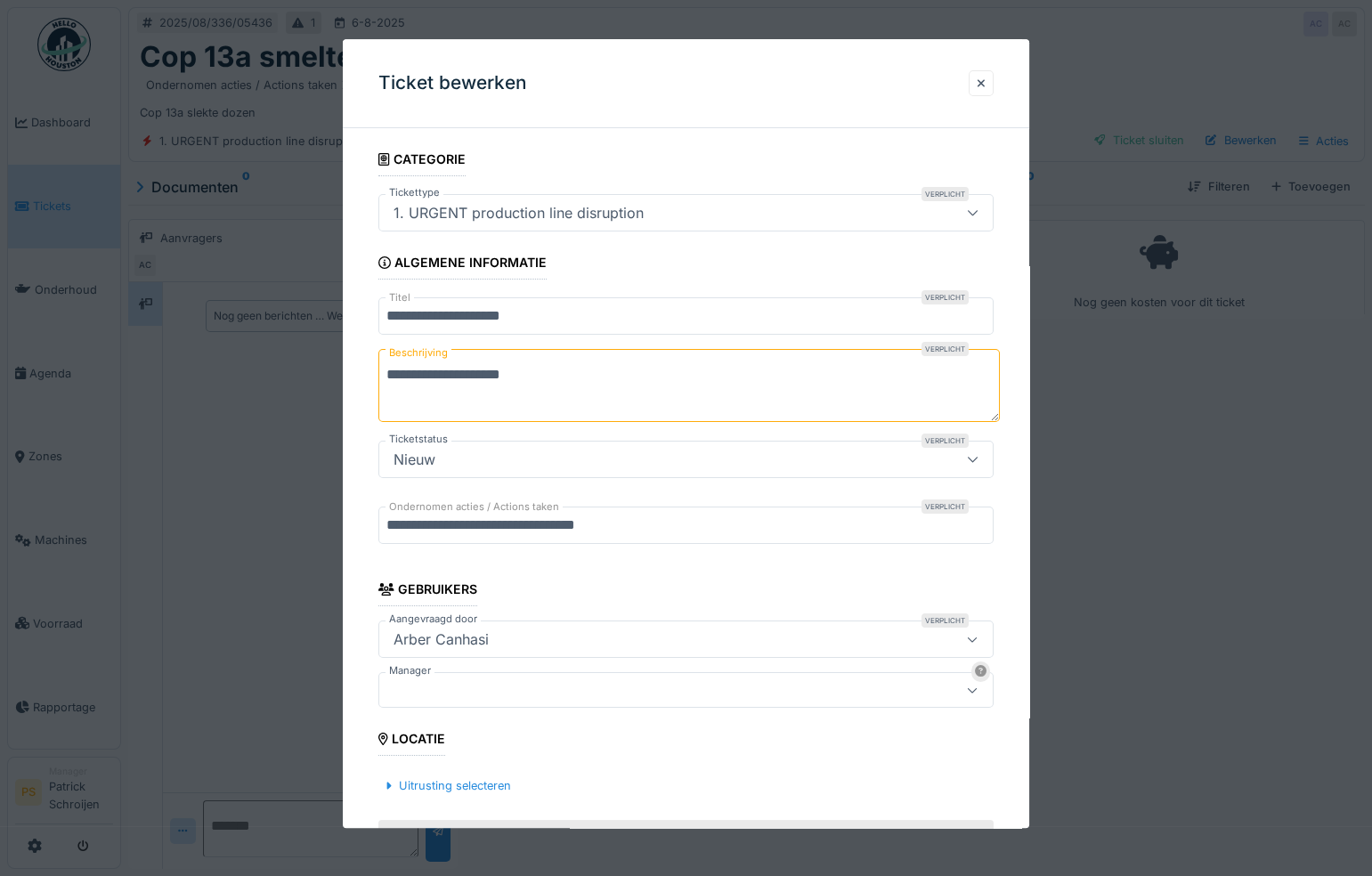 click on "**********" at bounding box center [688, 385] 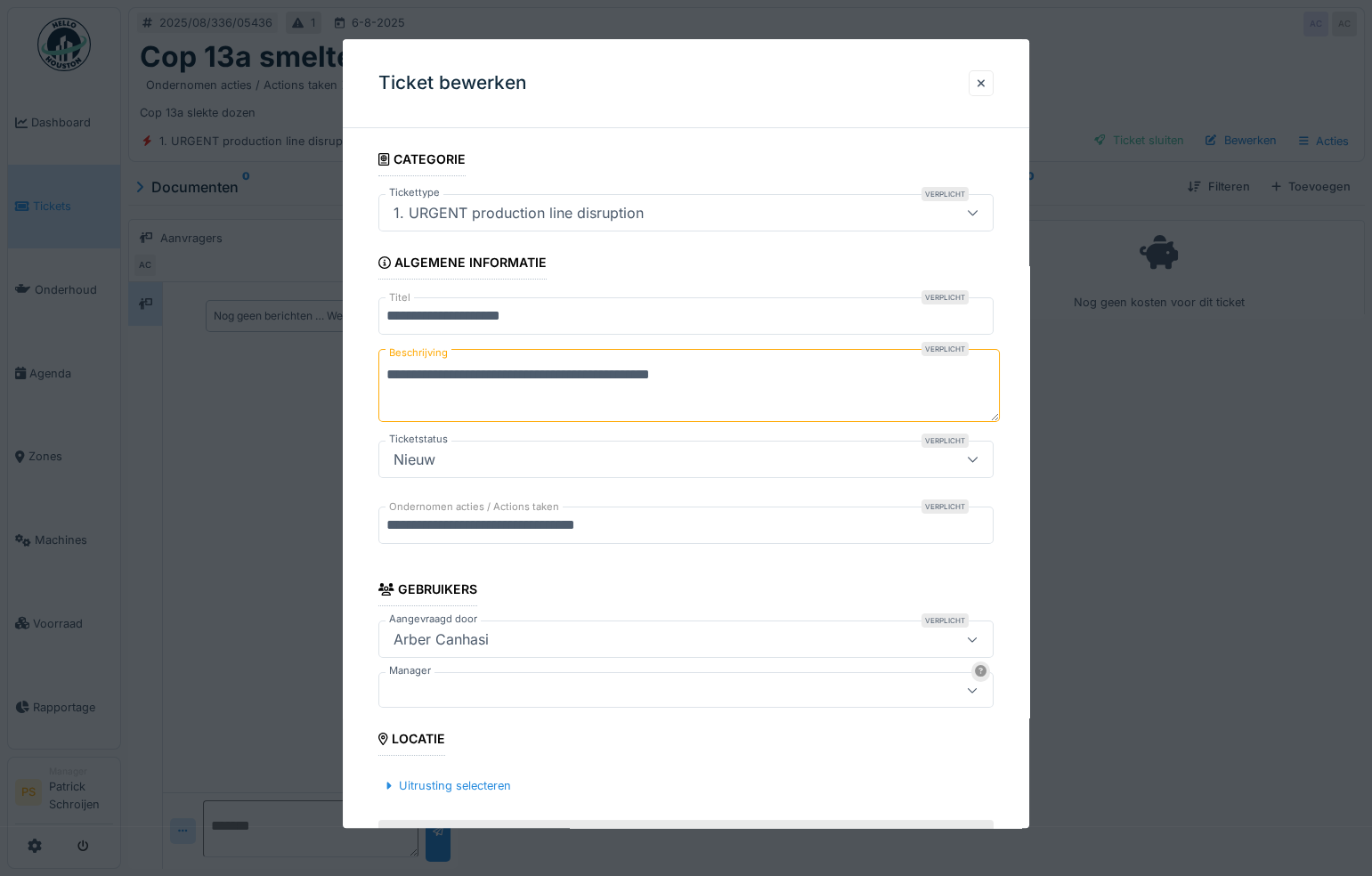 type on "**********" 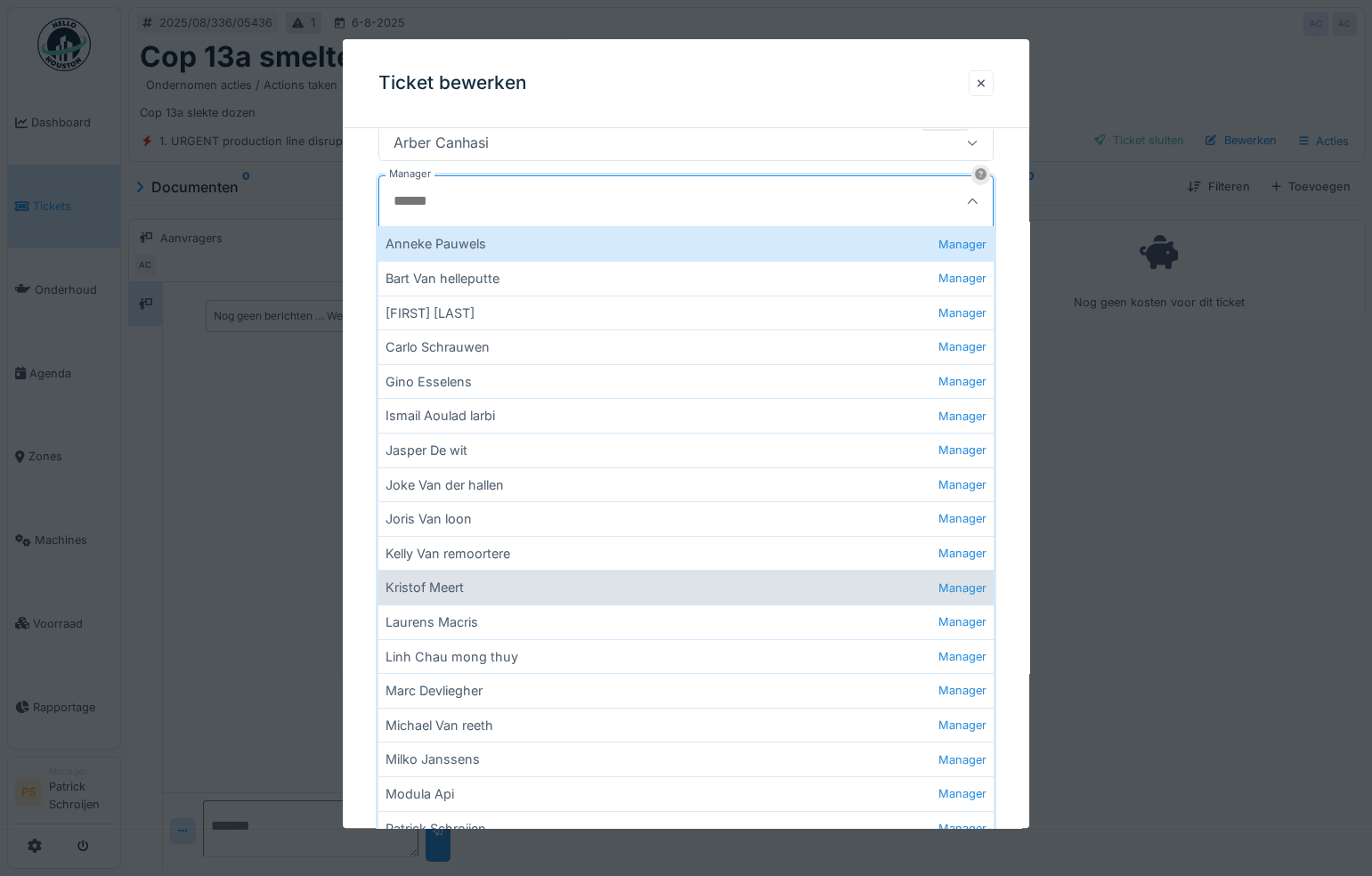 scroll, scrollTop: 320, scrollLeft: 0, axis: vertical 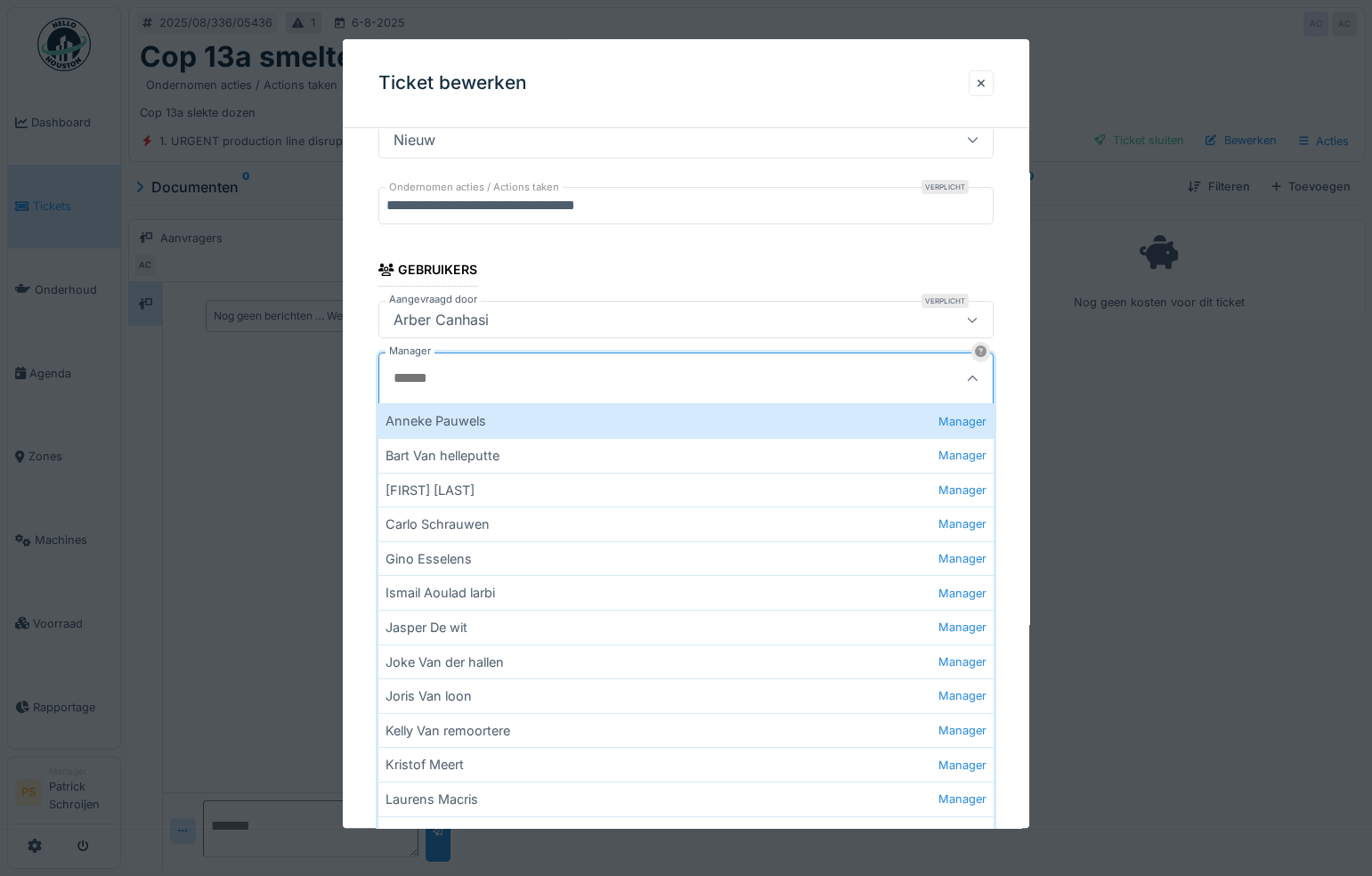 click on "Manager" at bounding box center (645, 379) 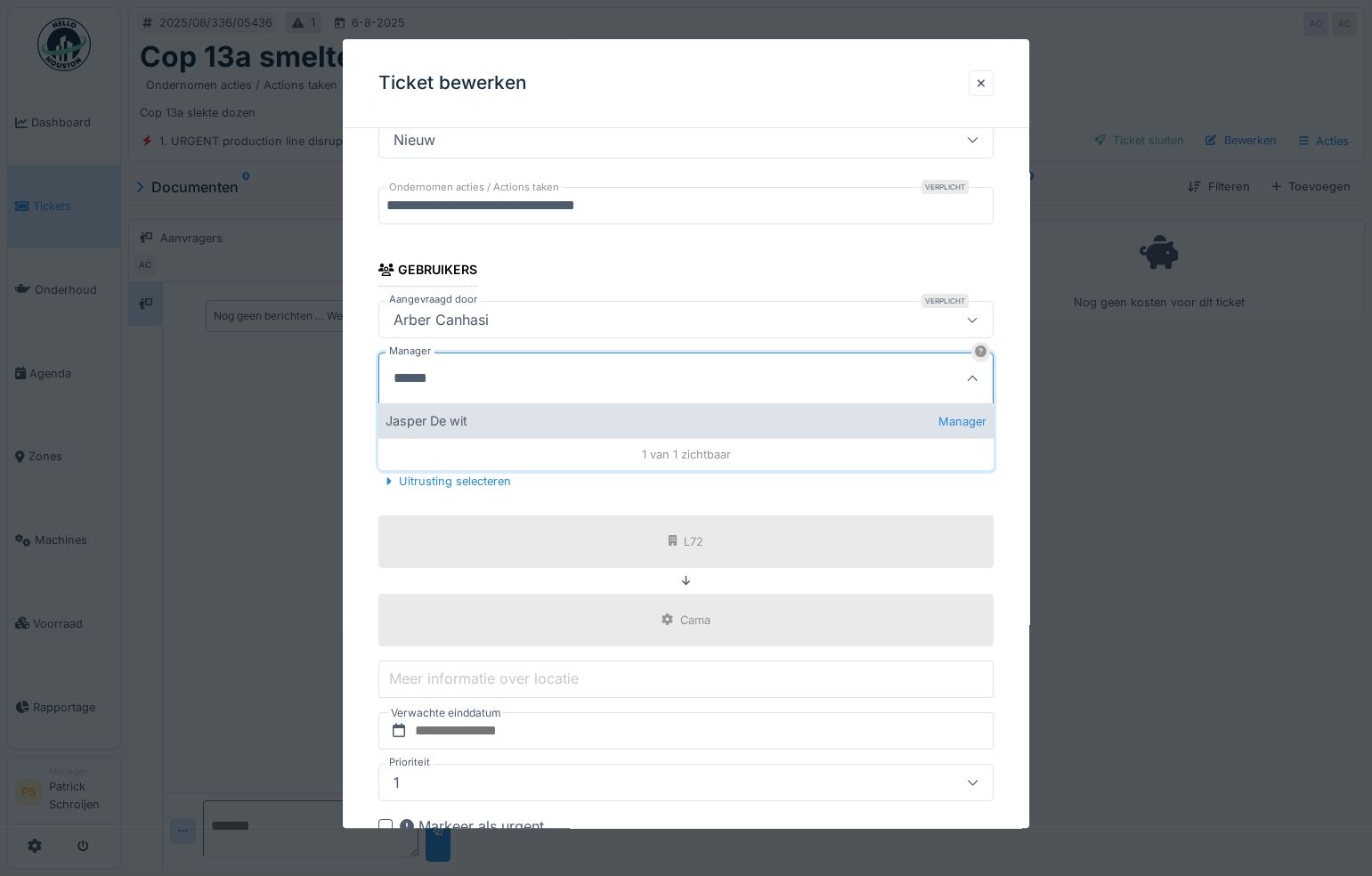 type on "******" 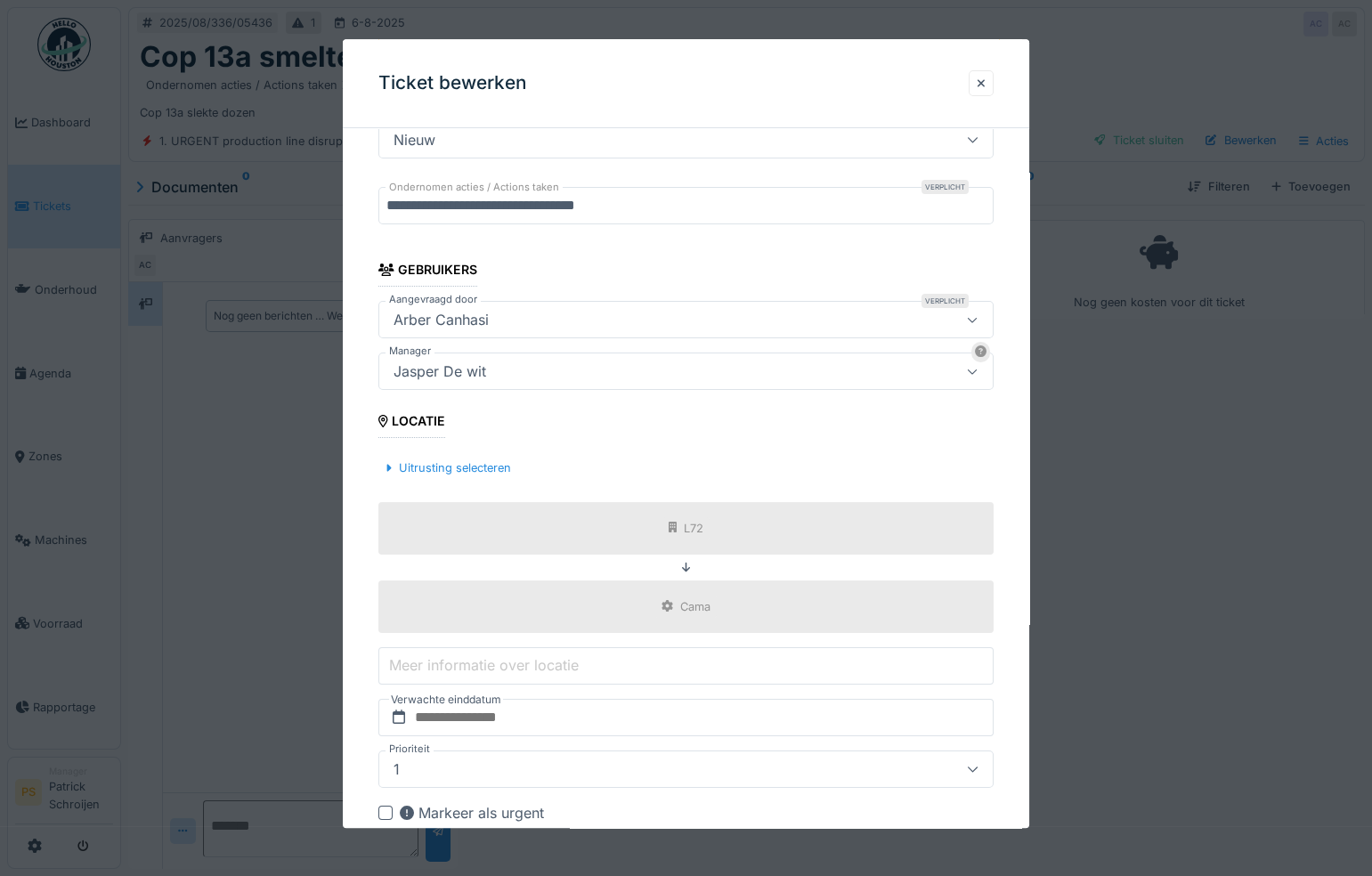 click on "**********" at bounding box center [686, 356] 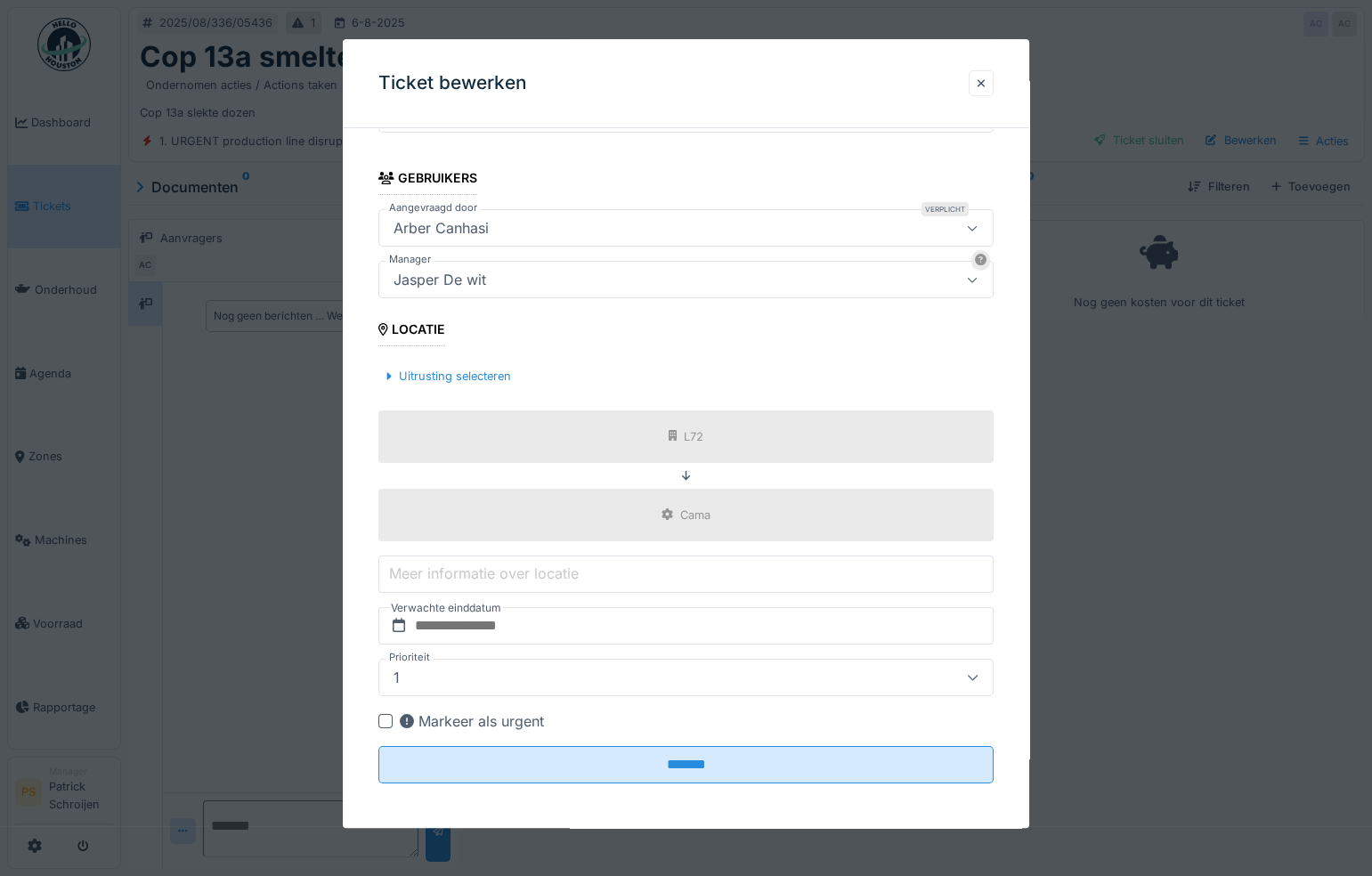 scroll, scrollTop: 413, scrollLeft: 0, axis: vertical 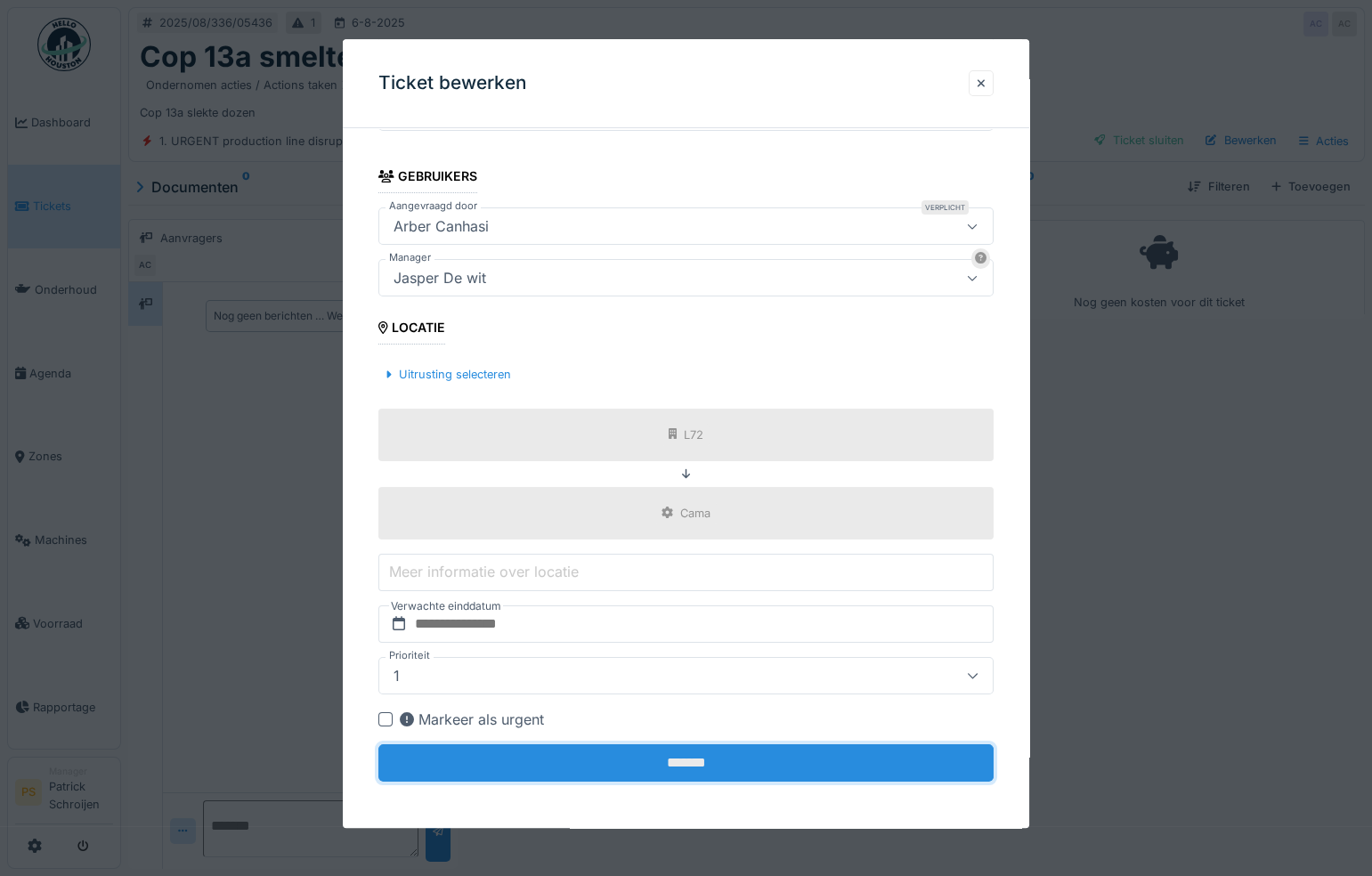 click on "*******" at bounding box center (686, 763) 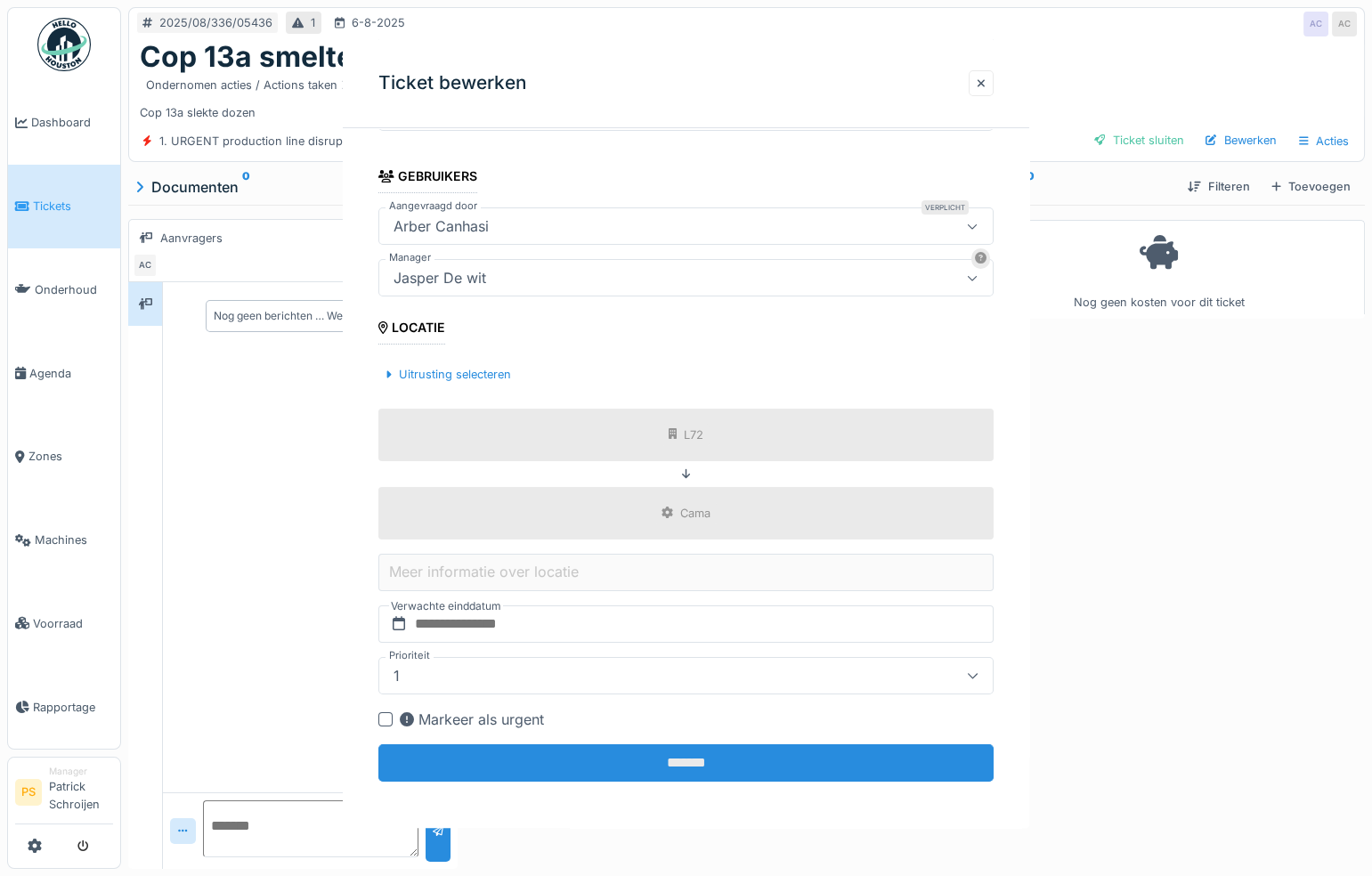 scroll, scrollTop: 0, scrollLeft: 0, axis: both 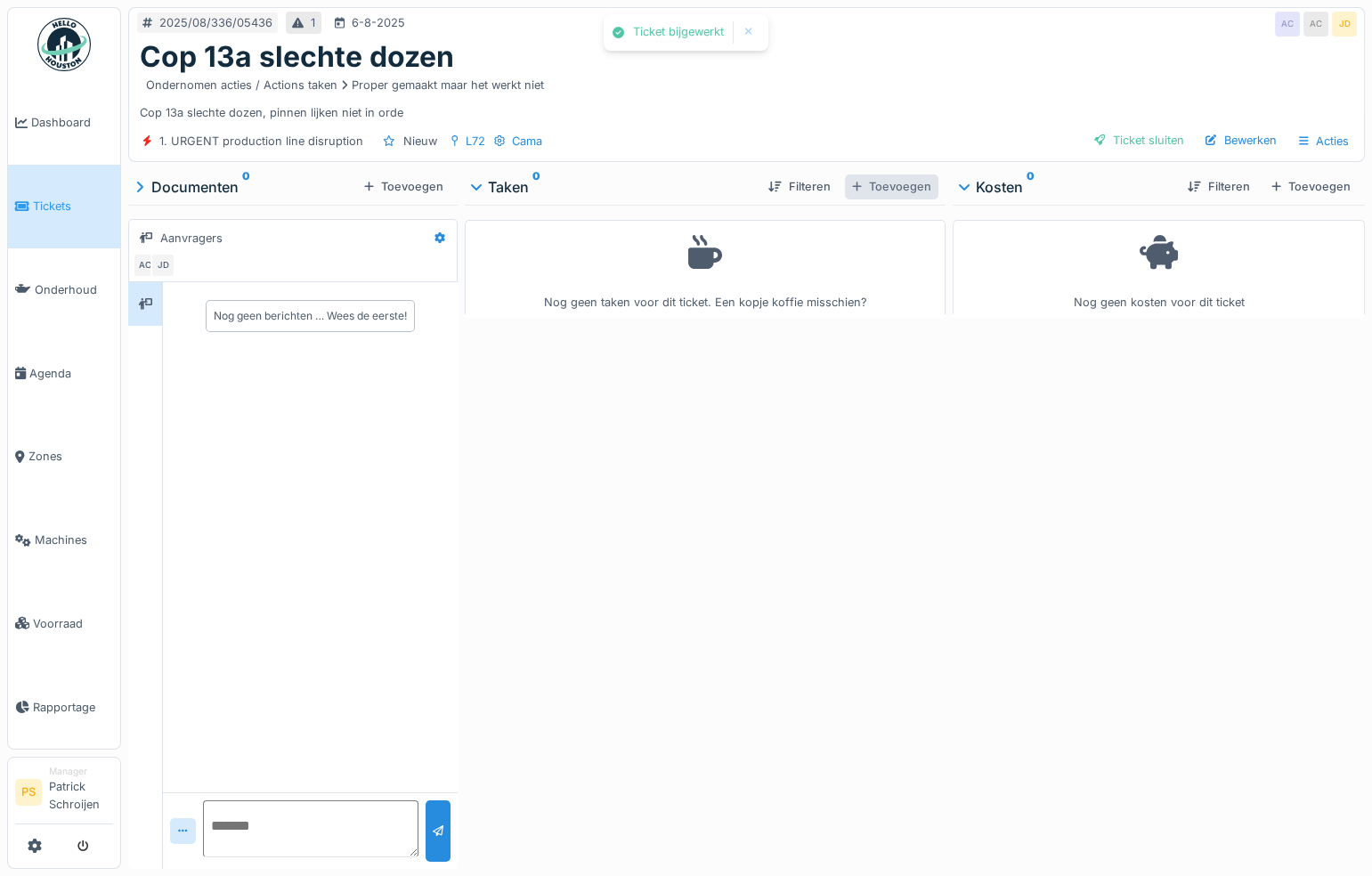 click on "Toevoegen" at bounding box center (891, 186) 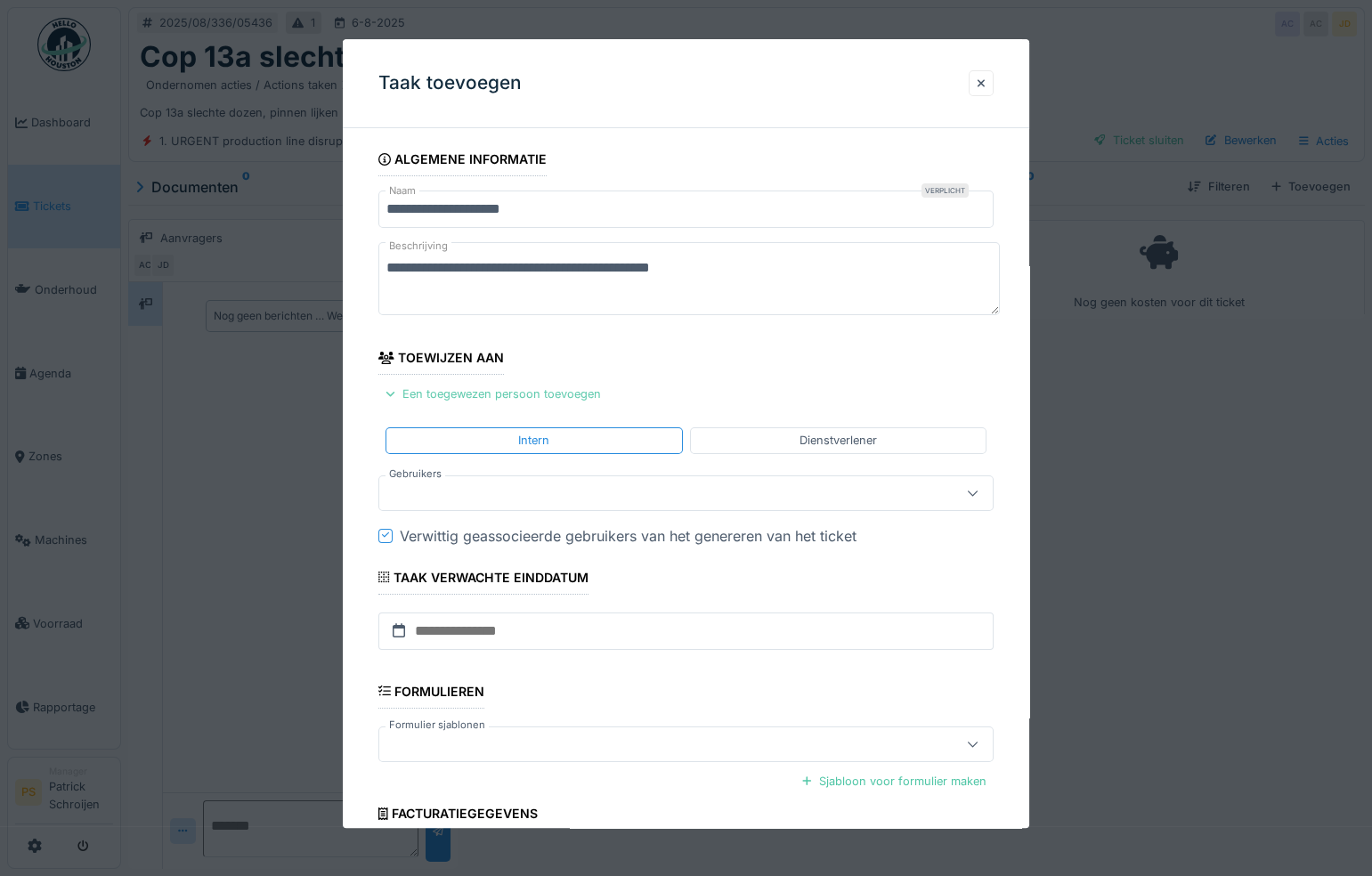click on "Een toegewezen persoon toevoegen" at bounding box center (493, 393) 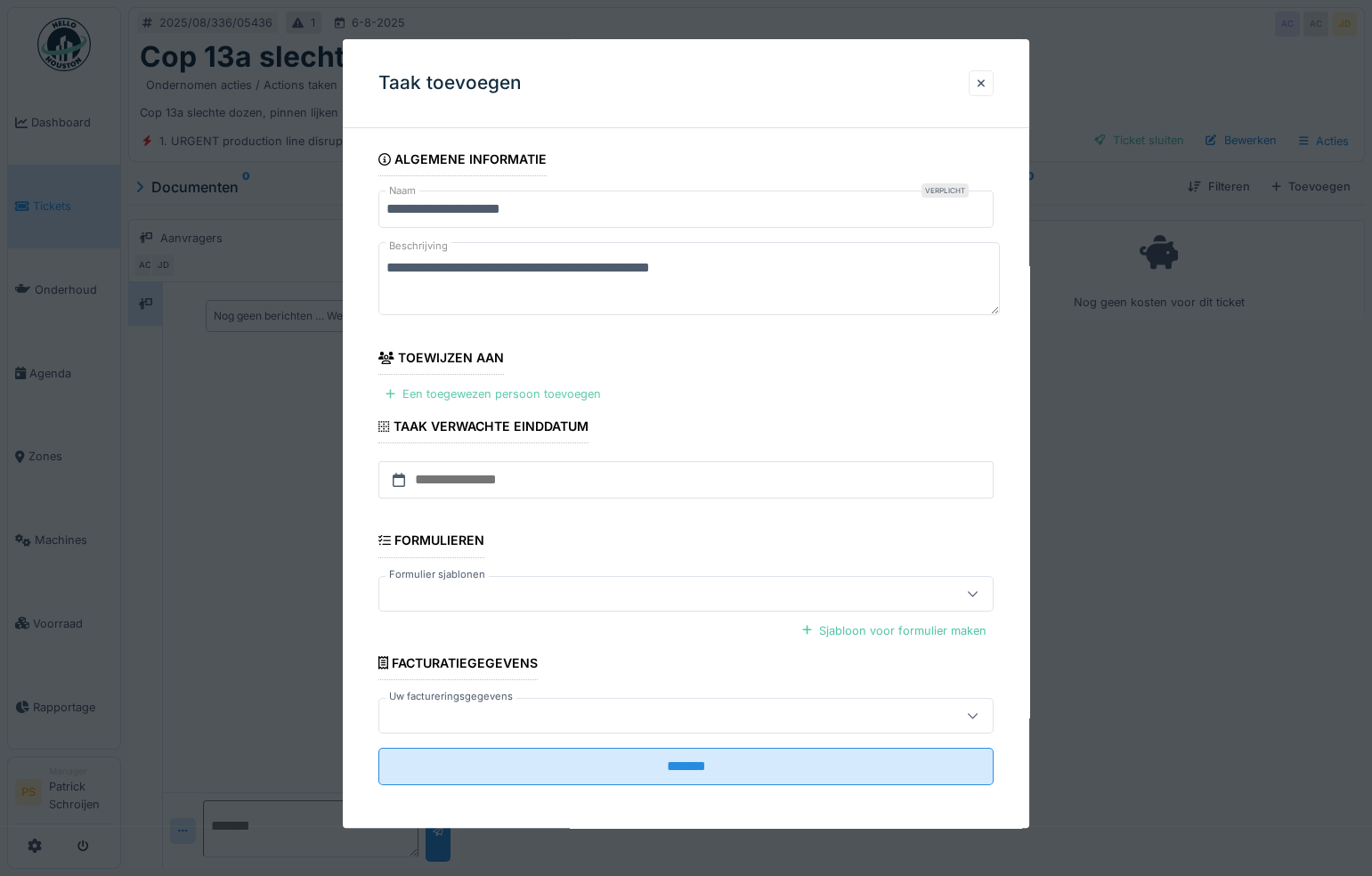 click on "Een toegewezen persoon toevoegen" at bounding box center [493, 393] 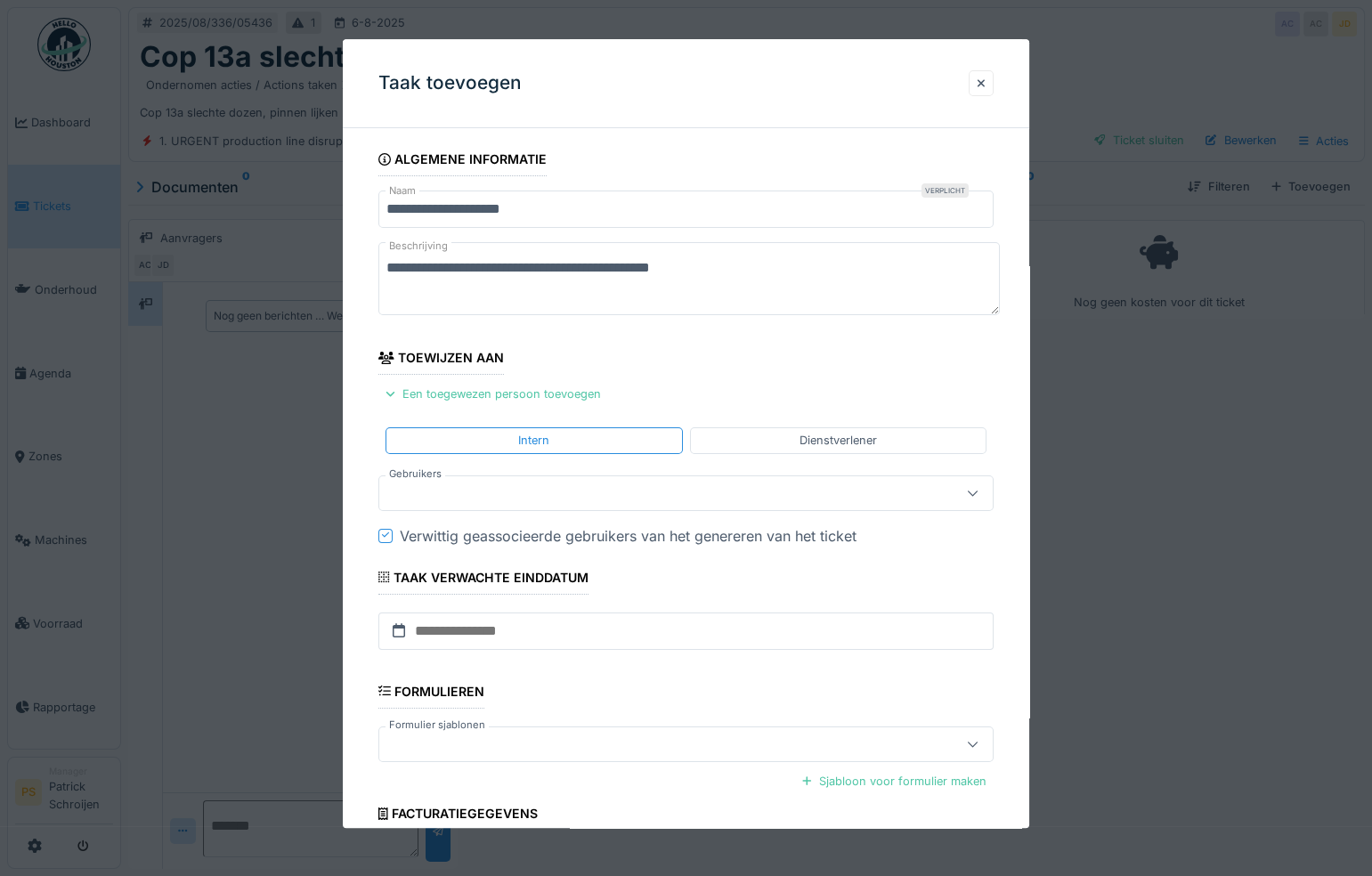 click at bounding box center (655, 493) 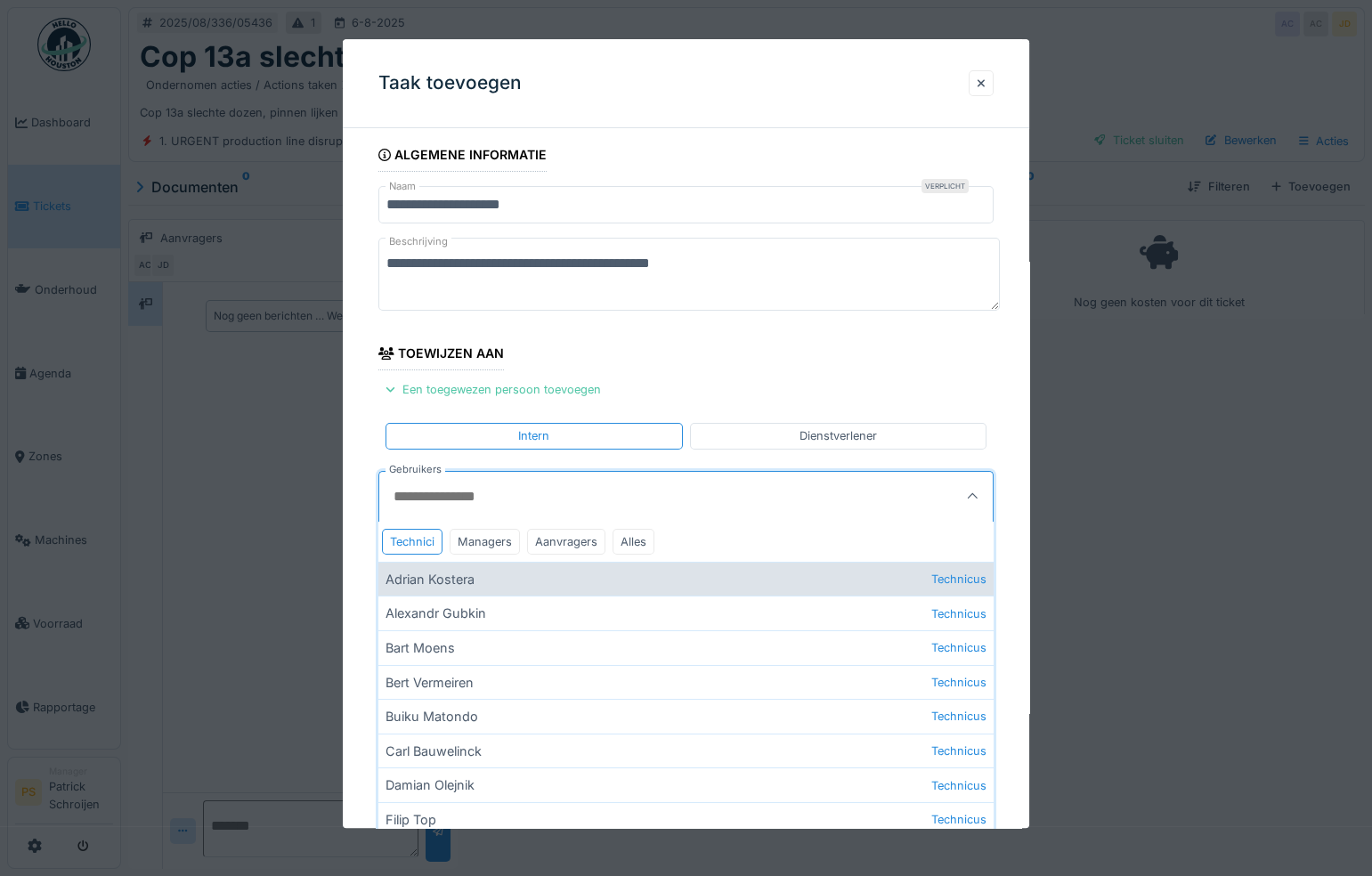 scroll, scrollTop: 0, scrollLeft: 0, axis: both 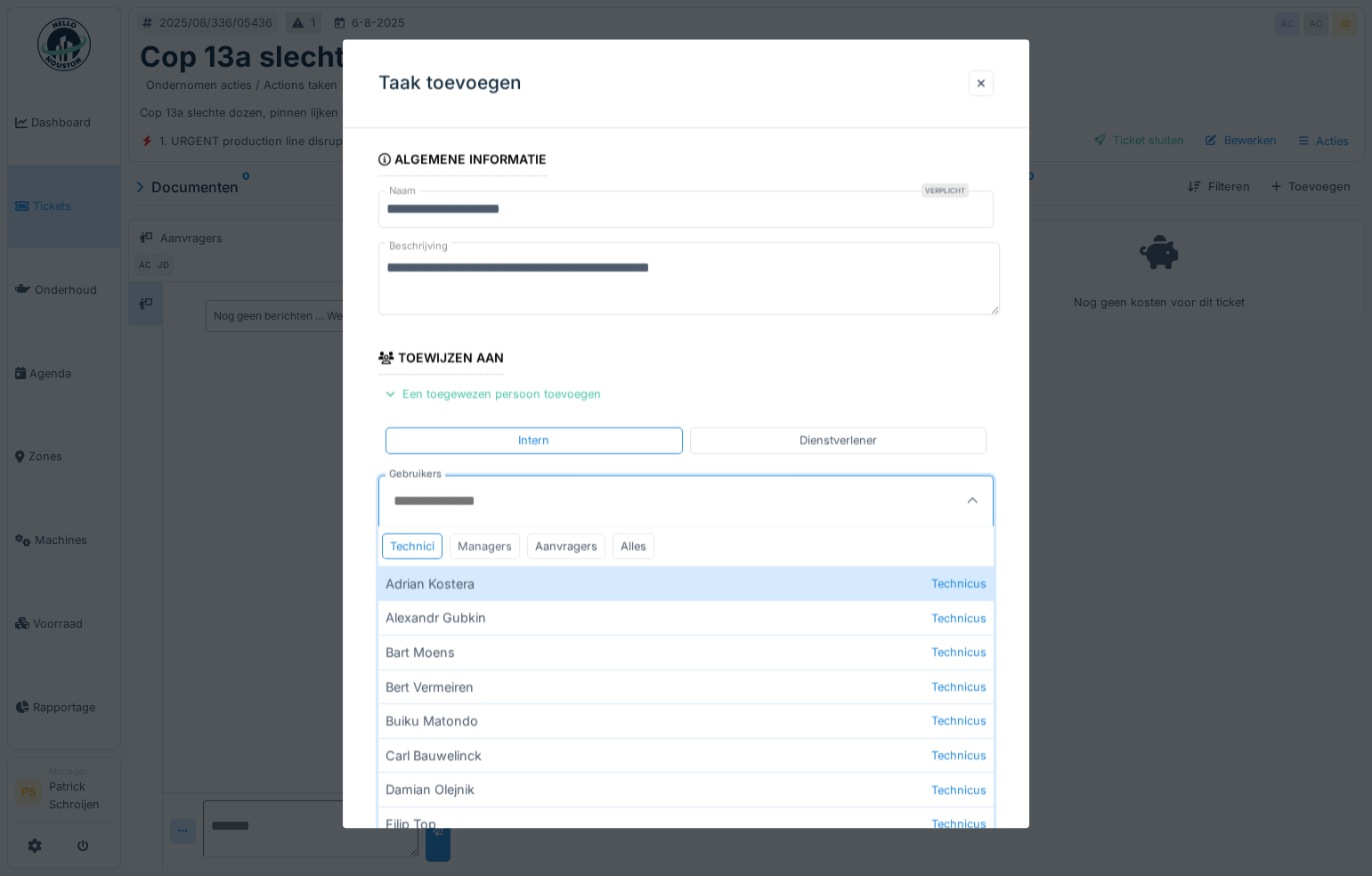 click on "Managers" at bounding box center (484, 546) 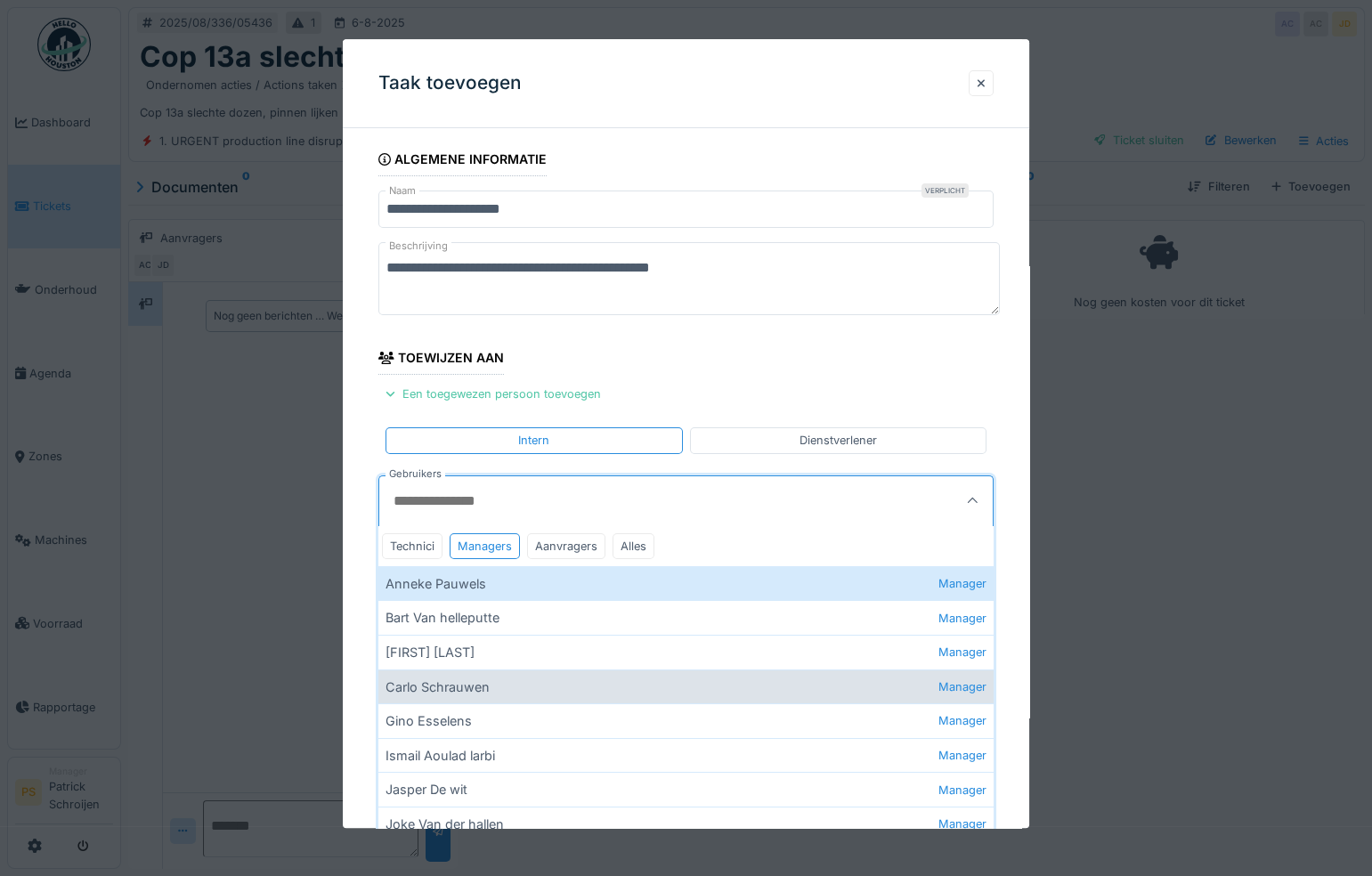 scroll, scrollTop: 80, scrollLeft: 0, axis: vertical 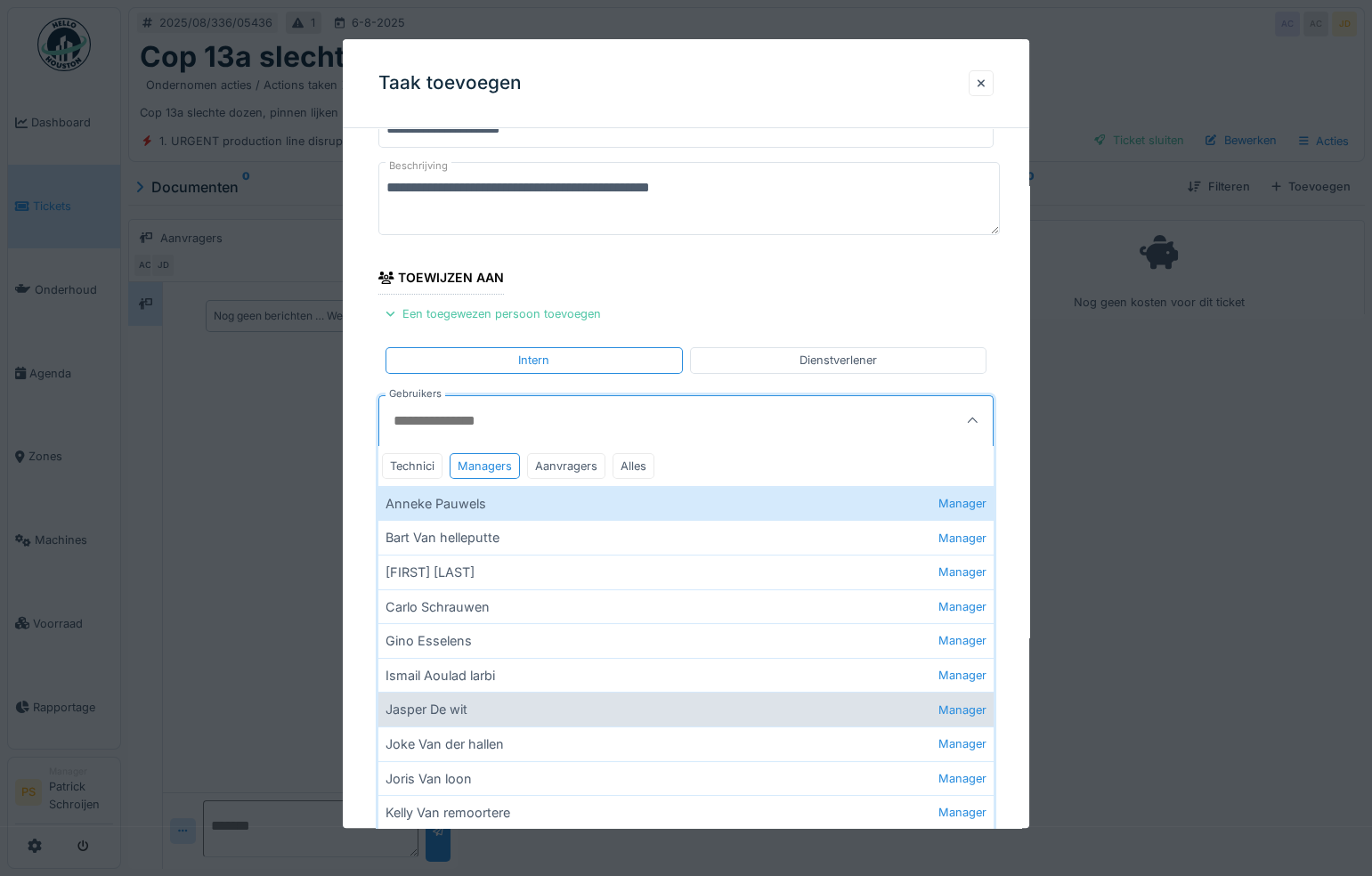 click on "Jasper De wit   Manager" at bounding box center (686, 710) 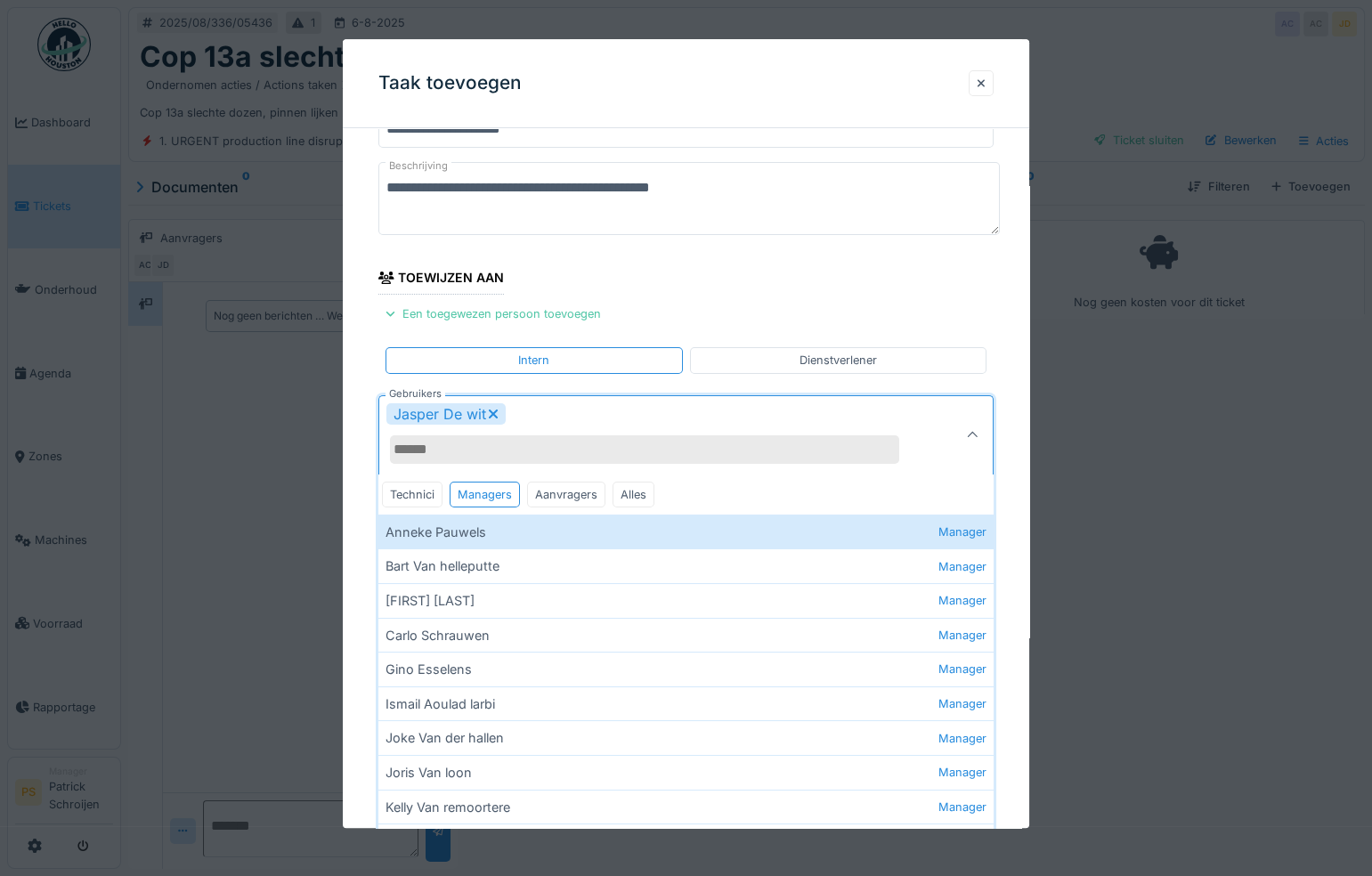 click on "**********" at bounding box center [686, 540] 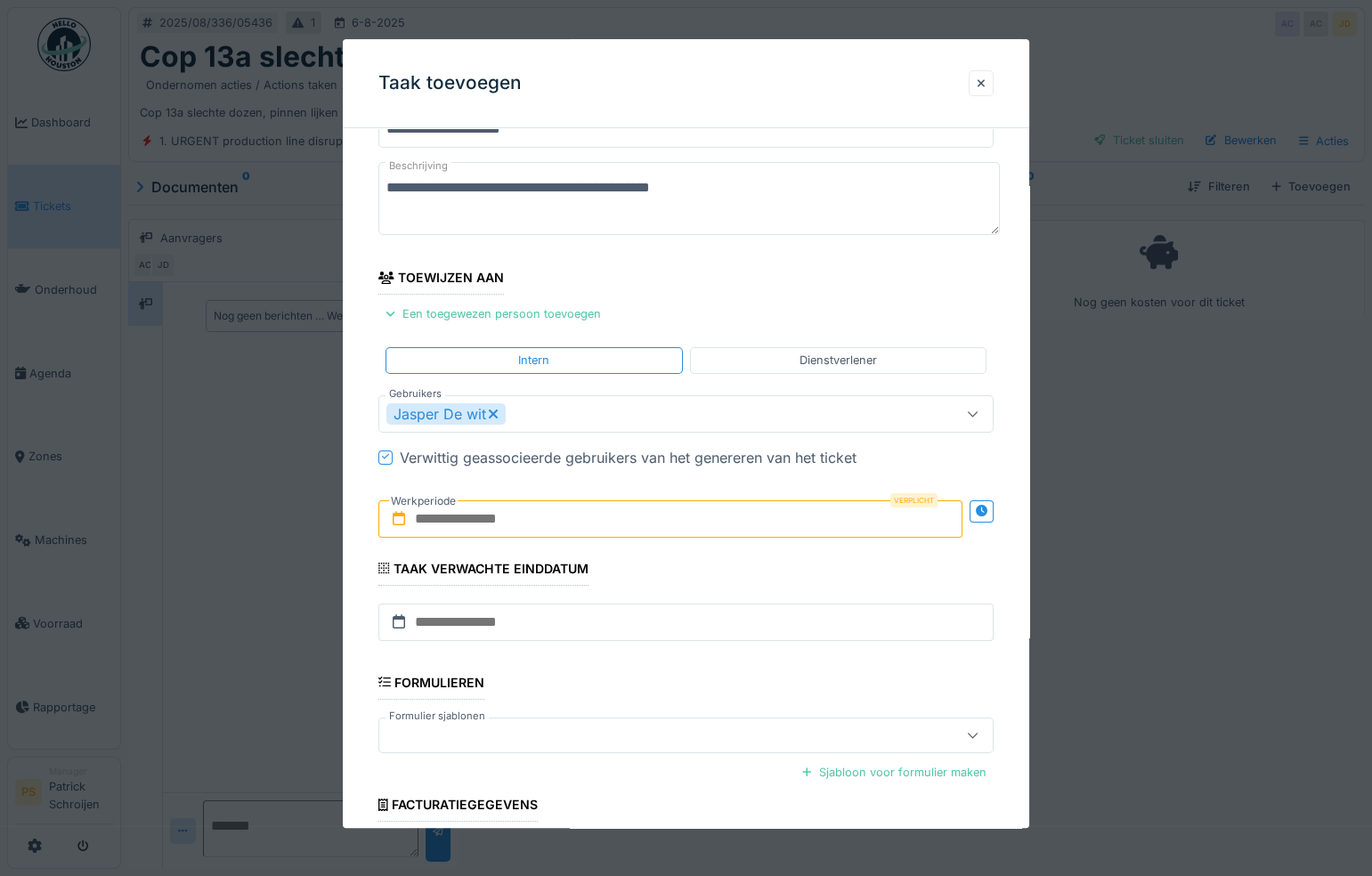 click at bounding box center [670, 519] 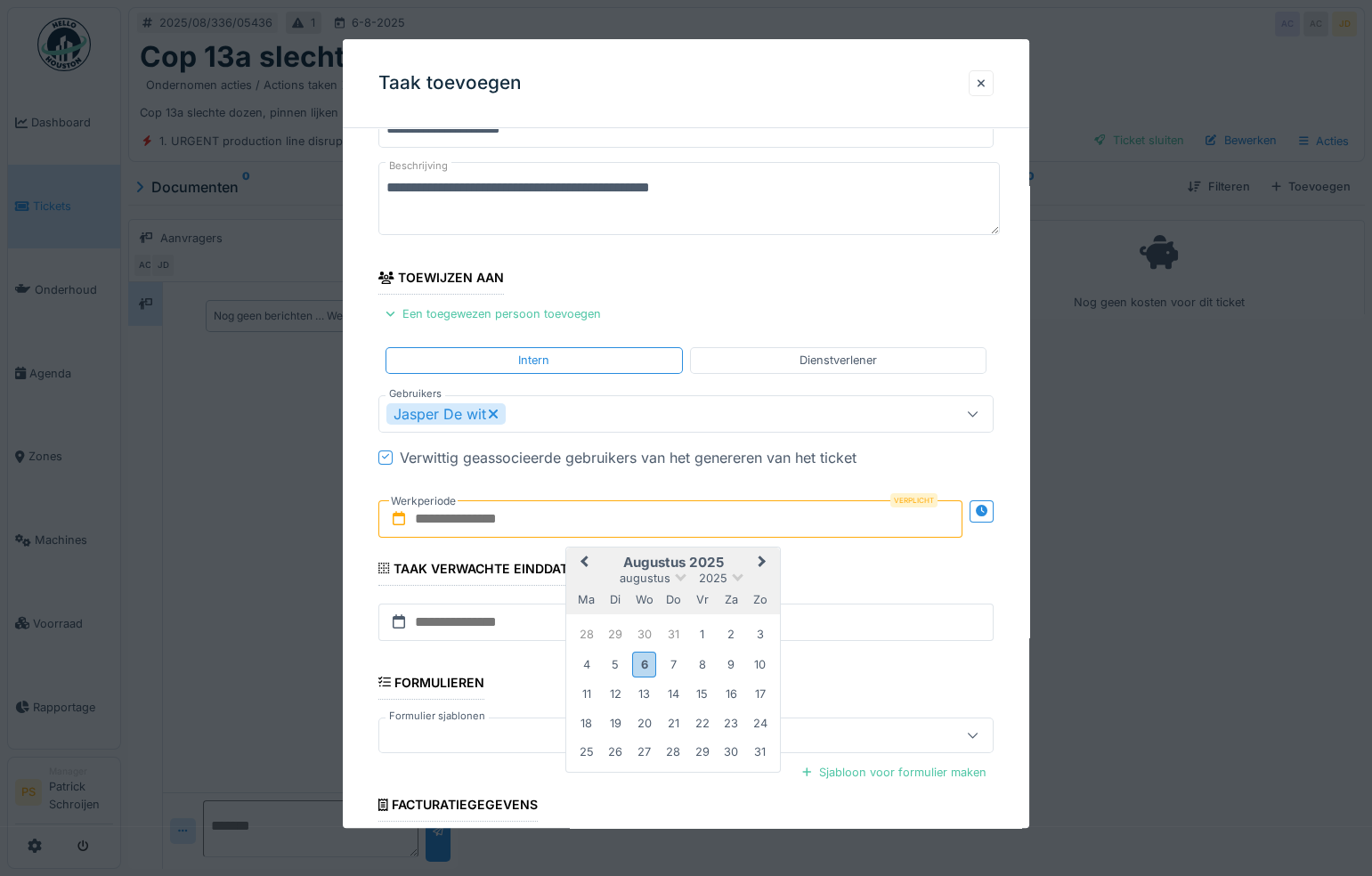 click on "augustus 2025" at bounding box center (673, 563) 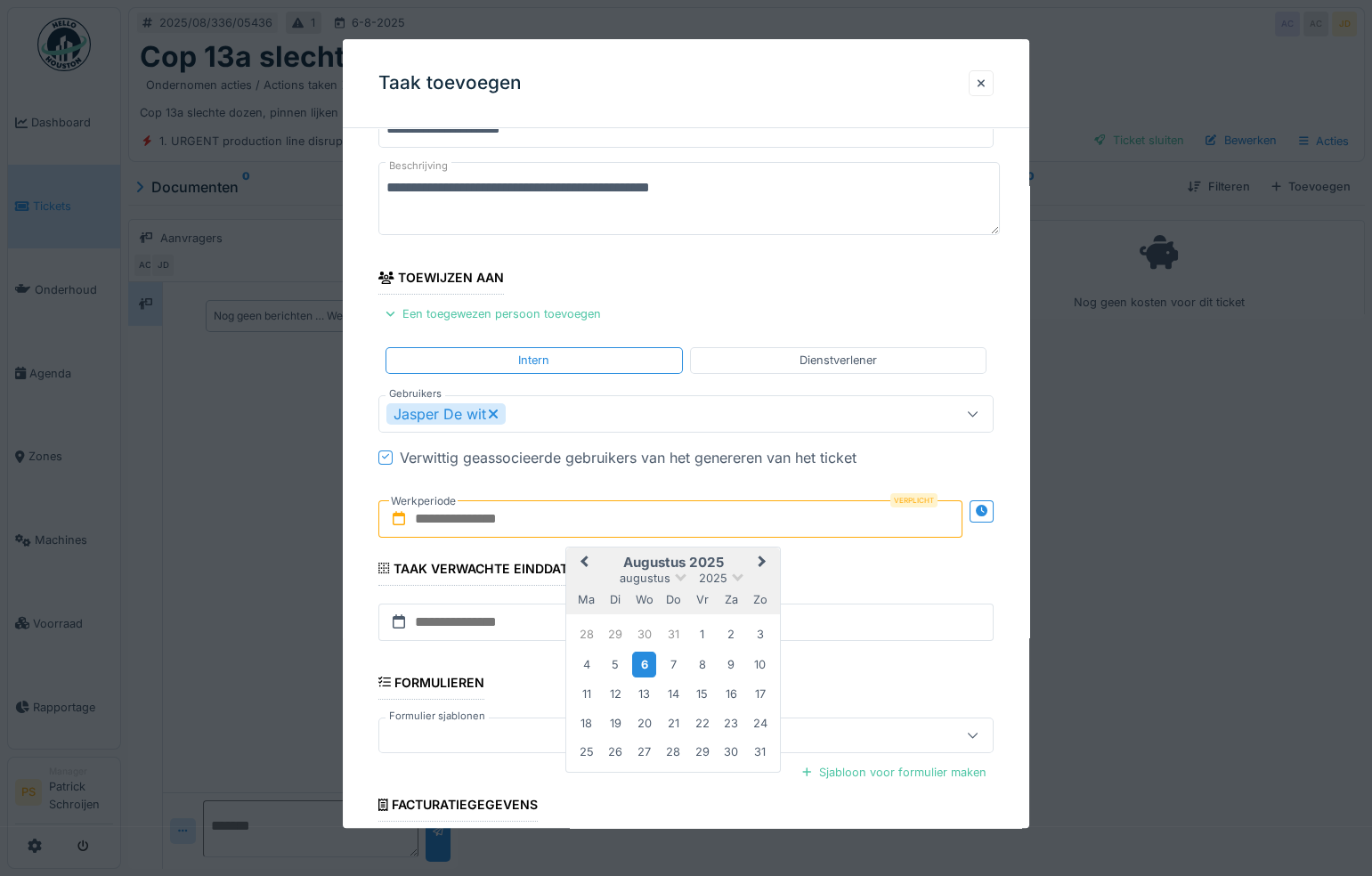 click on "6" at bounding box center [644, 664] 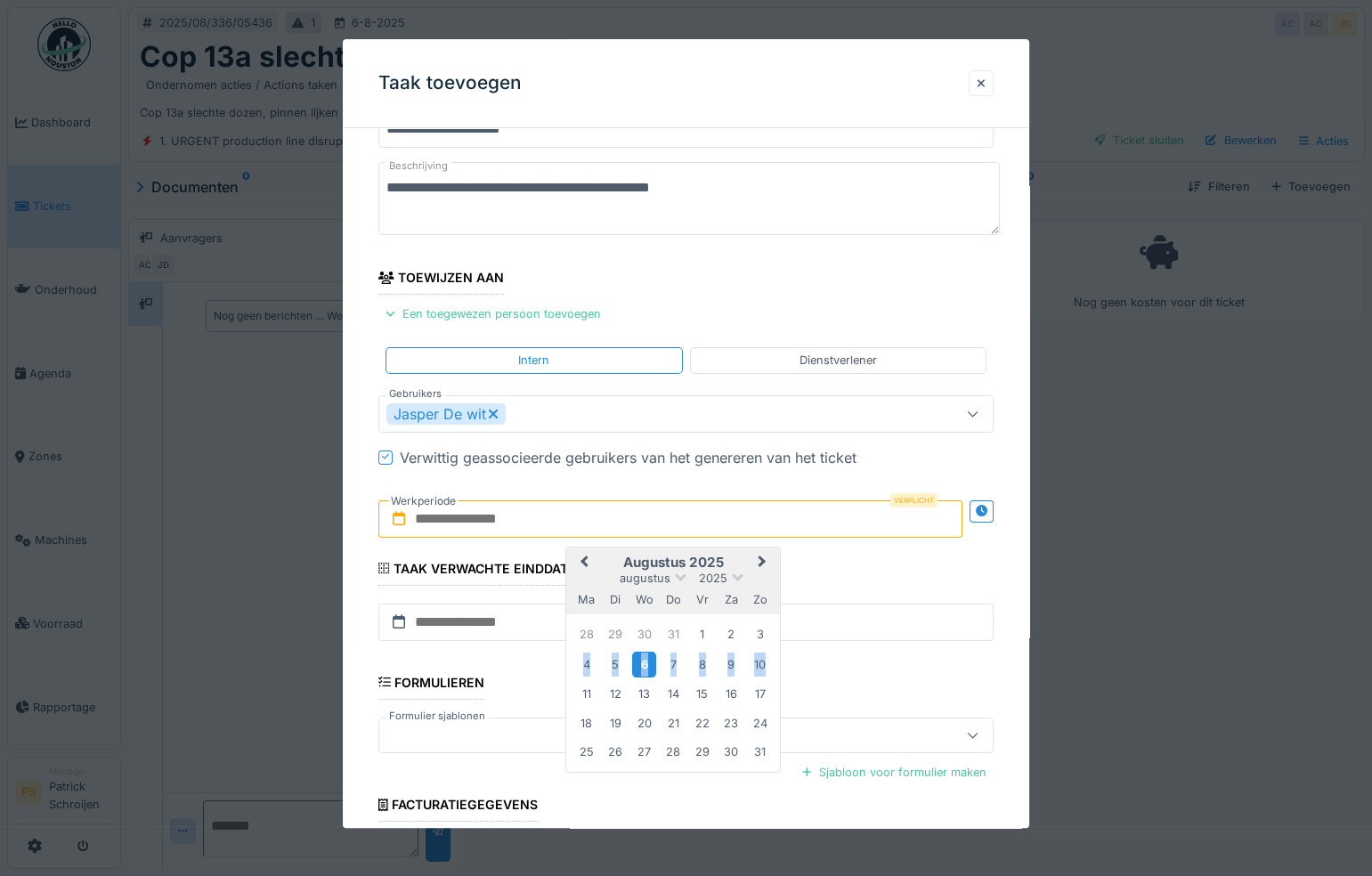 click on "6" at bounding box center (644, 664) 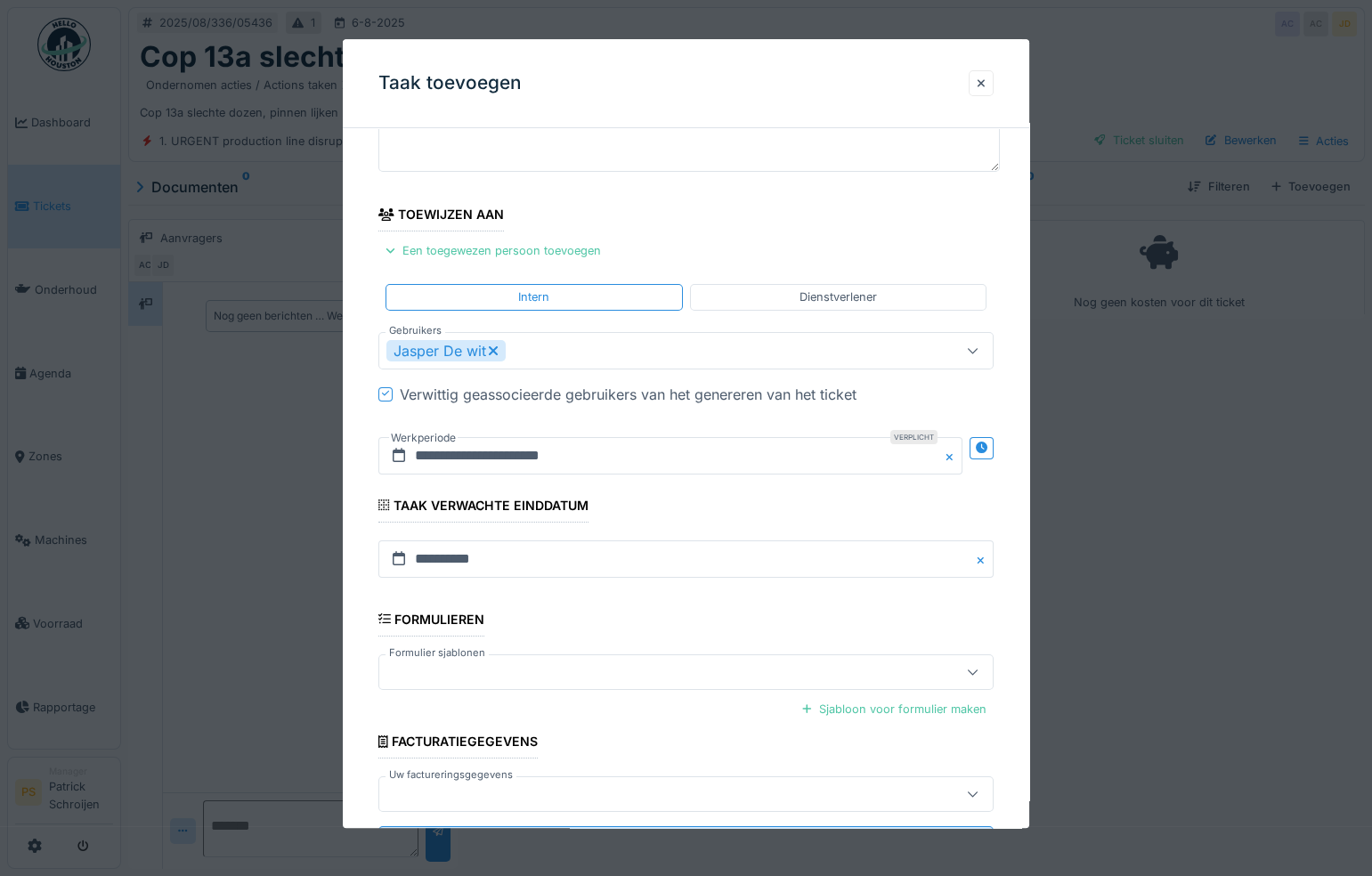 scroll, scrollTop: 227, scrollLeft: 0, axis: vertical 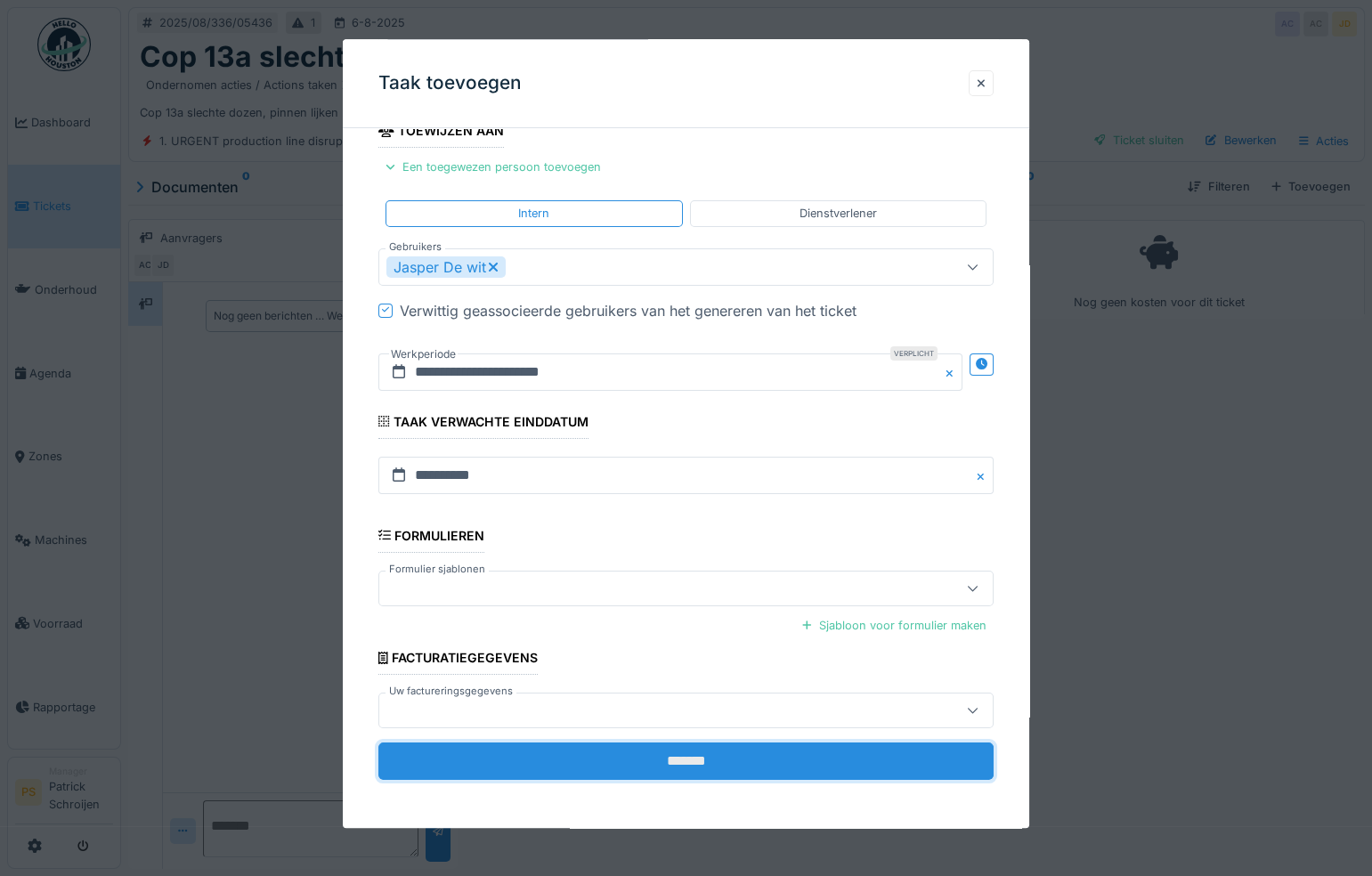 click on "*******" at bounding box center (686, 761) 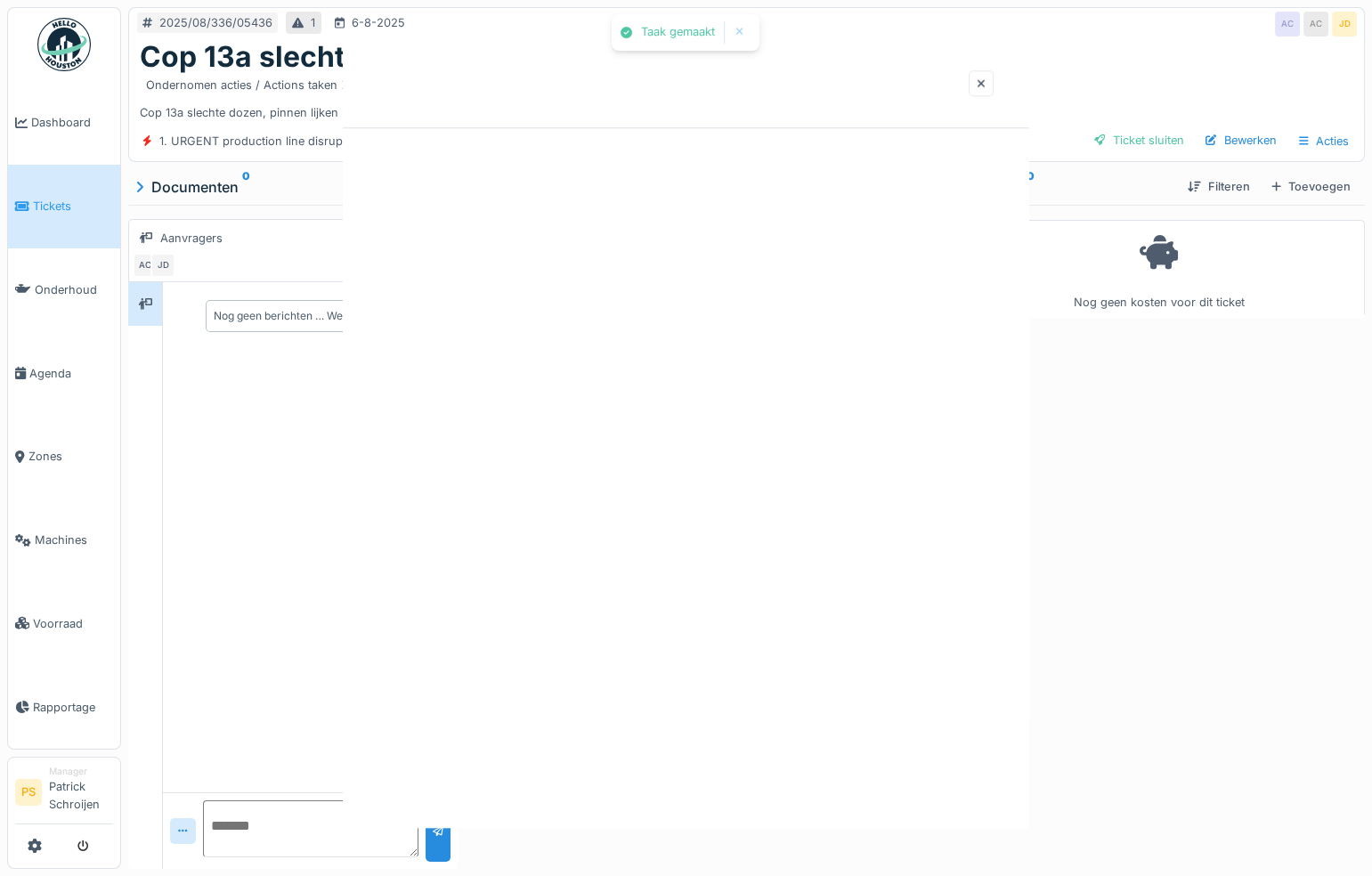 scroll, scrollTop: 0, scrollLeft: 0, axis: both 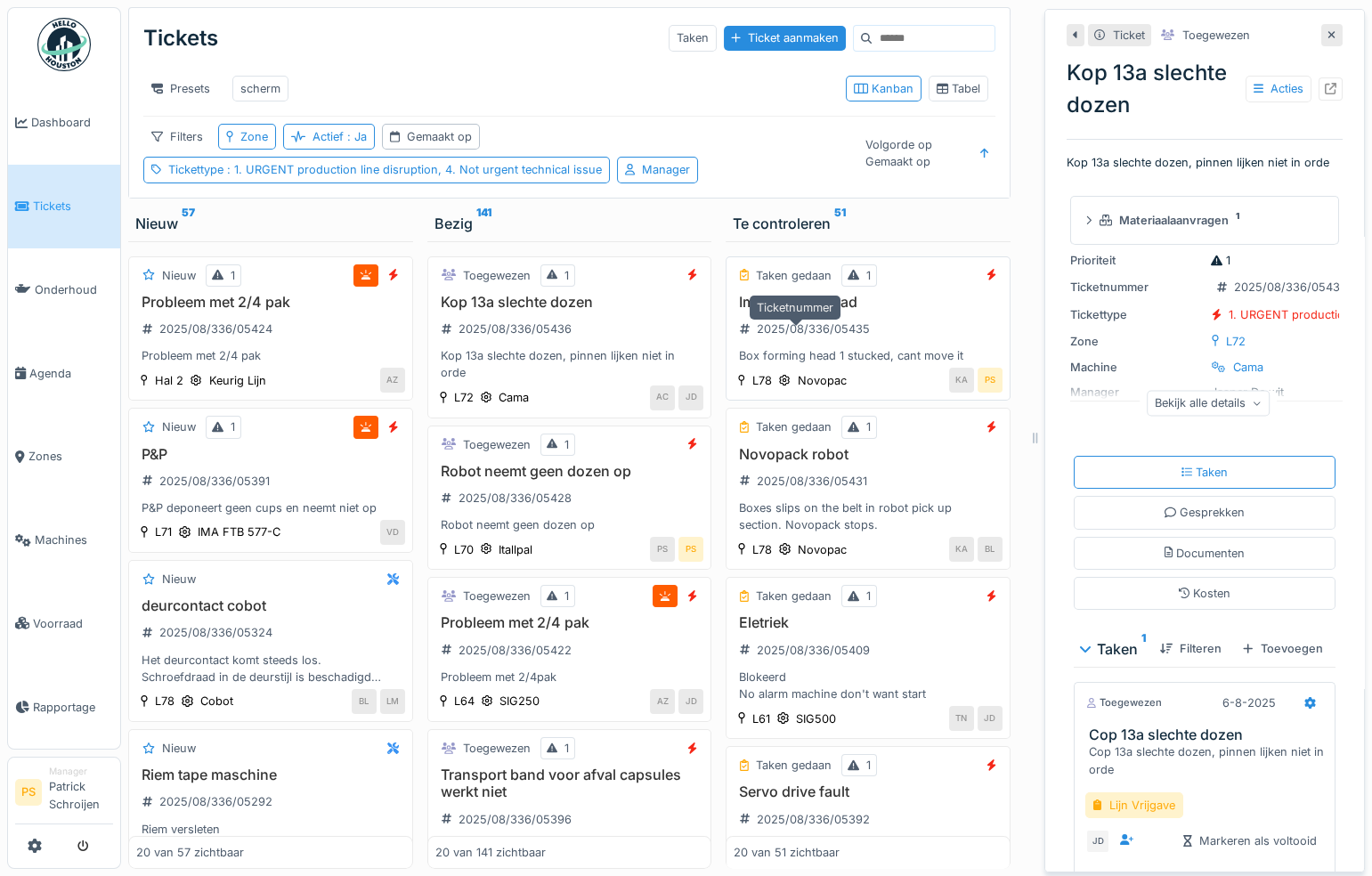 click on "2025/08/336/05435" at bounding box center [813, 328] 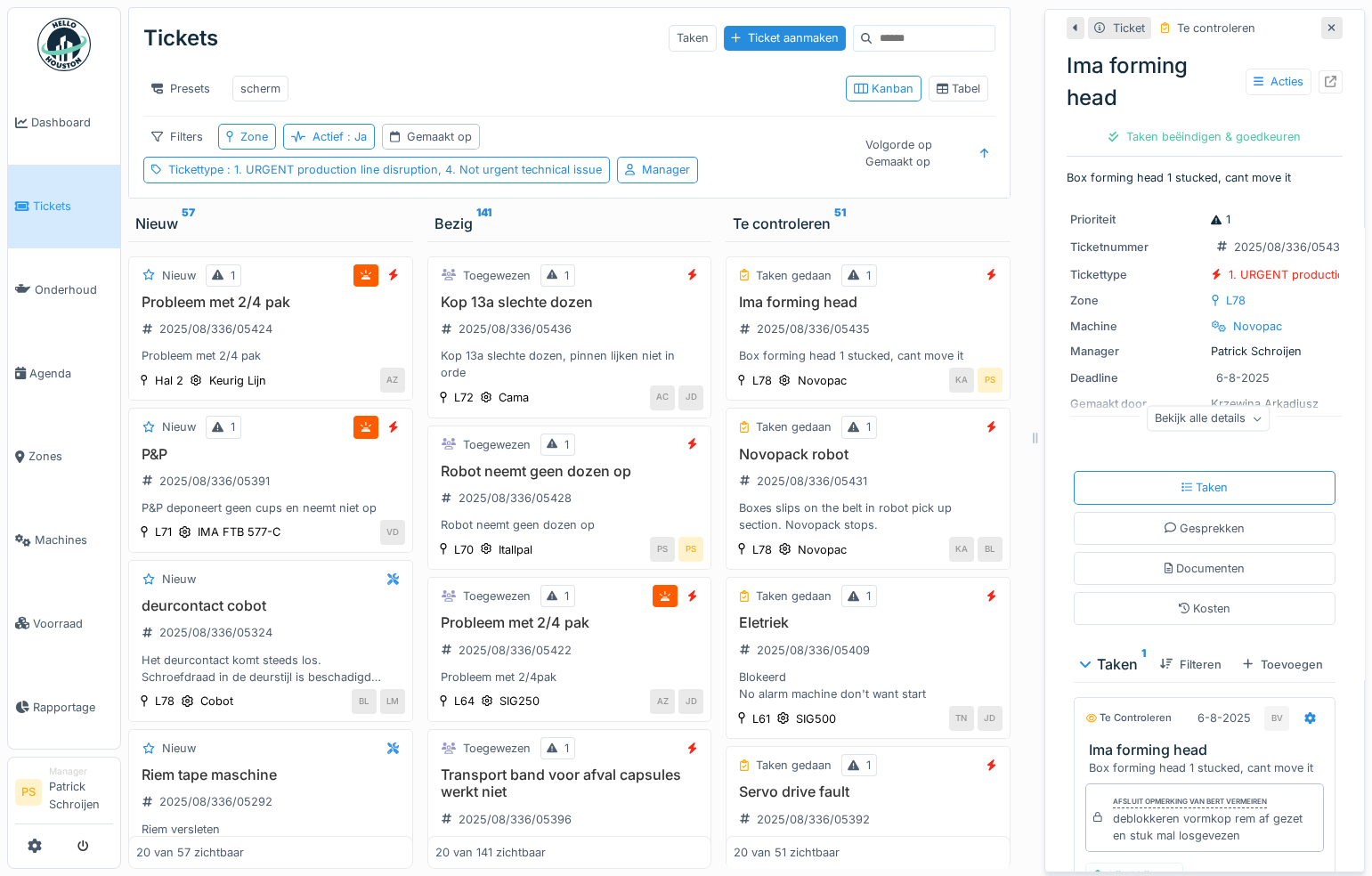 scroll, scrollTop: 0, scrollLeft: 0, axis: both 